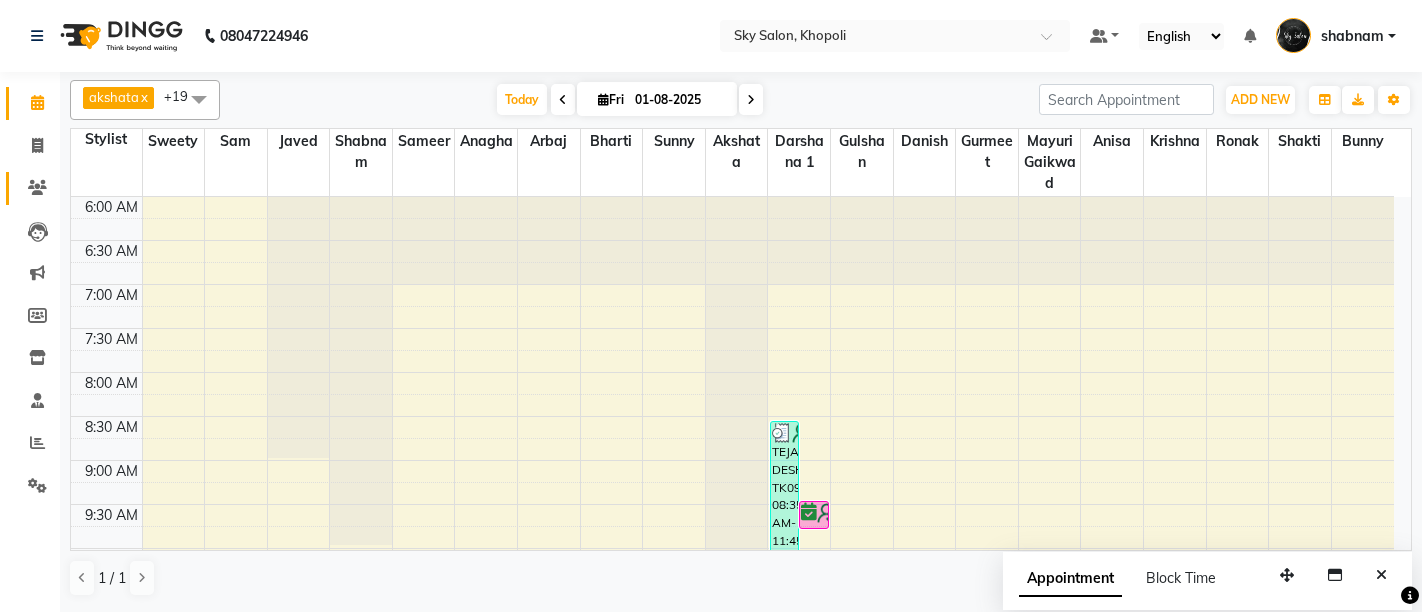 scroll, scrollTop: 0, scrollLeft: 0, axis: both 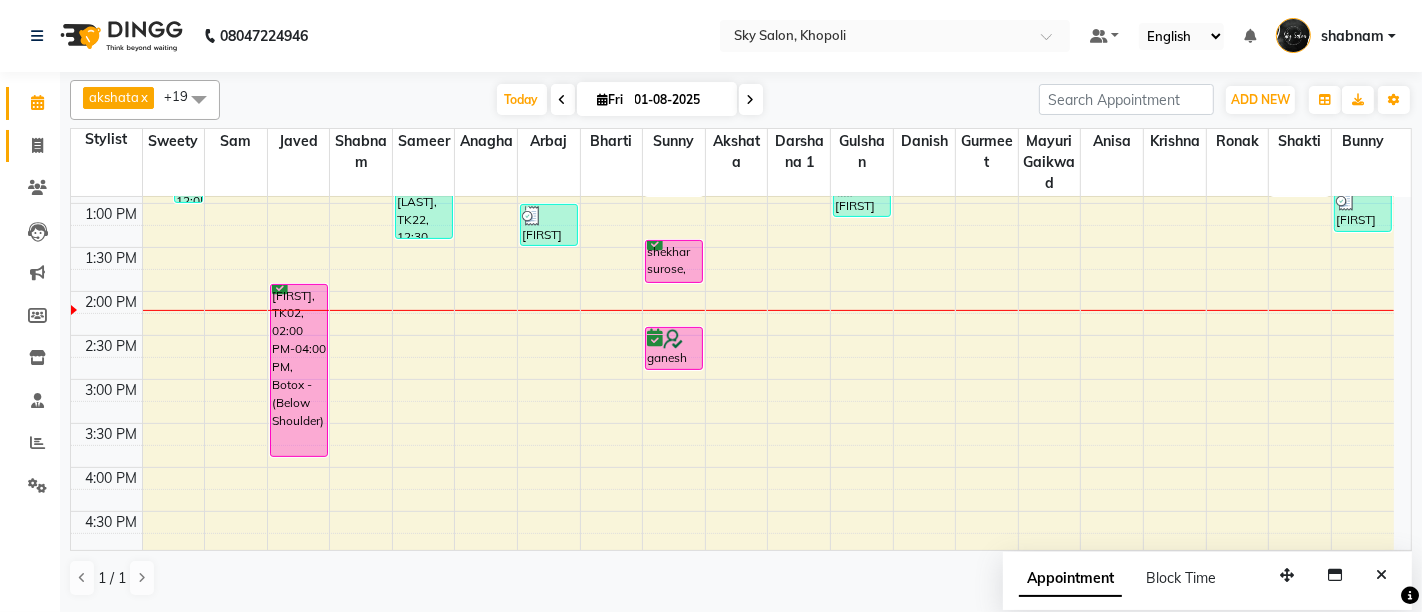 click on "Invoice" 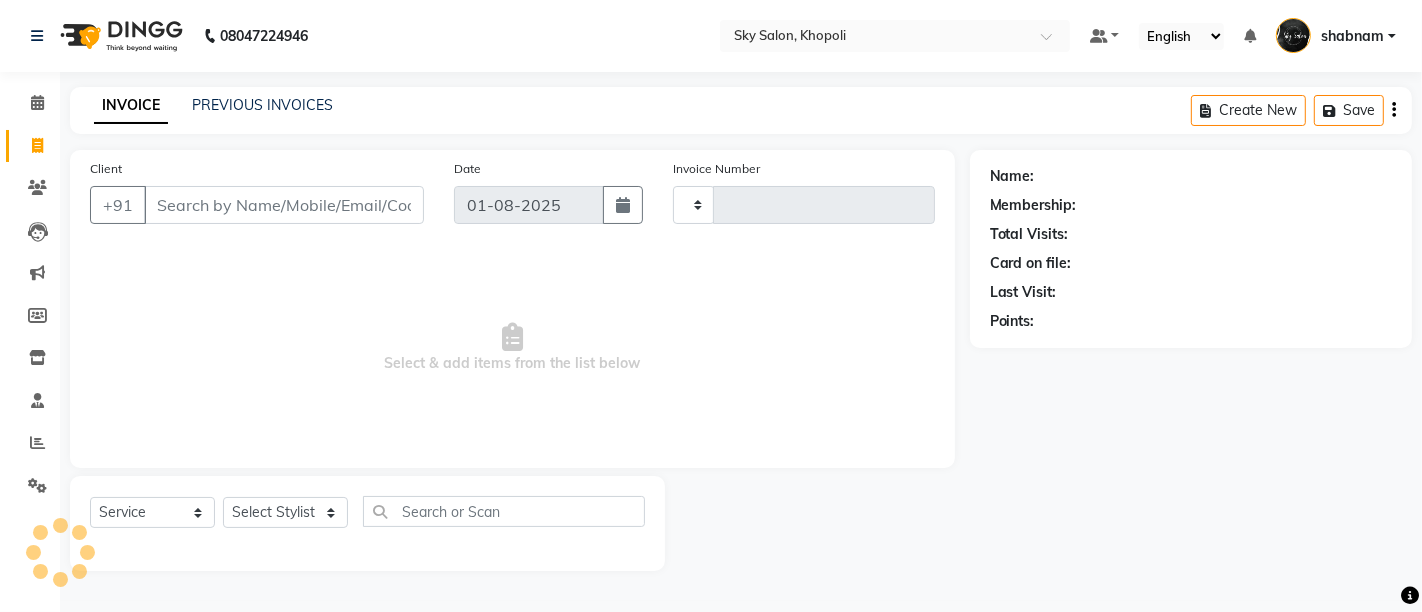 type on "9702" 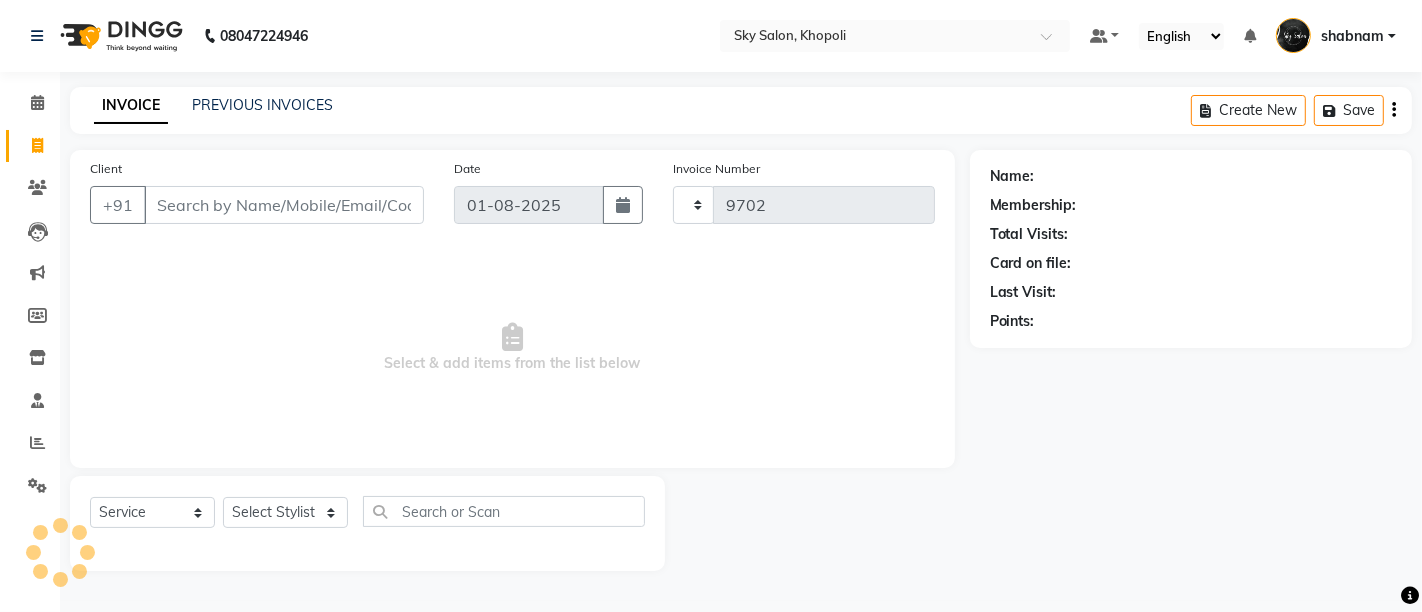 select on "3537" 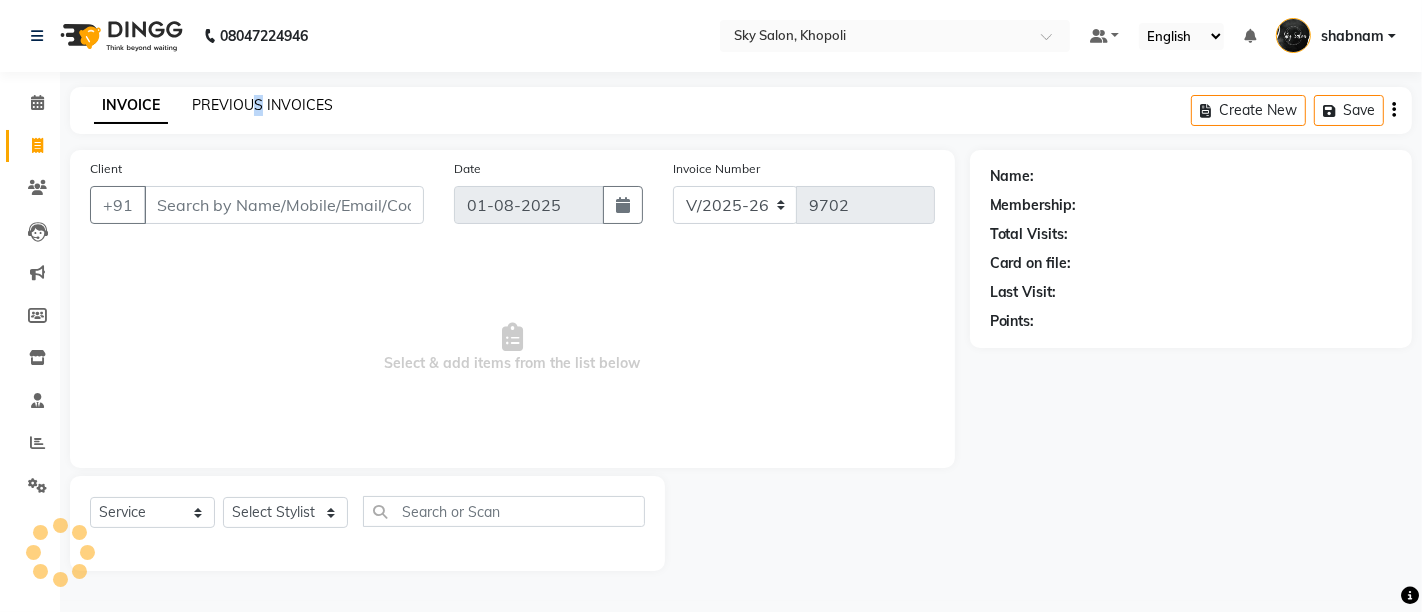 drag, startPoint x: 258, startPoint y: 90, endPoint x: 251, endPoint y: 105, distance: 16.552946 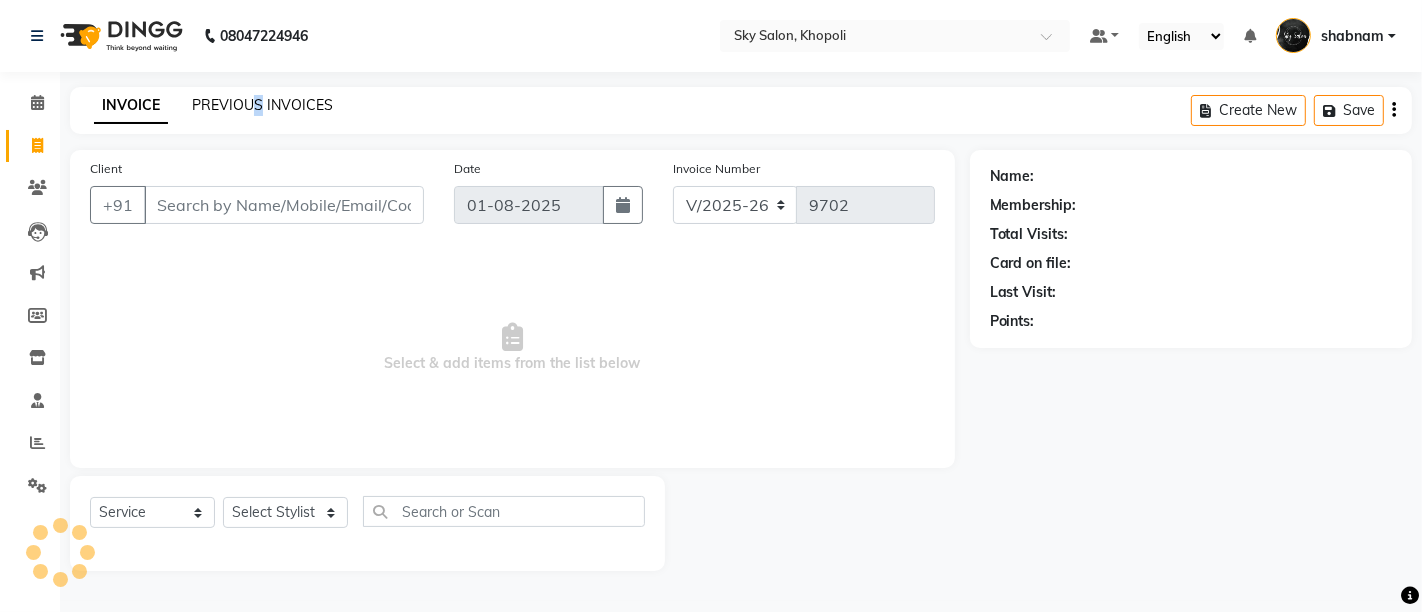 click on "PREVIOUS INVOICES" 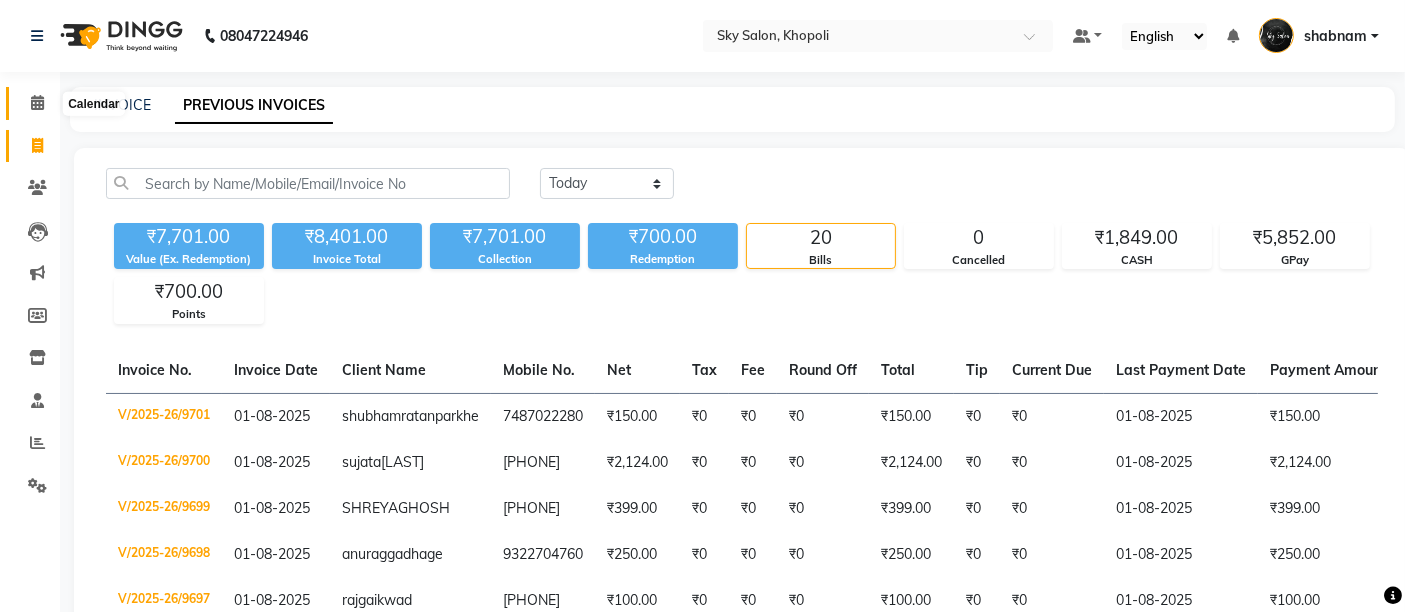 click 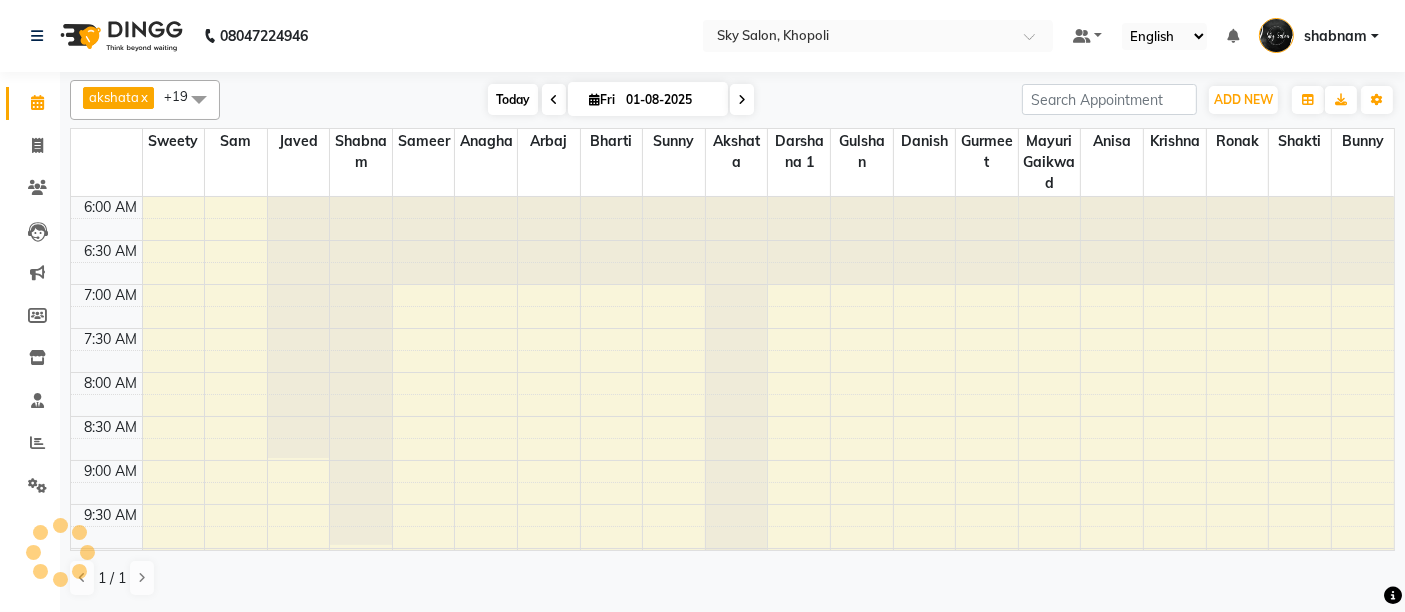 click on "Today" at bounding box center (513, 99) 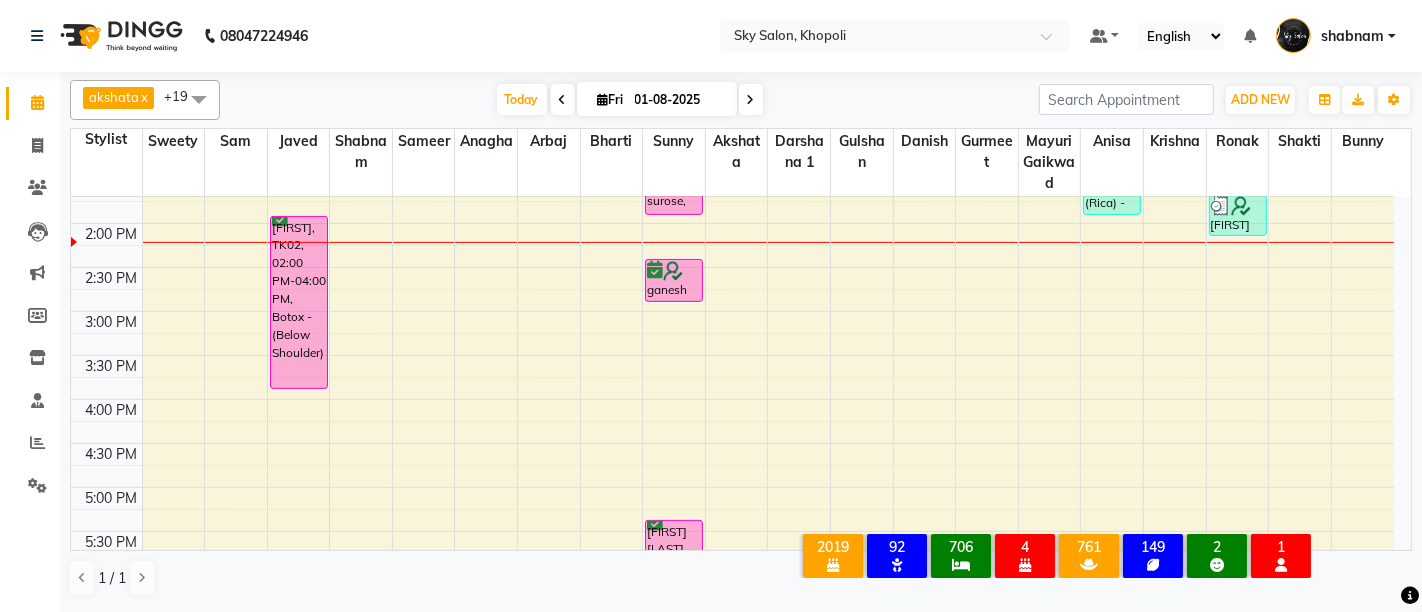 scroll, scrollTop: 648, scrollLeft: 0, axis: vertical 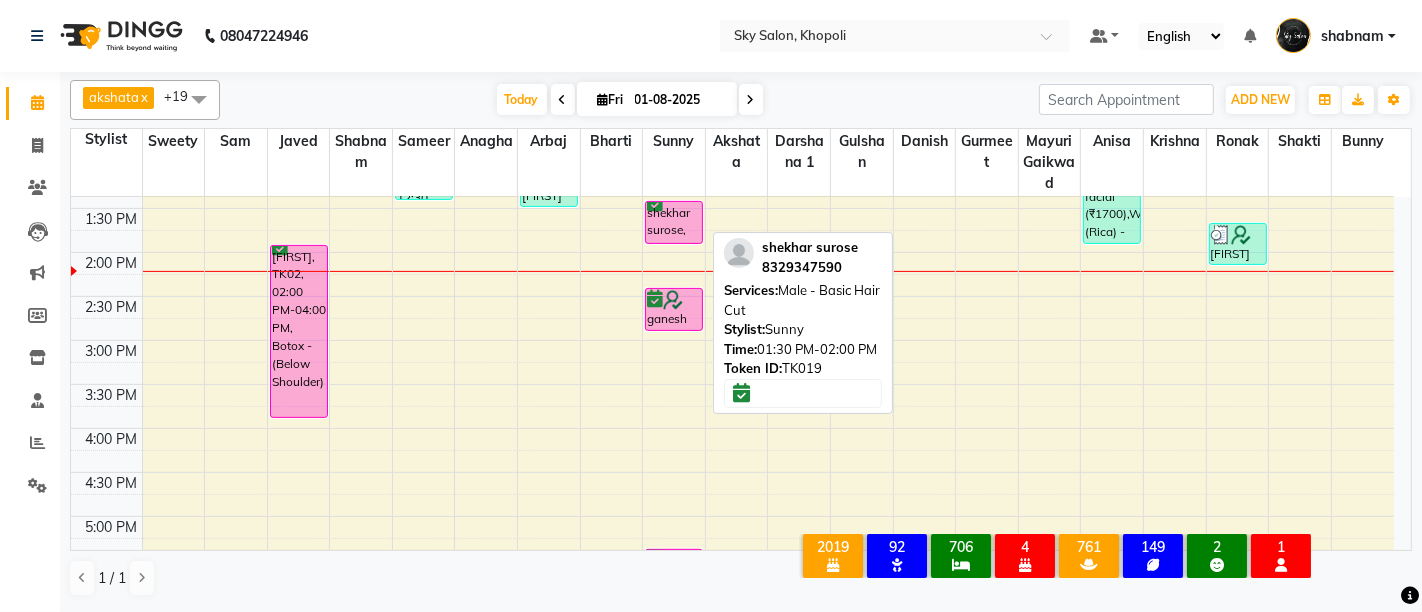 click at bounding box center [674, 243] 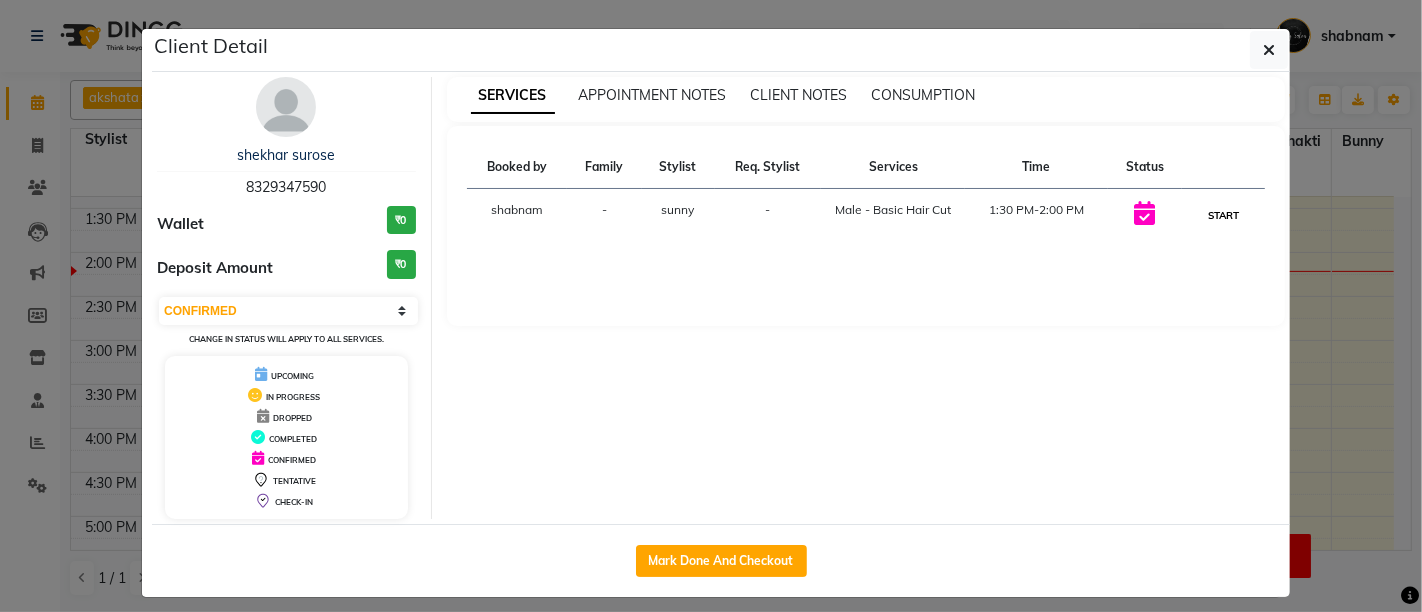 click on "START" at bounding box center (1223, 215) 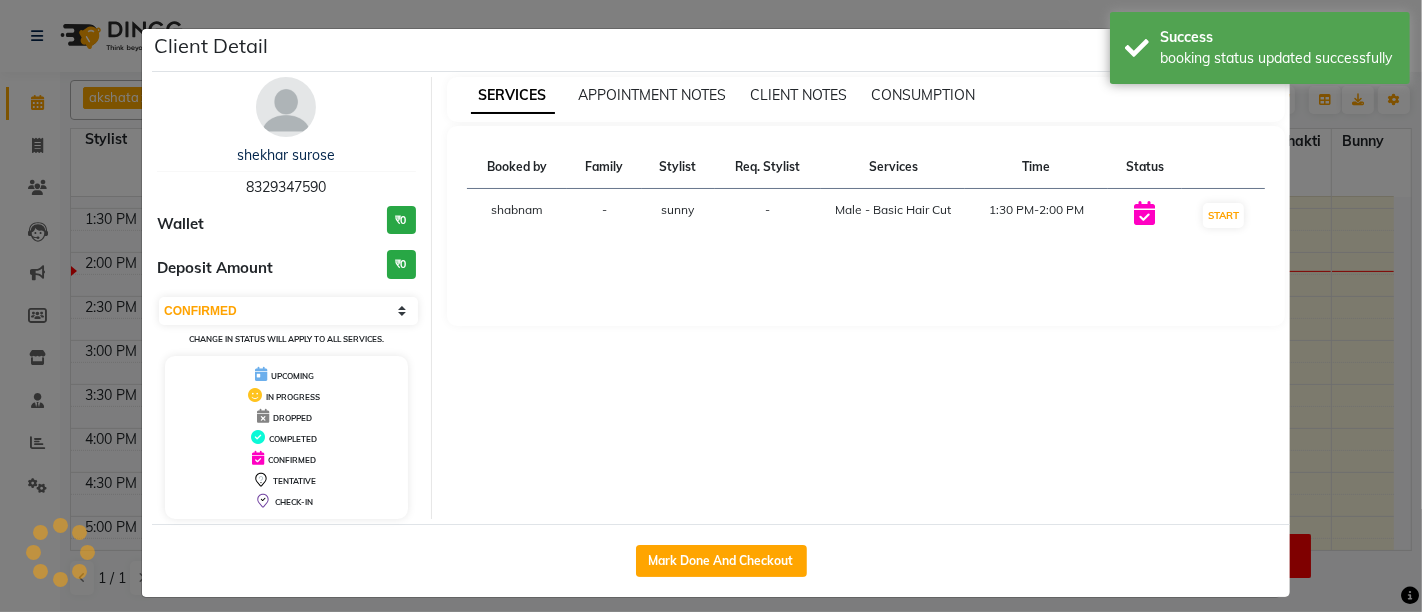 select on "1" 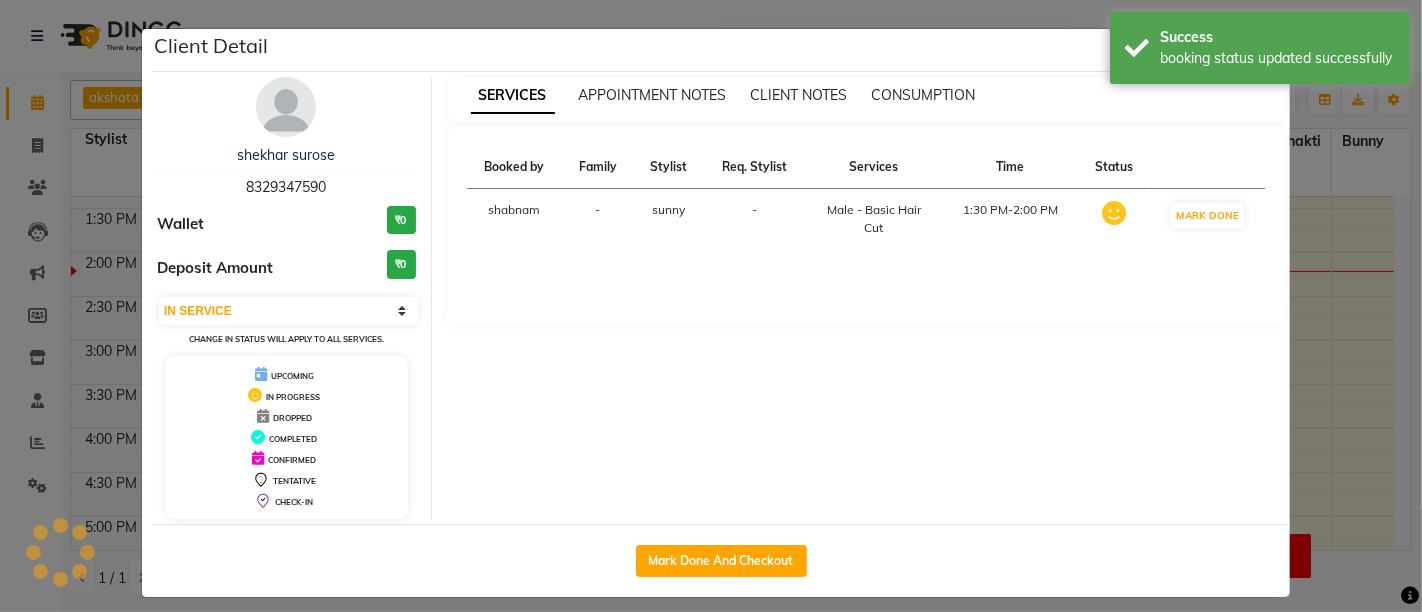click on "Client Detail  shekhar surose   8329347590 Wallet ₹0 Deposit Amount  ₹0  Select IN SERVICE CONFIRMED TENTATIVE CHECK IN MARK DONE DROPPED UPCOMING Change in status will apply to all services. UPCOMING IN PROGRESS DROPPED COMPLETED CONFIRMED TENTATIVE CHECK-IN SERVICES APPOINTMENT NOTES CLIENT NOTES CONSUMPTION Booked by Family Stylist Req. Stylist Services Time Status  shabnam  - sunny -  Male  - Basic Hair Cut   1:30 PM-2:00 PM   MARK DONE   Mark Done And Checkout" 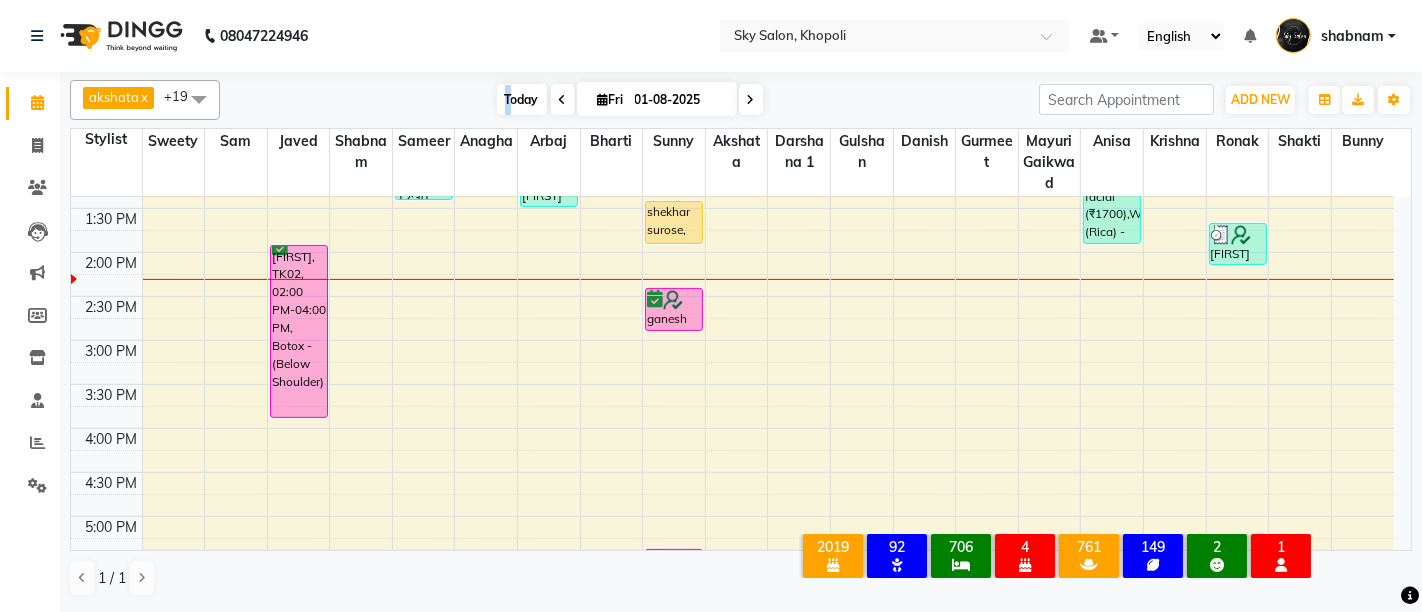 drag, startPoint x: 1283, startPoint y: 242, endPoint x: 503, endPoint y: 85, distance: 795.64374 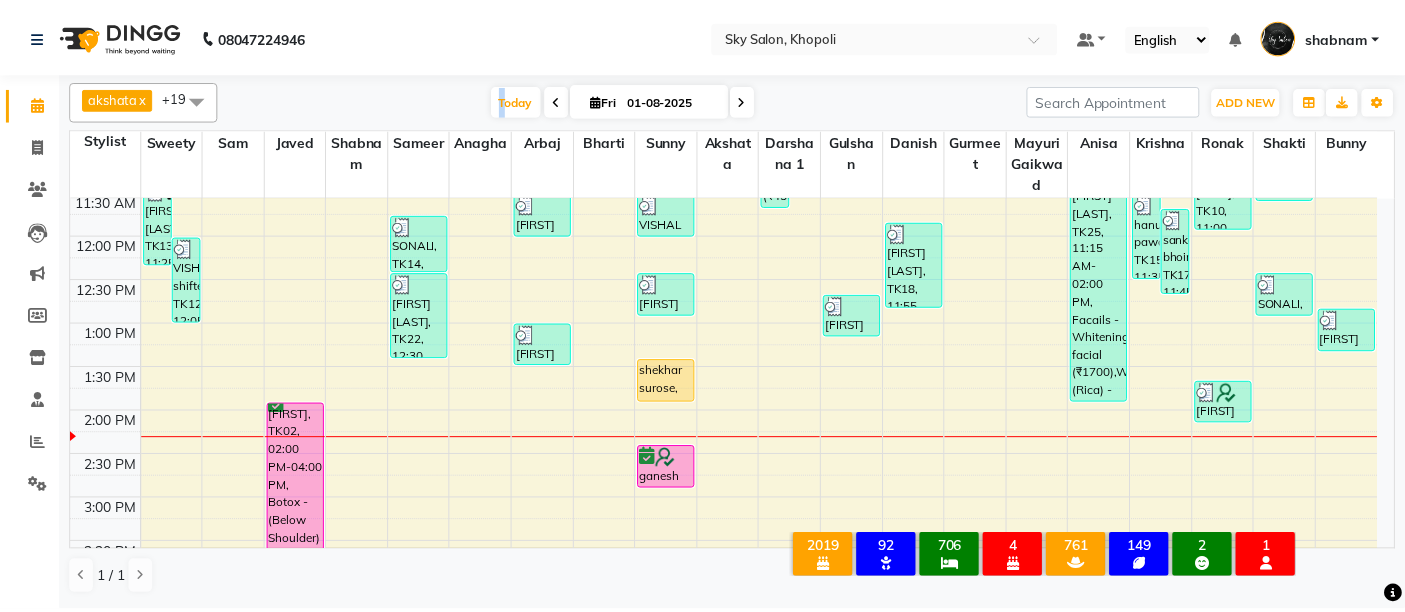 scroll, scrollTop: 488, scrollLeft: 0, axis: vertical 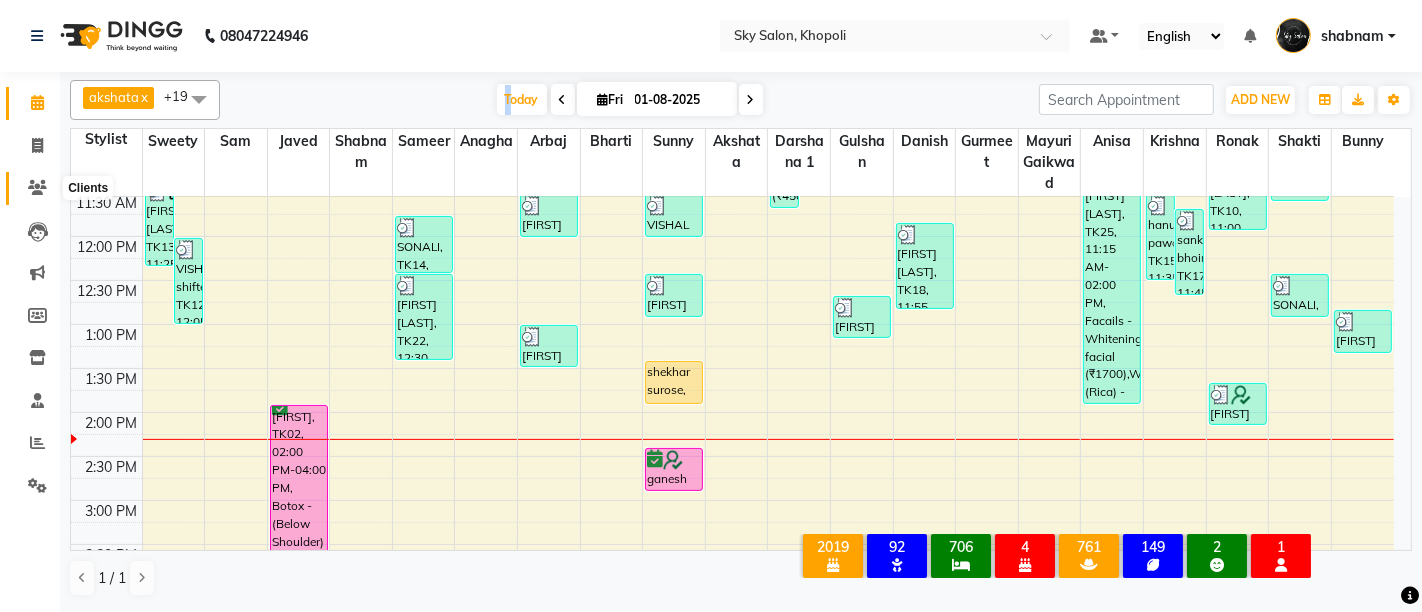 click 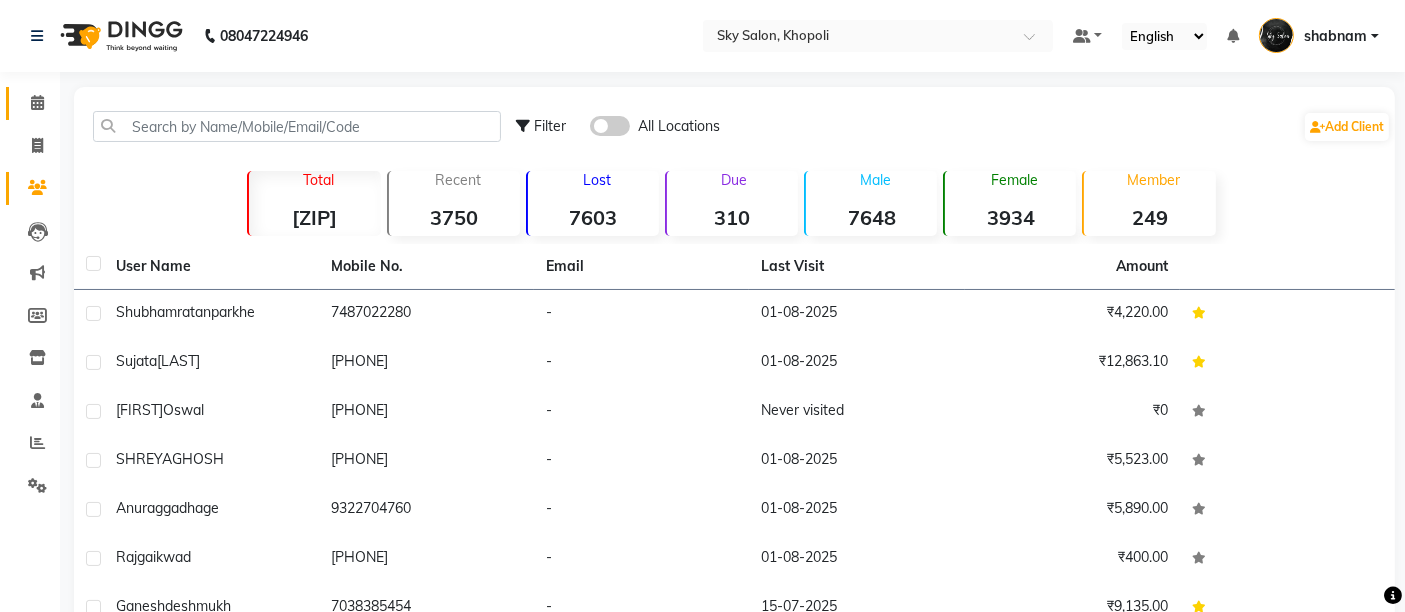 scroll, scrollTop: 262, scrollLeft: 0, axis: vertical 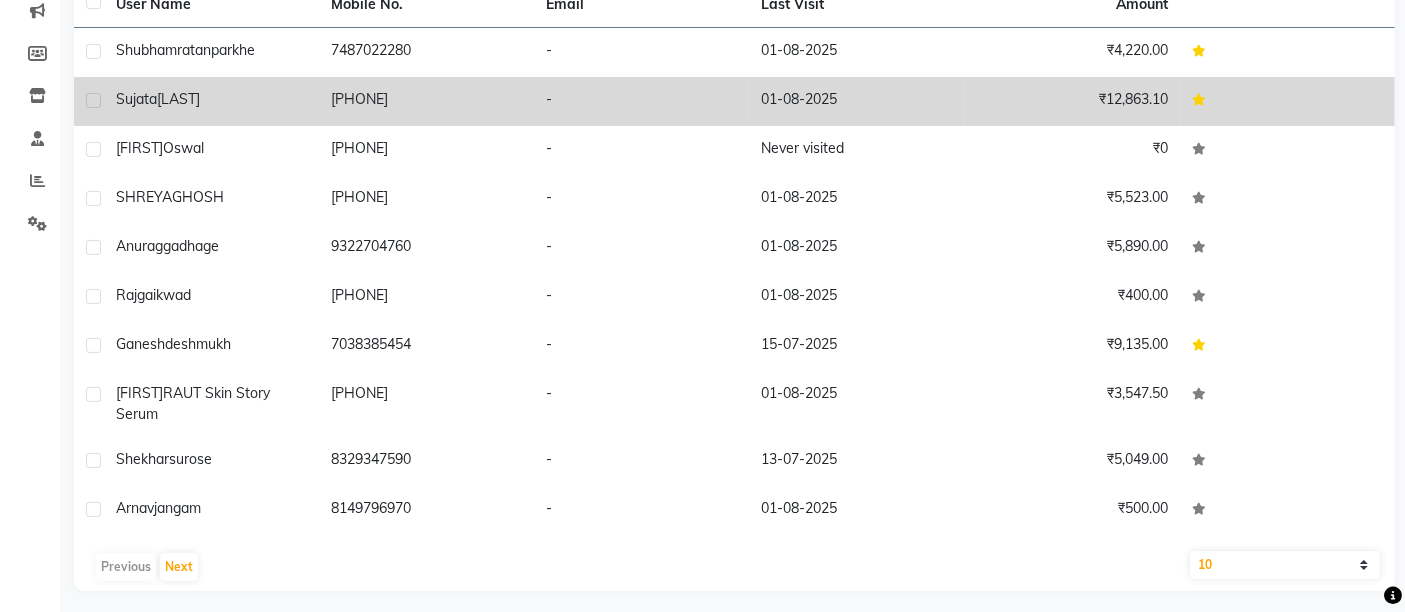 click on "[PHONE]" 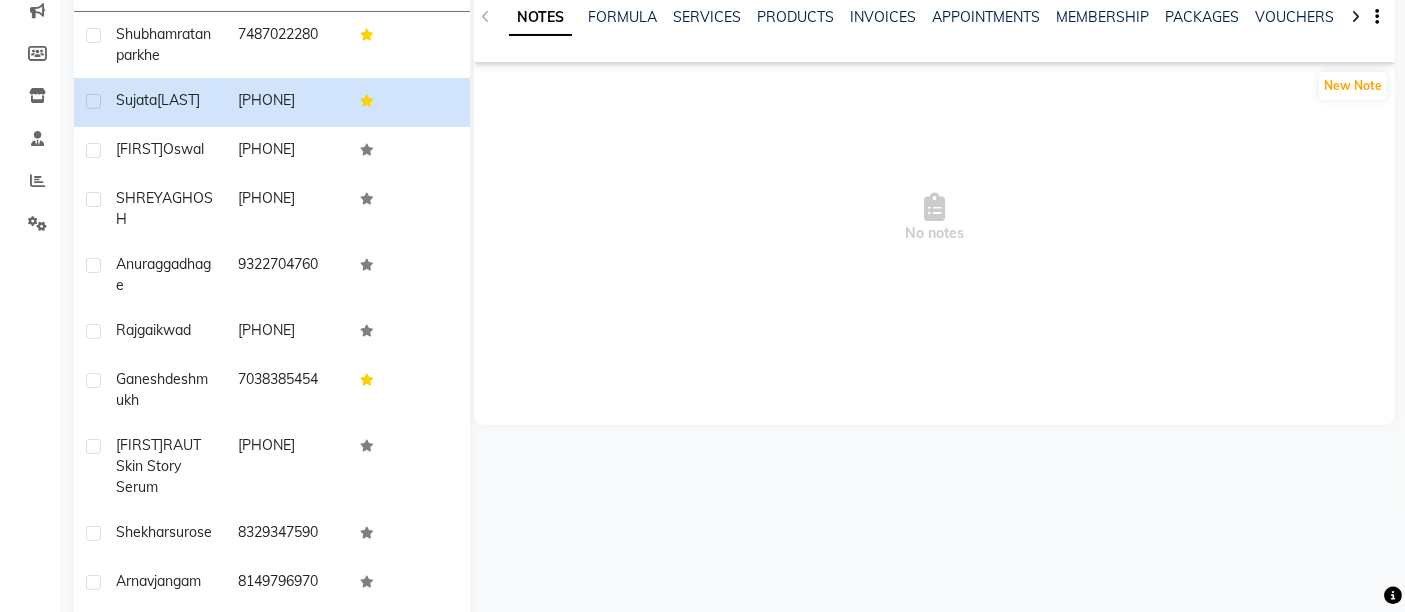 click on "NOTES FORMULA SERVICES PRODUCTS INVOICES APPOINTMENTS MEMBERSHIP PACKAGES VOUCHERS GIFTCARDS POINTS FORMS FAMILY CARDS WALLET" 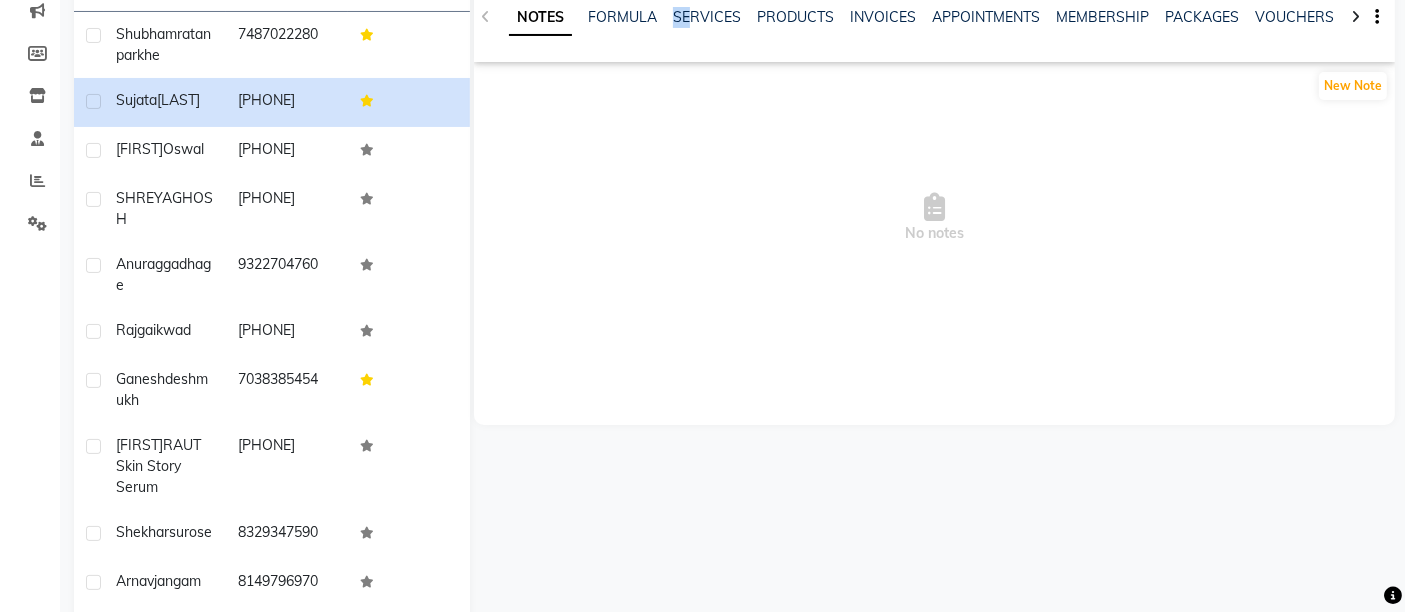 drag, startPoint x: 666, startPoint y: 26, endPoint x: 685, endPoint y: 26, distance: 19 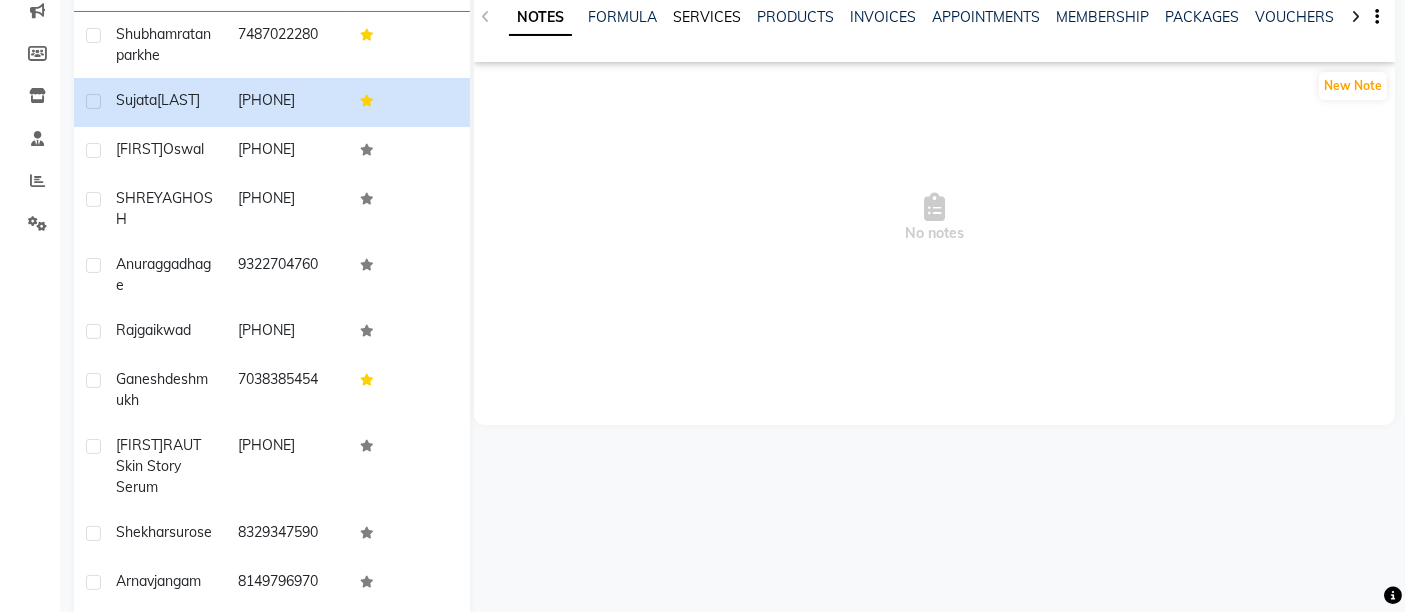click on "SERVICES" 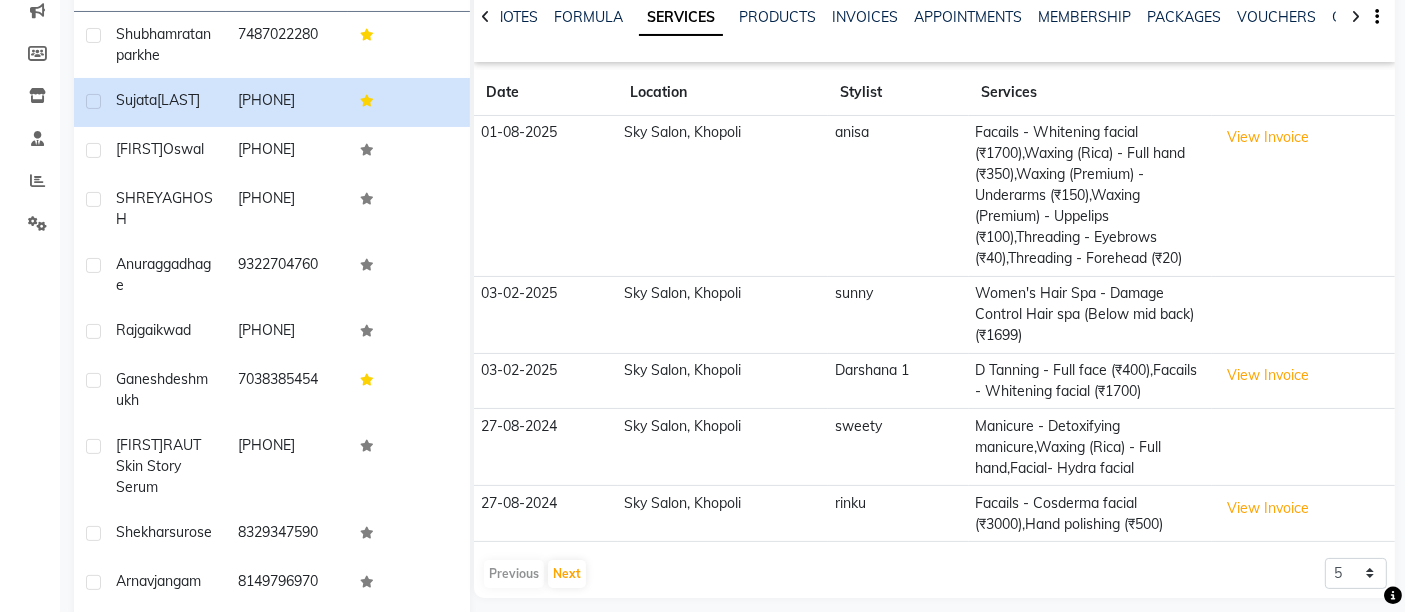 scroll, scrollTop: 0, scrollLeft: 0, axis: both 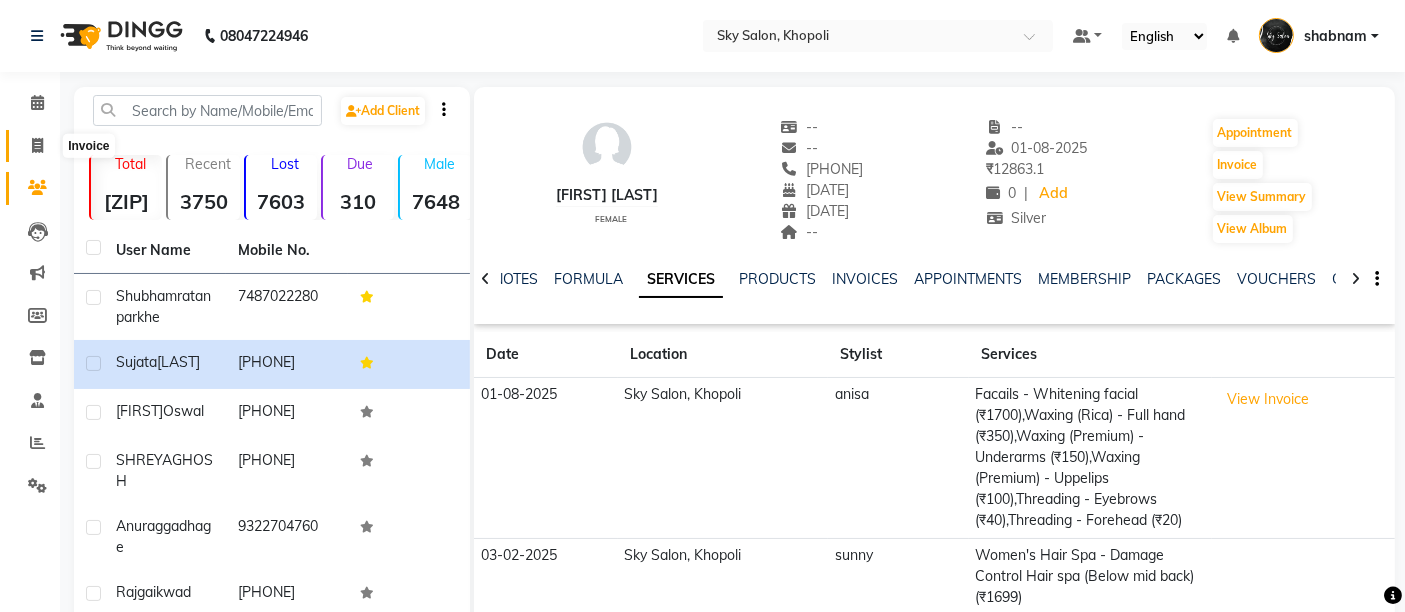 click 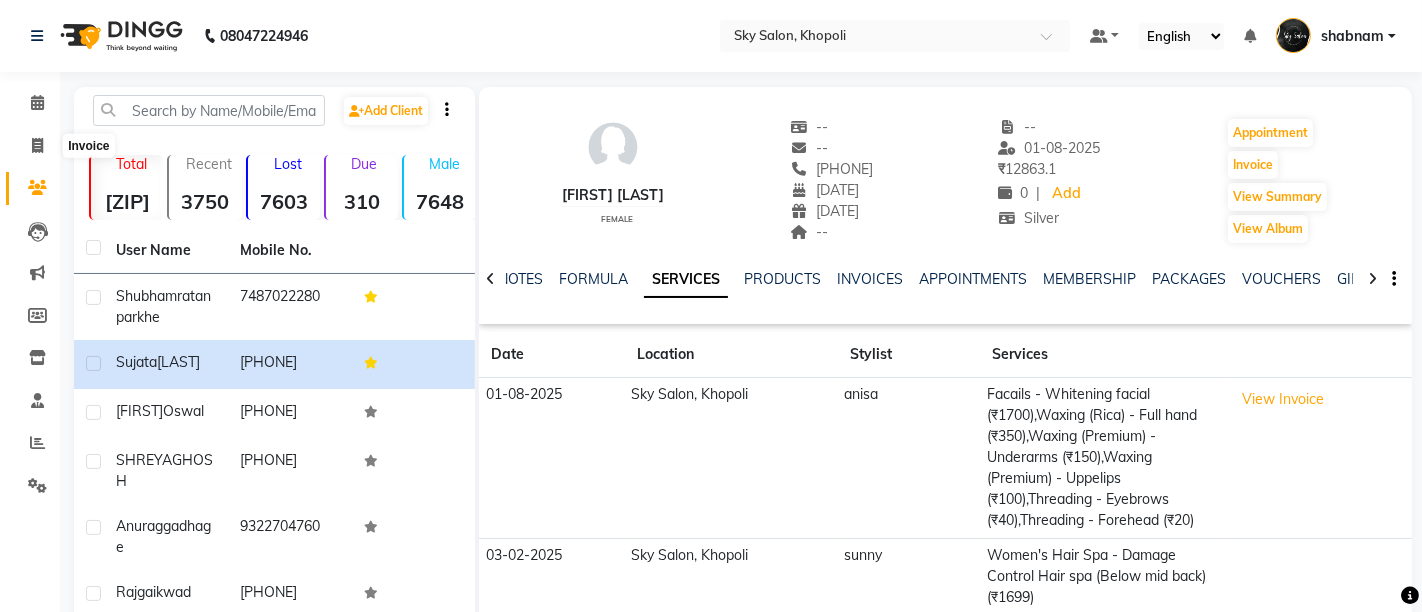 select on "service" 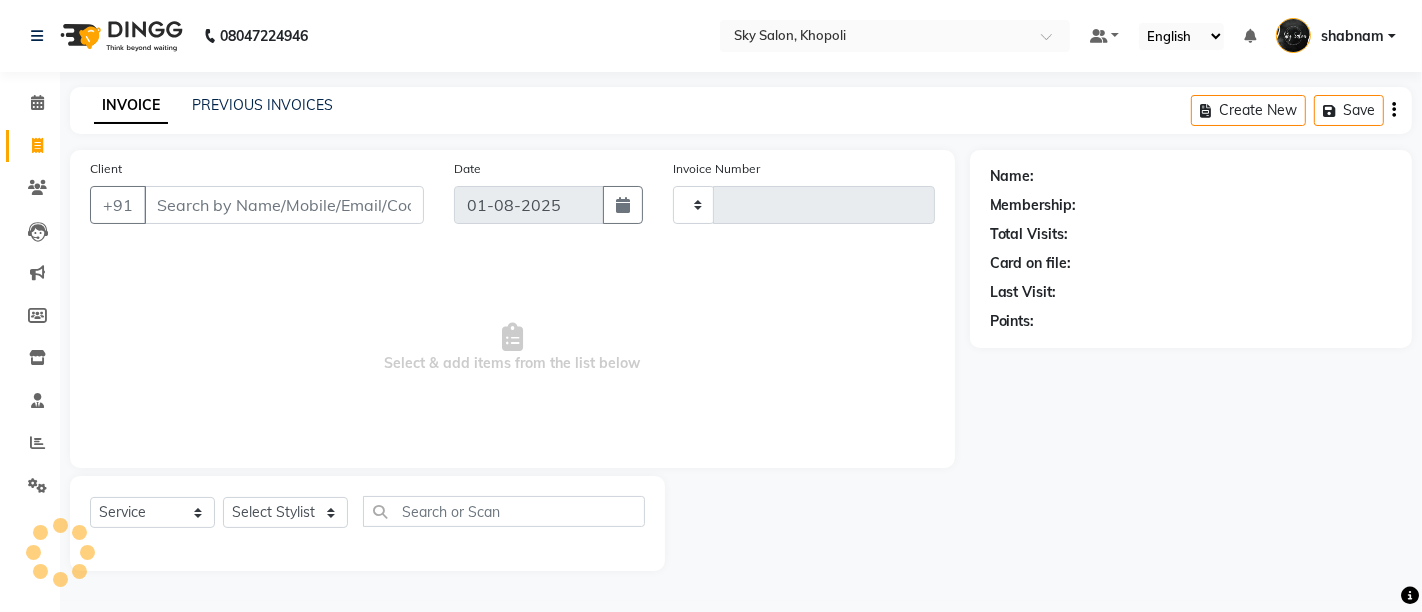 type on "9702" 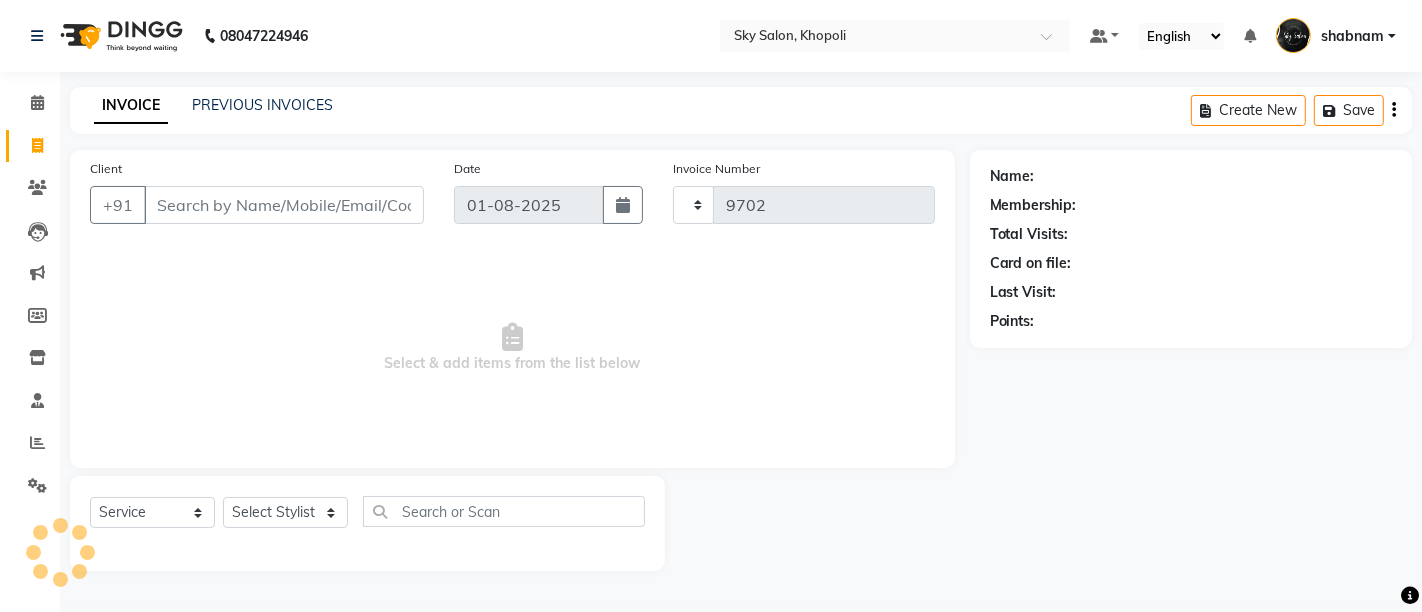 select on "3537" 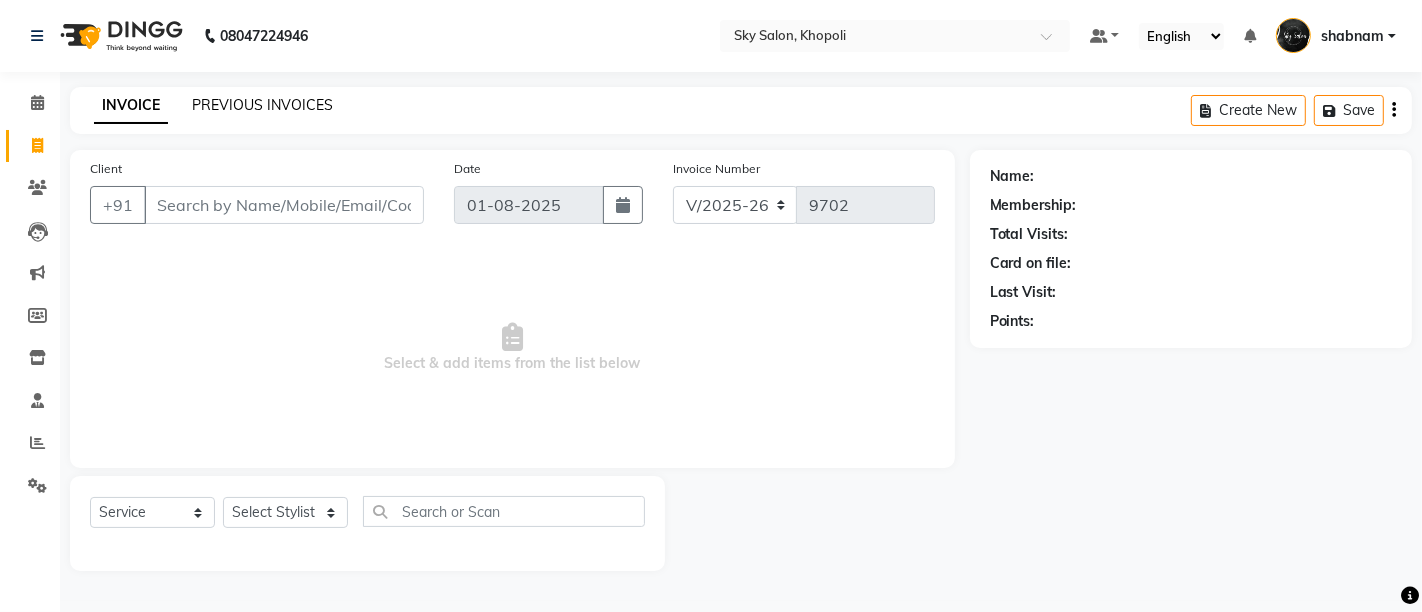 click on "PREVIOUS INVOICES" 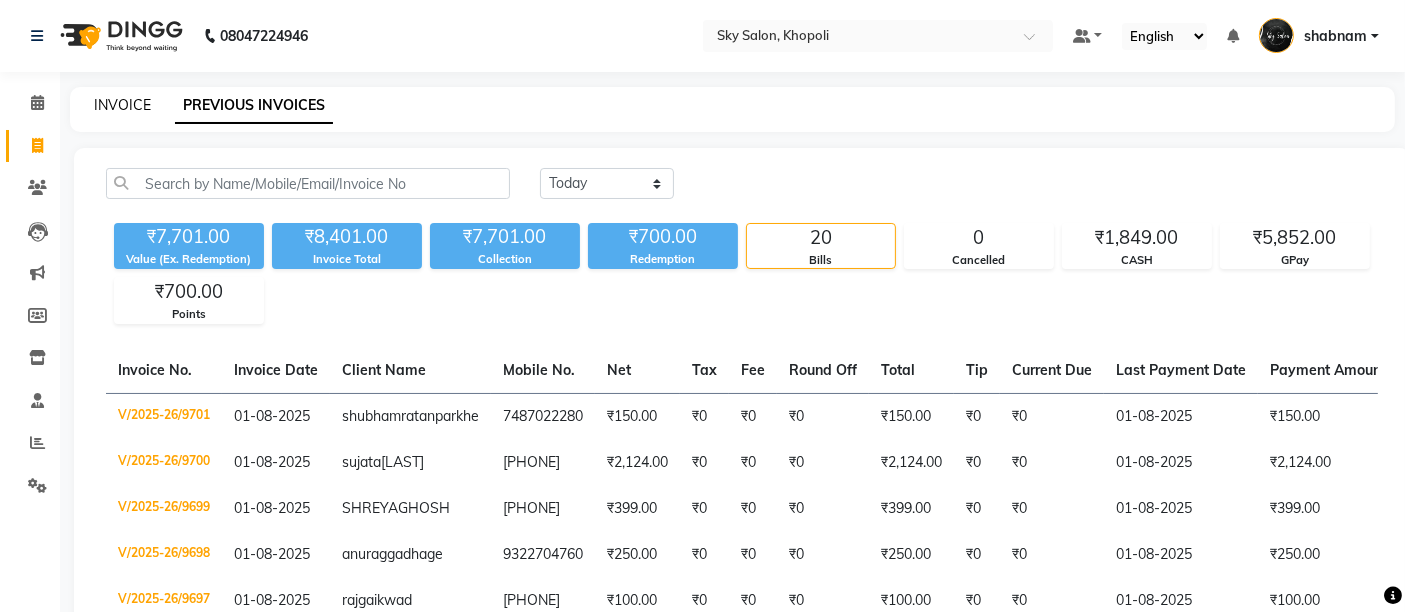 click on "INVOICE" 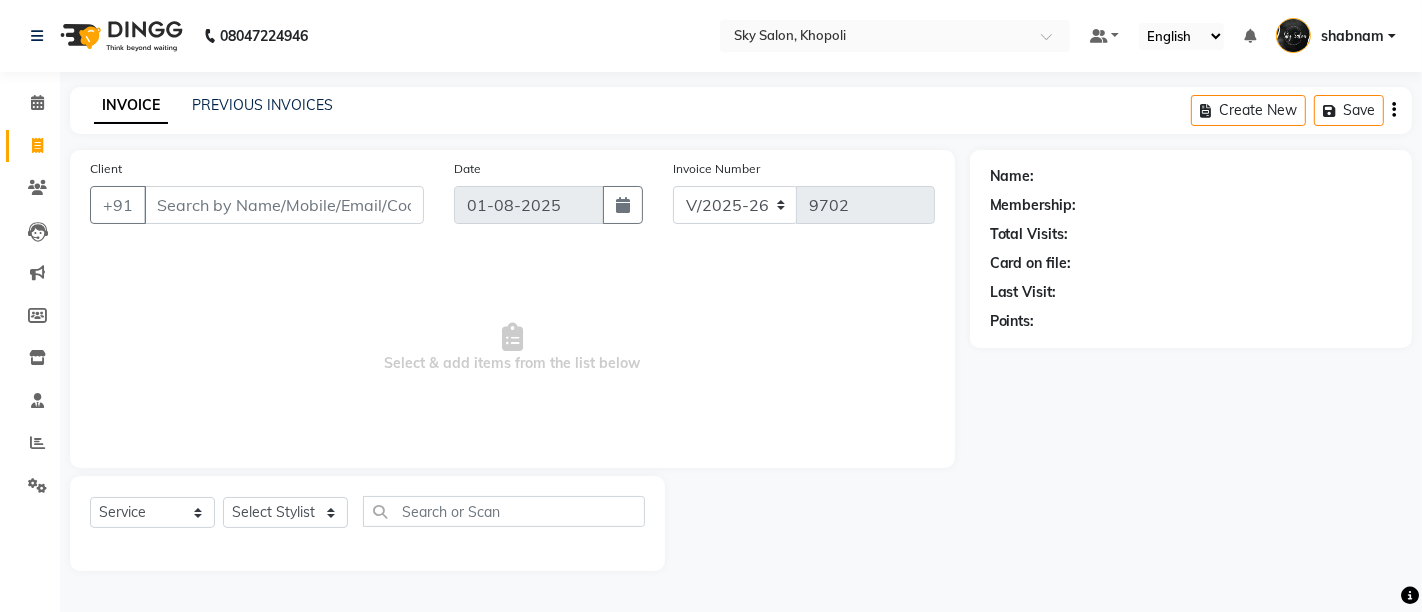 click on "Staff" 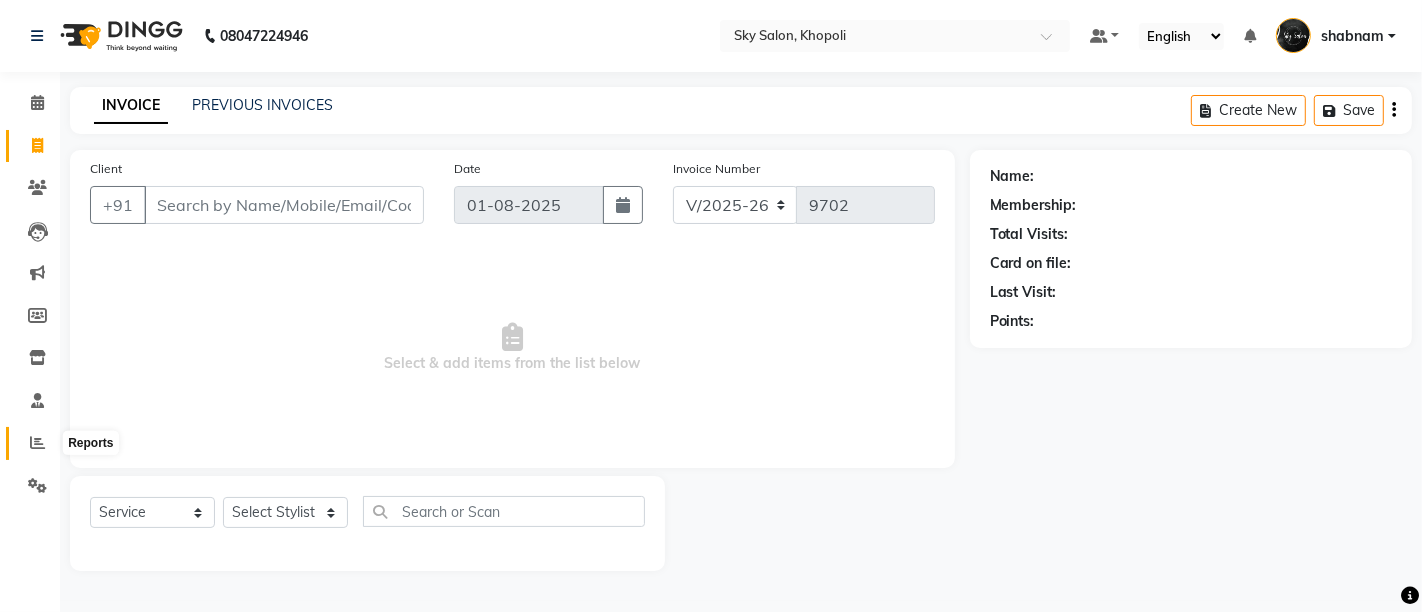 click 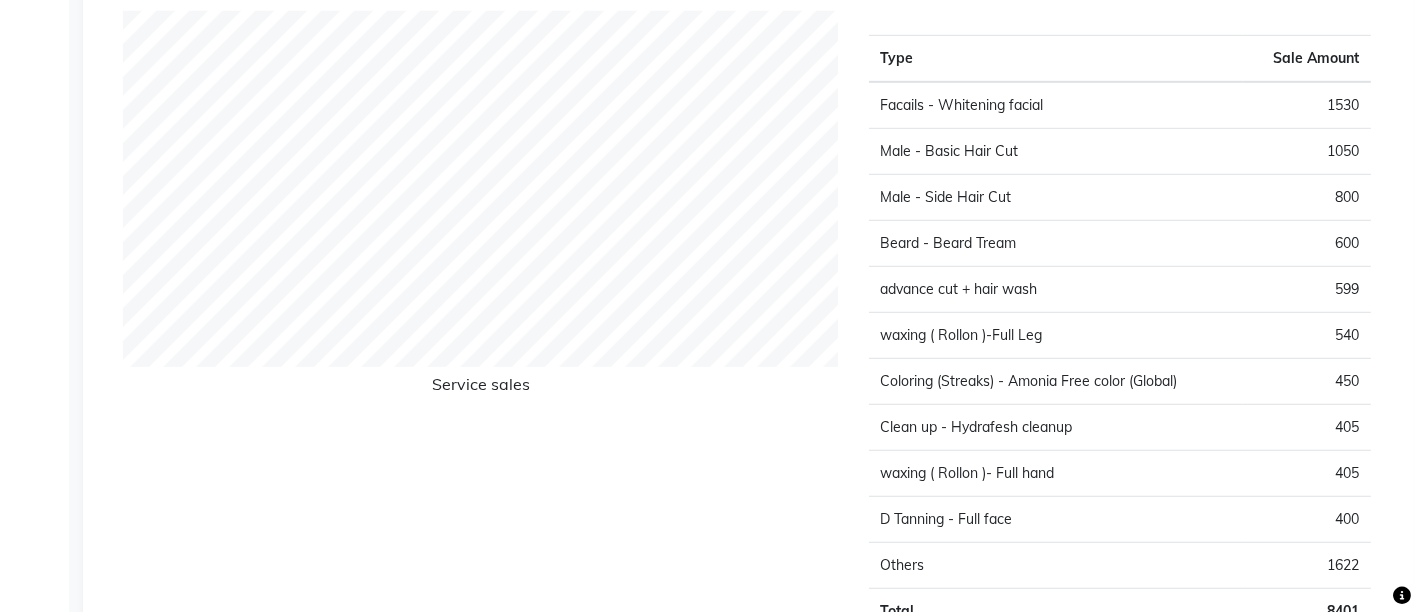 scroll, scrollTop: 0, scrollLeft: 0, axis: both 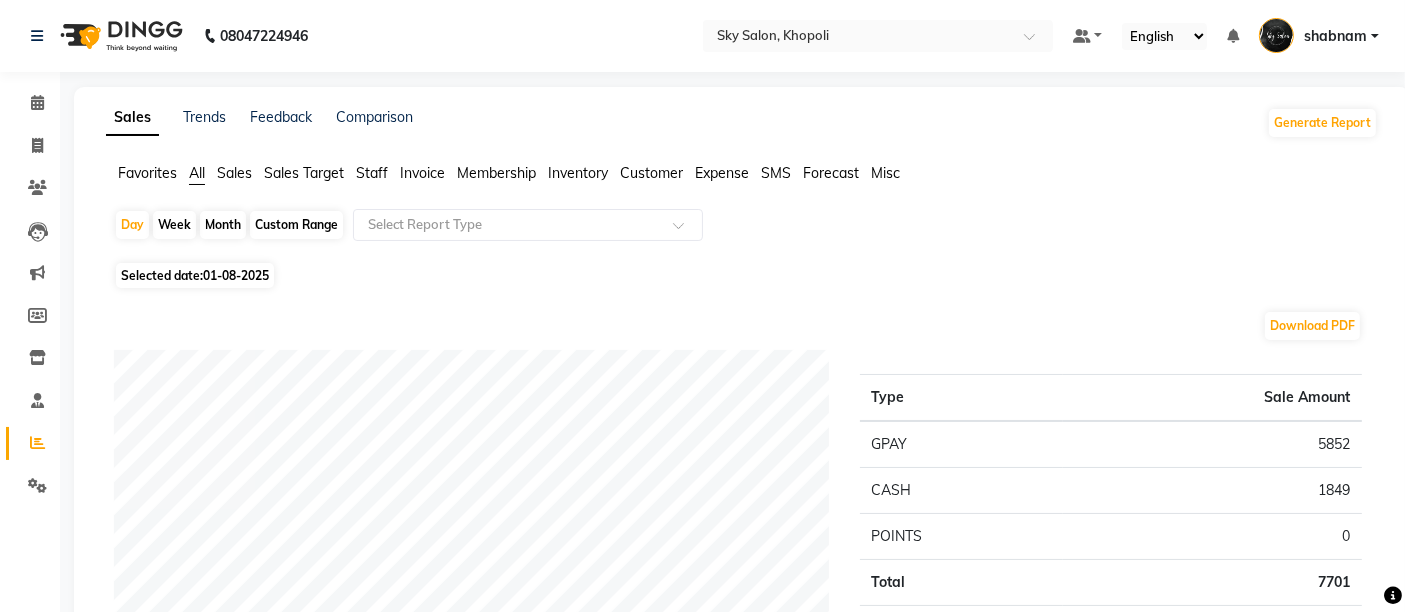 click on "Sales Target" 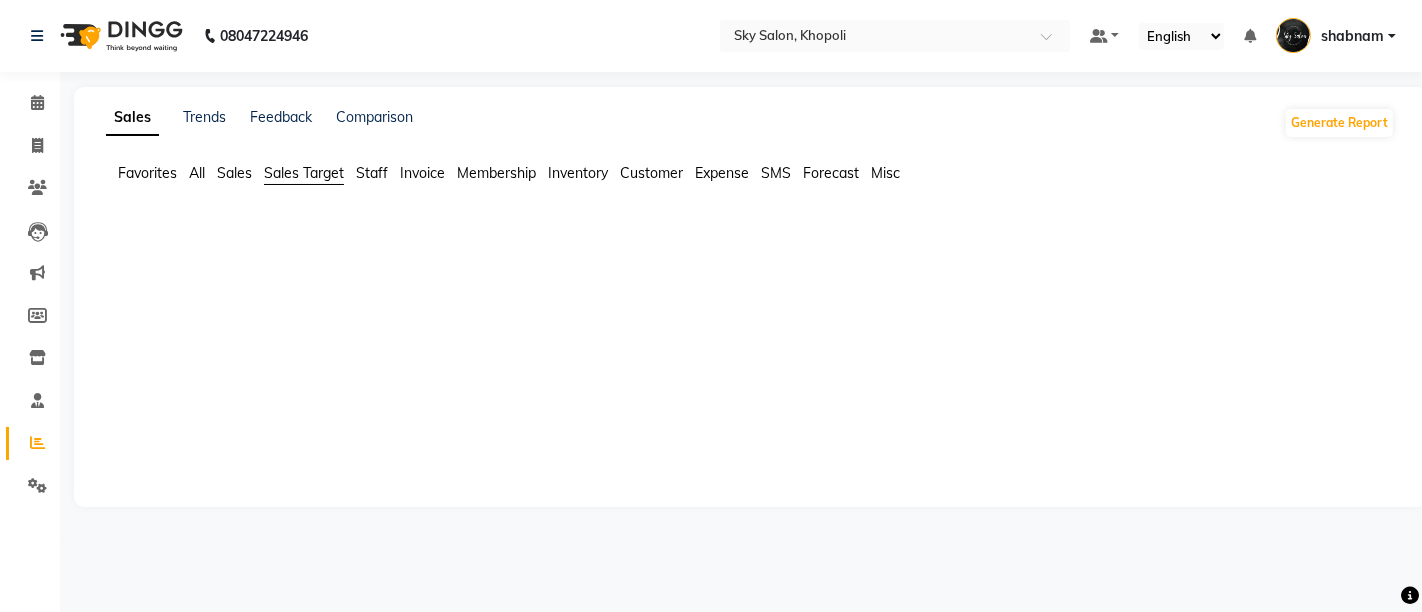 click on "Favorites" 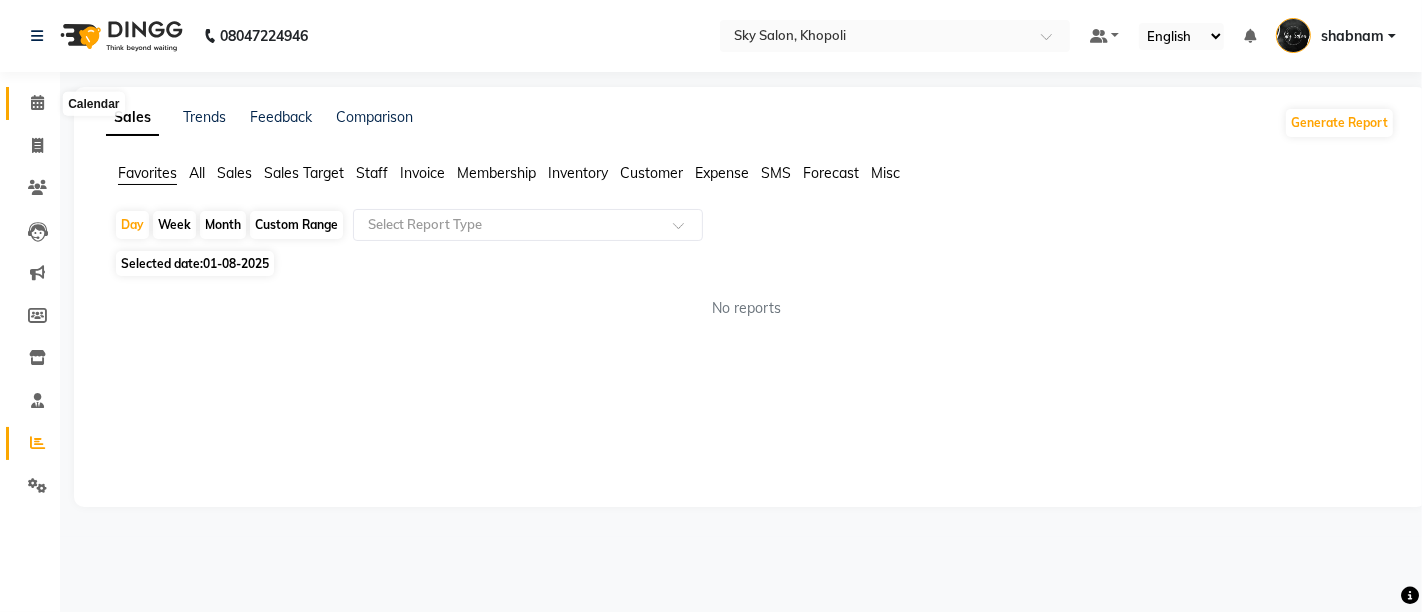 click 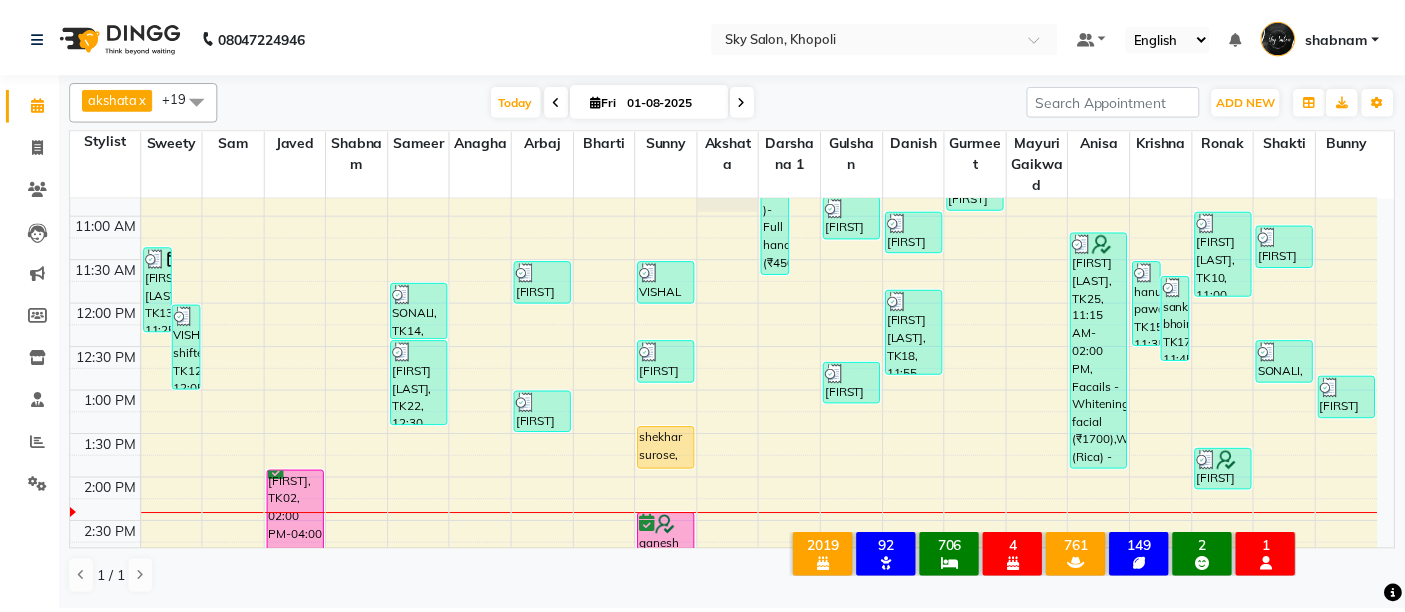 scroll, scrollTop: 403, scrollLeft: 0, axis: vertical 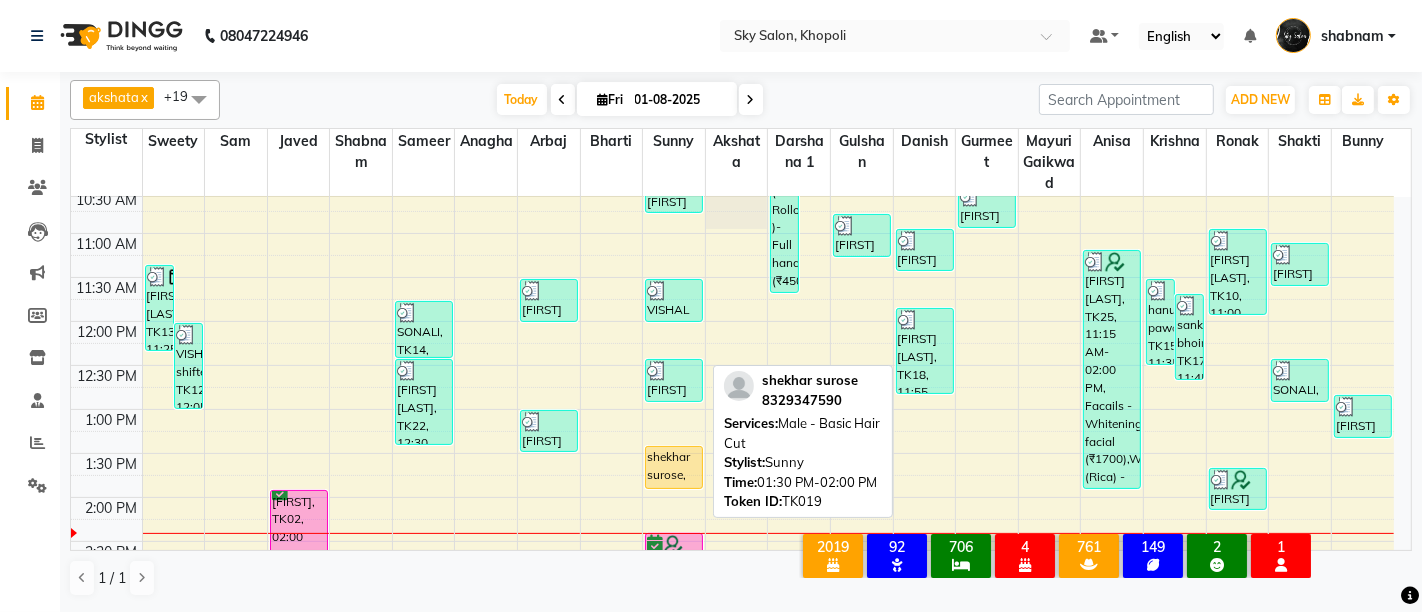 click on "shekhar surose, TK19, 01:30 PM-02:00 PM, Male  - Basic Hair Cut" at bounding box center (674, 467) 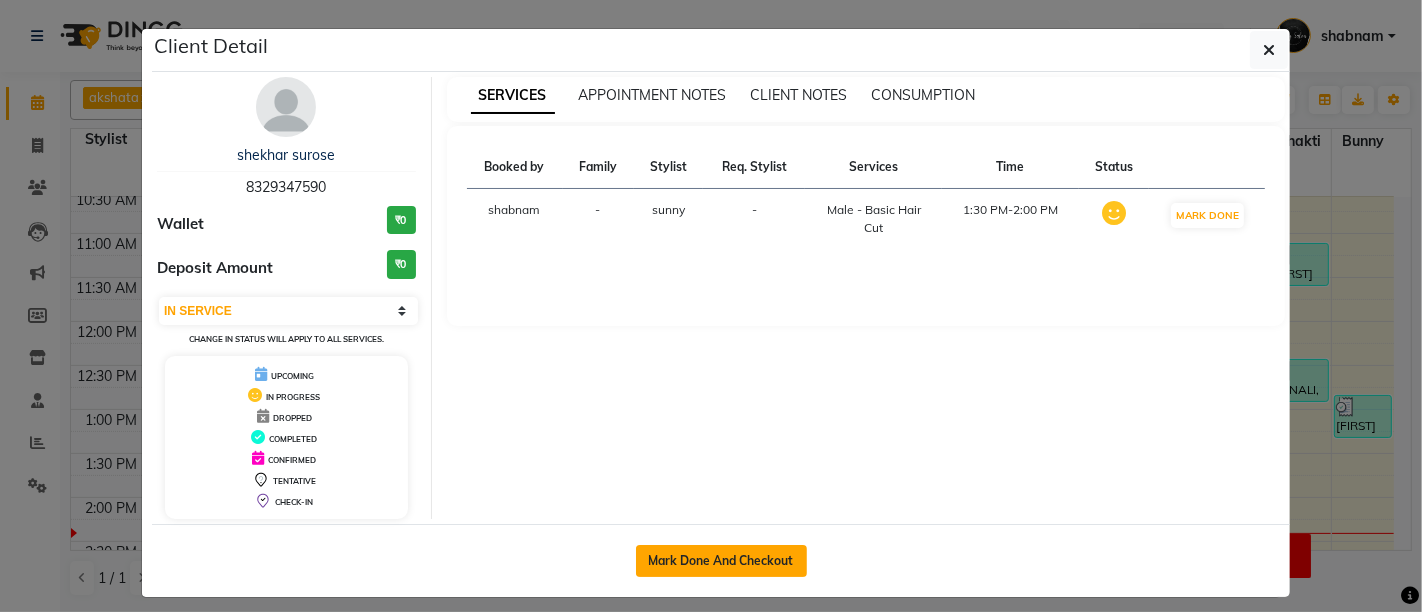 click on "Mark Done And Checkout" 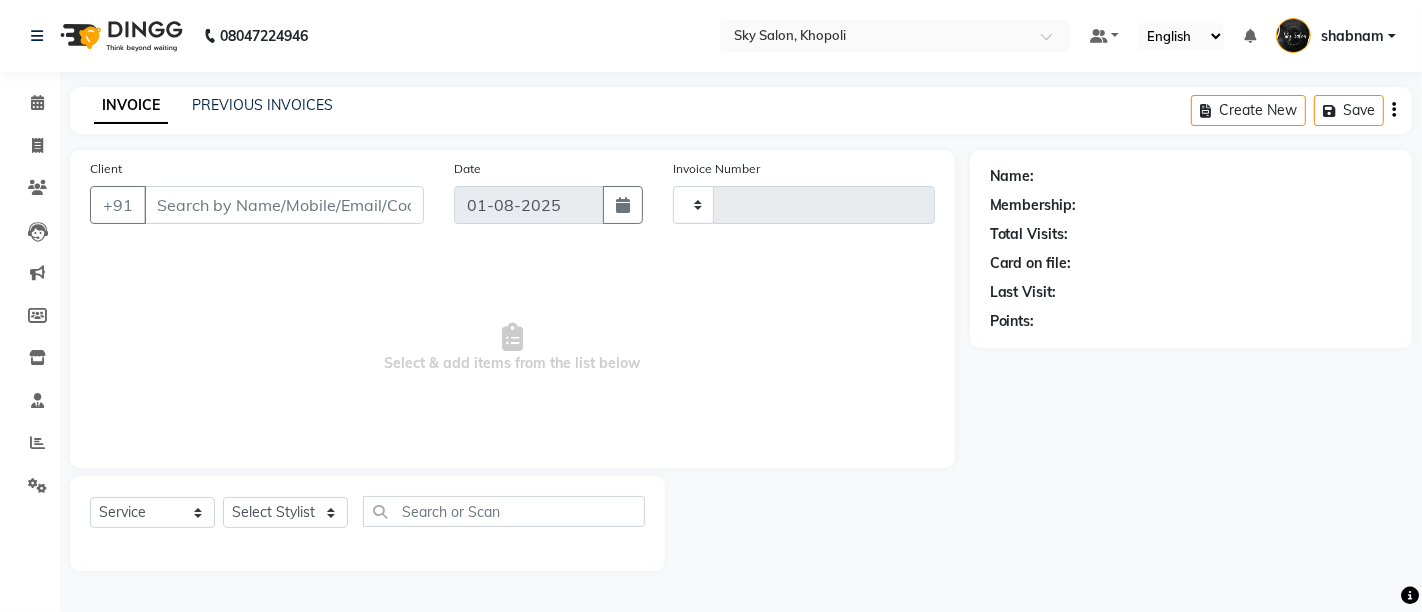 type on "9702" 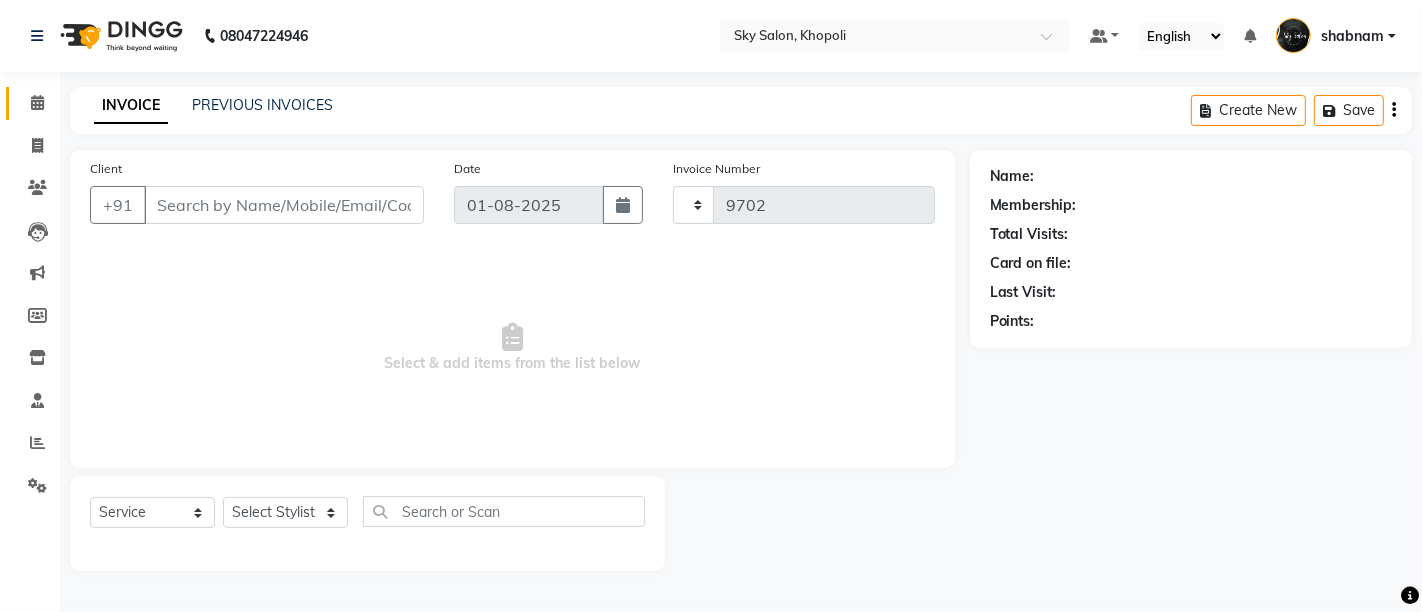 select on "3537" 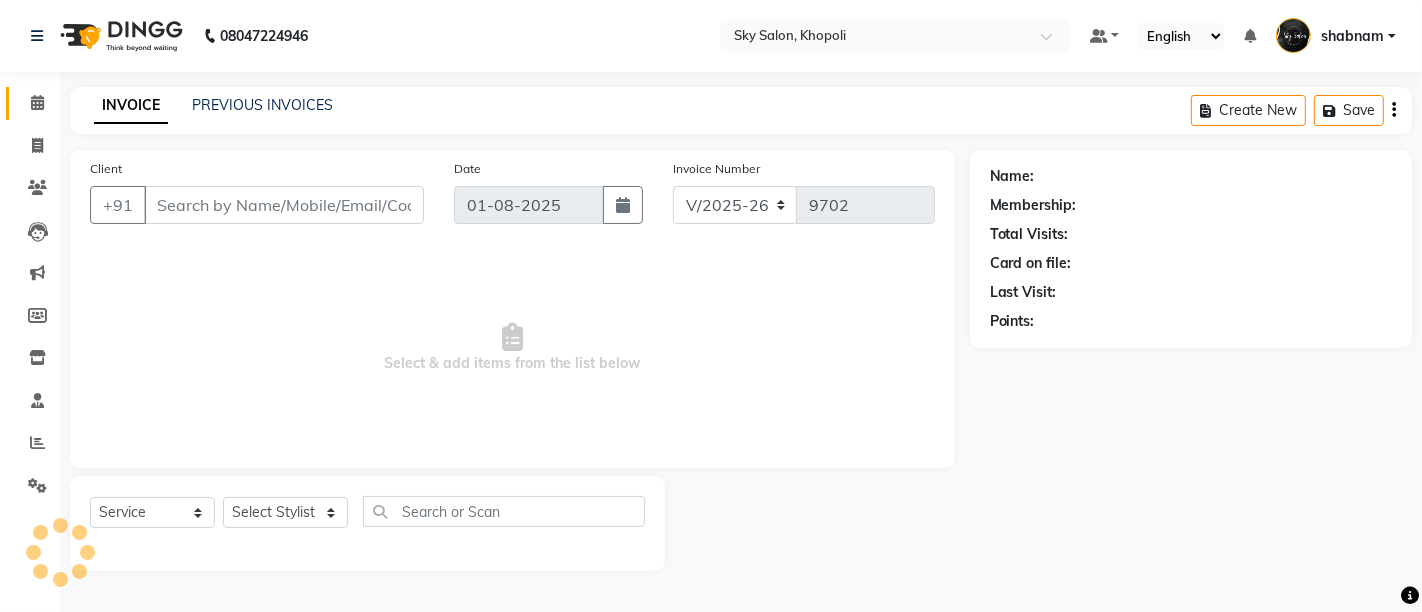 type on "8329347590" 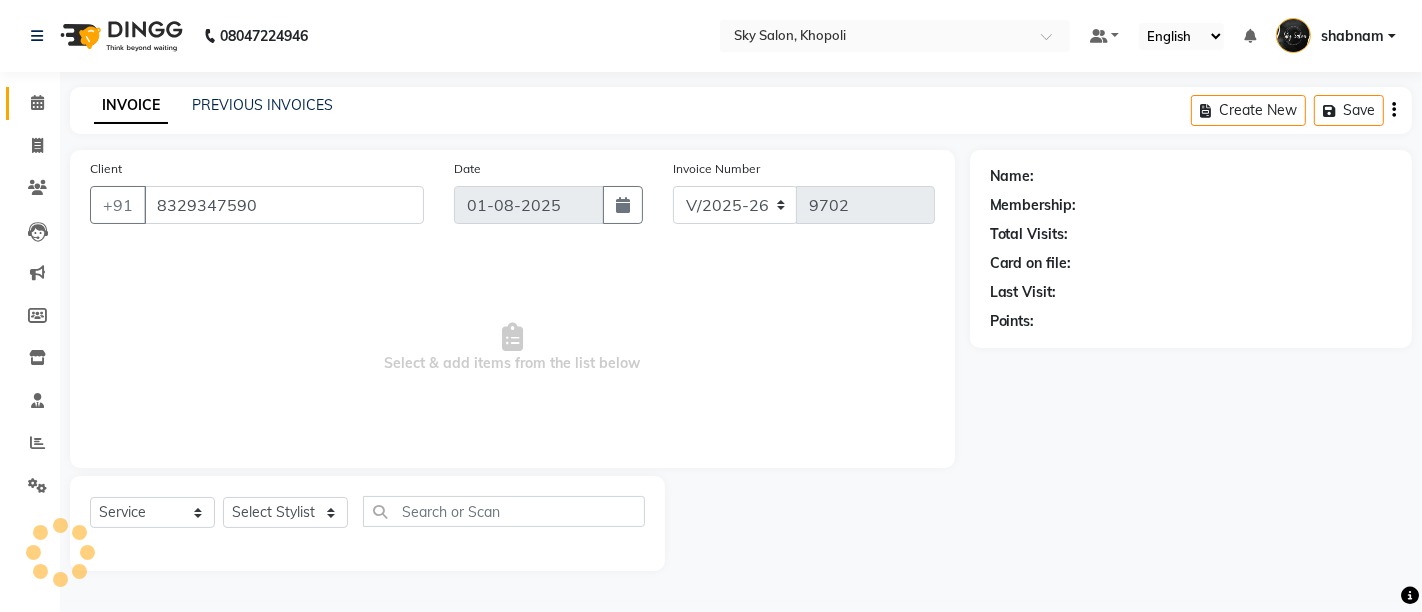 select on "43486" 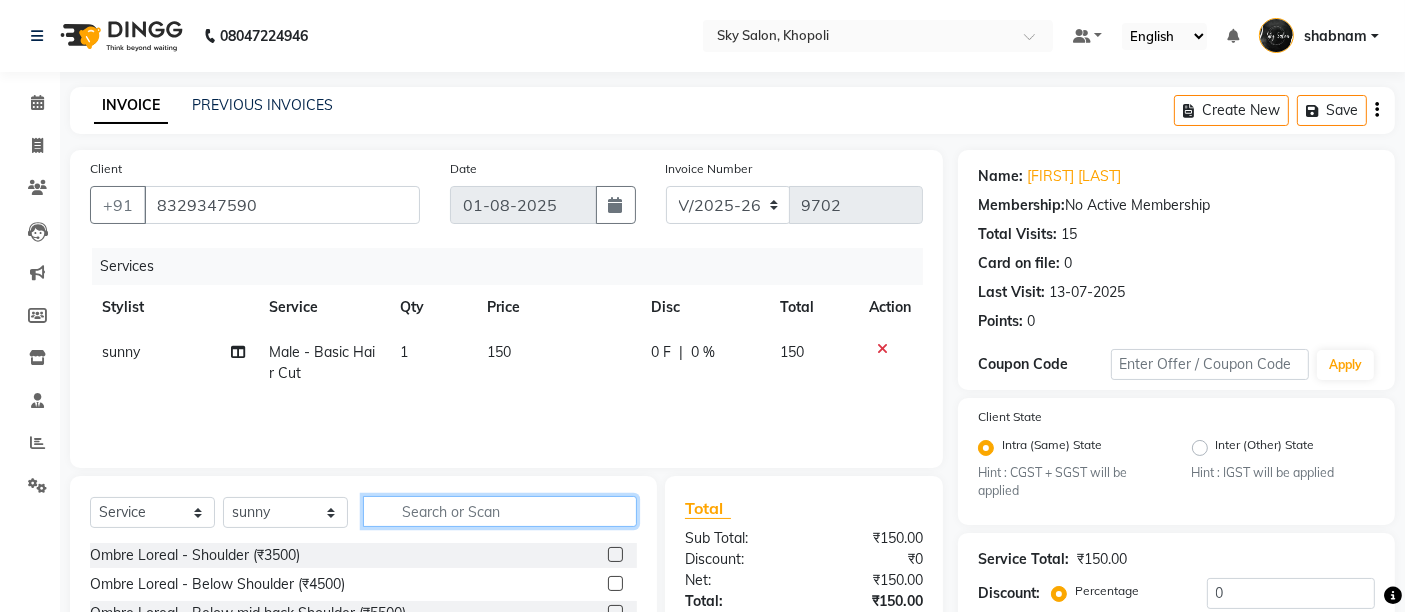 click 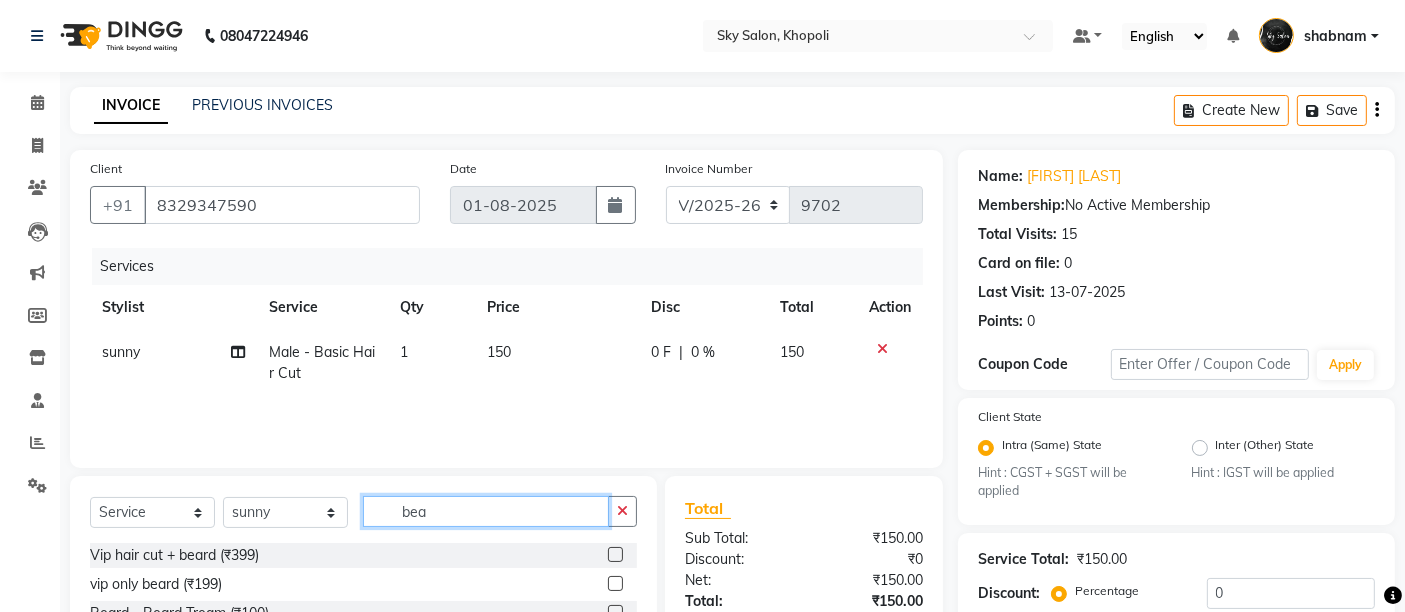 scroll, scrollTop: 154, scrollLeft: 0, axis: vertical 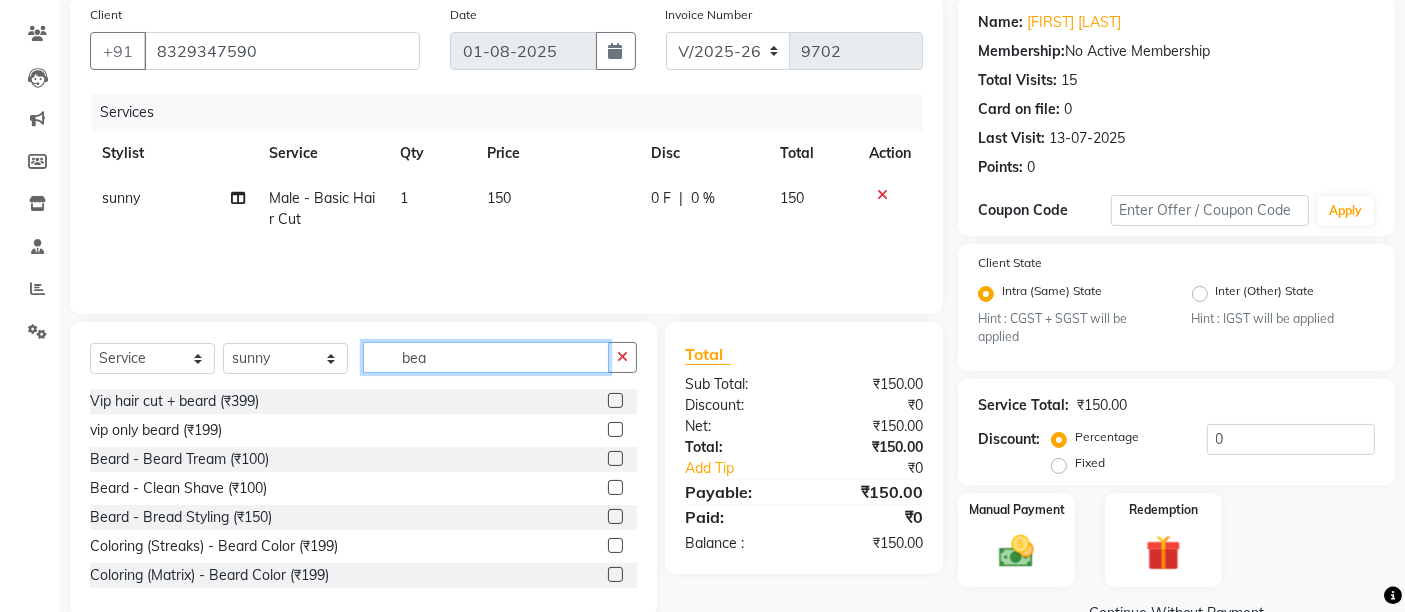 type on "bea" 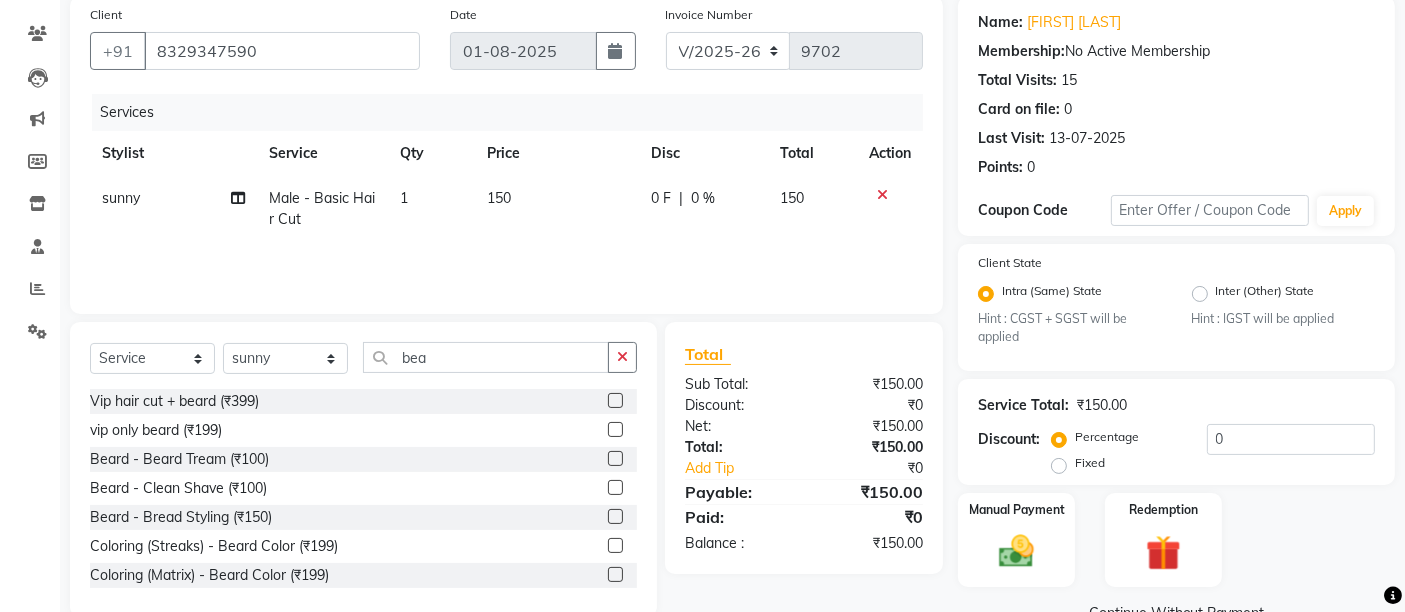 click 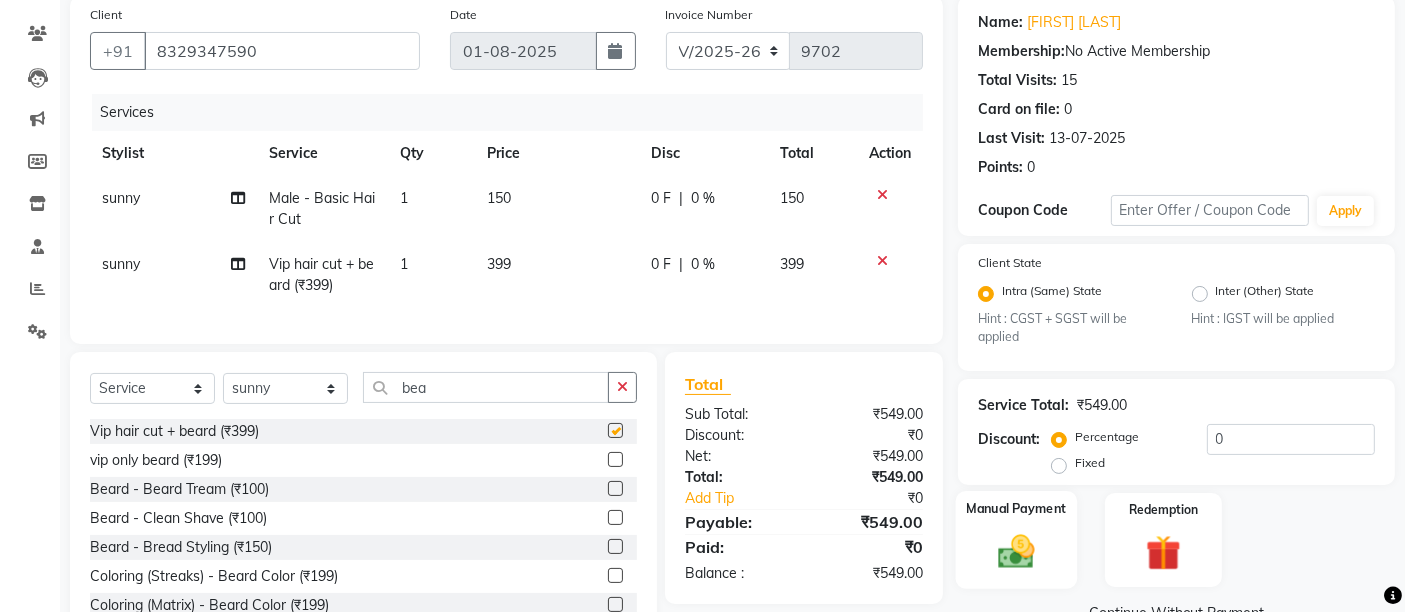 checkbox on "false" 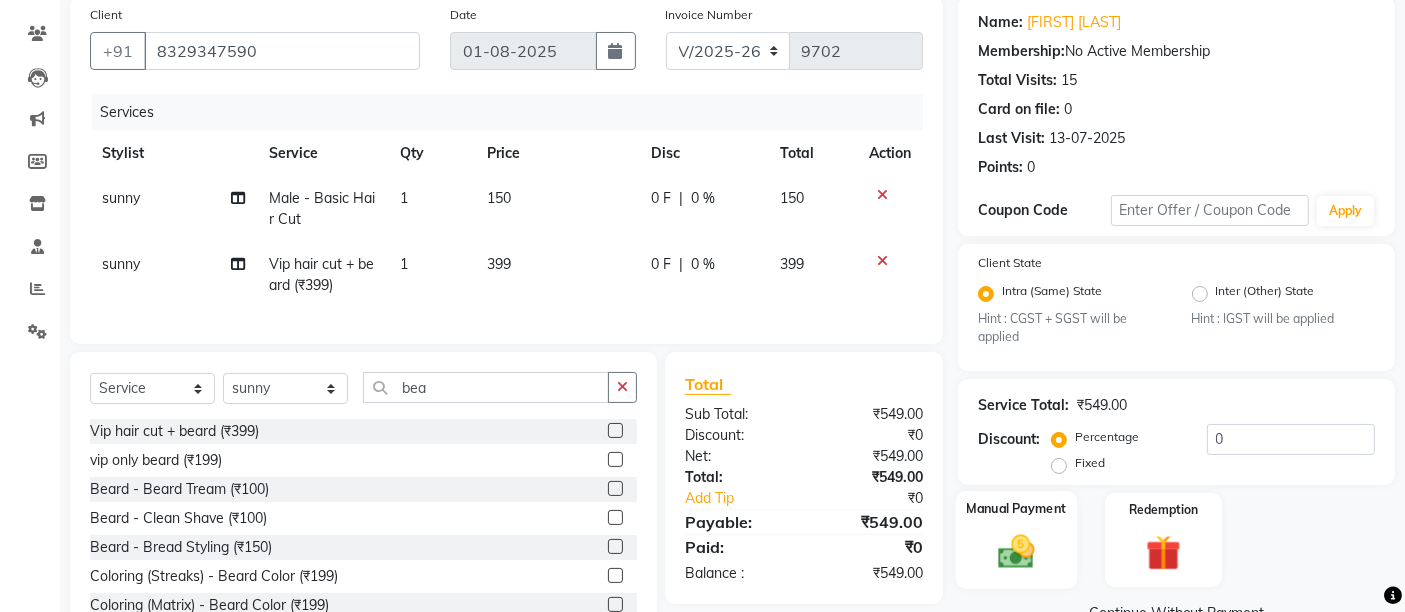 click on "Manual Payment" 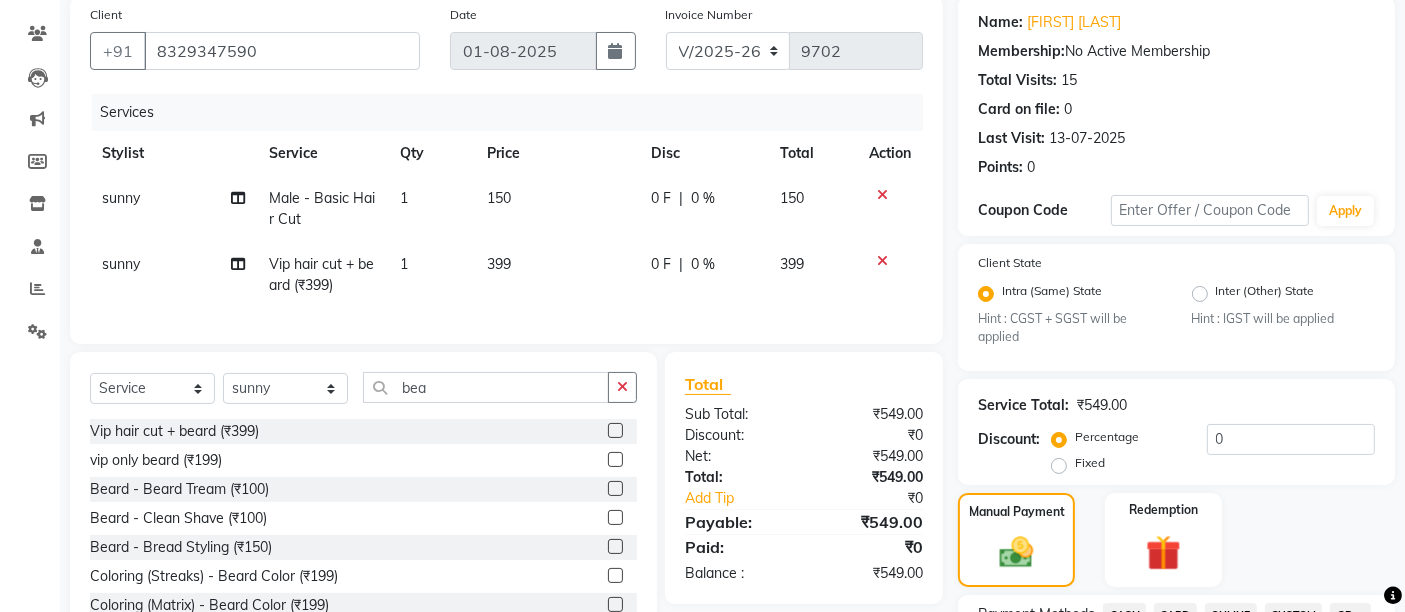 scroll, scrollTop: 374, scrollLeft: 0, axis: vertical 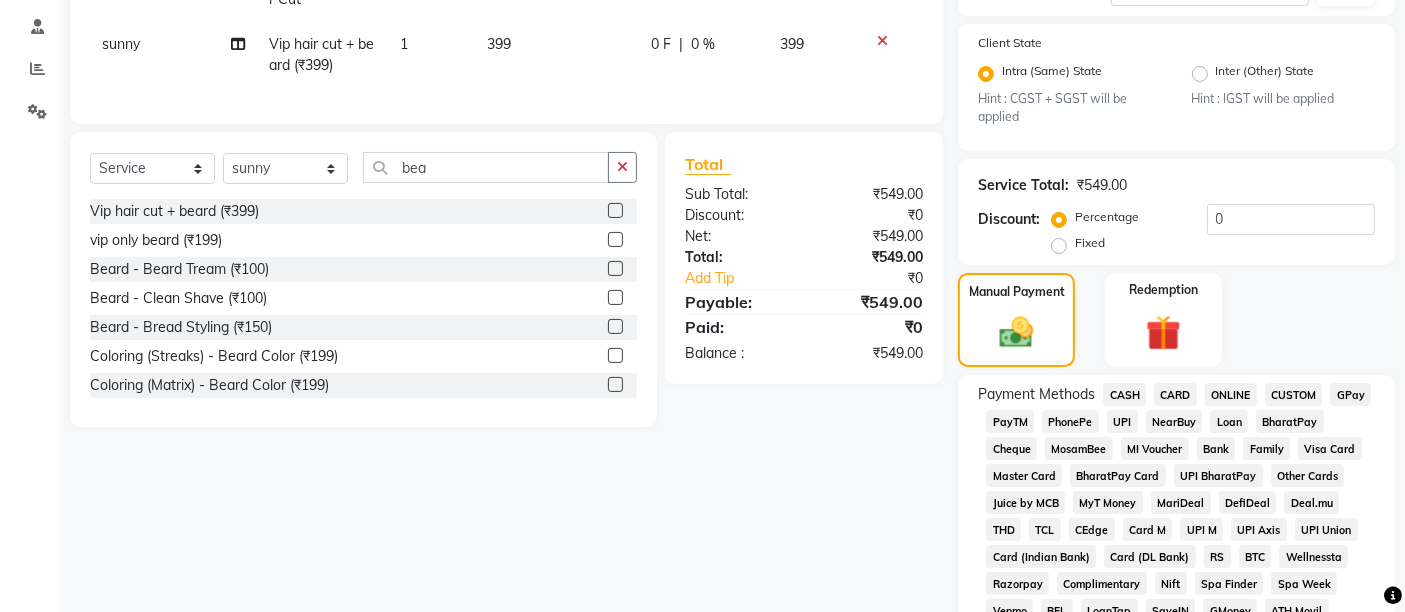 click on "GPay" 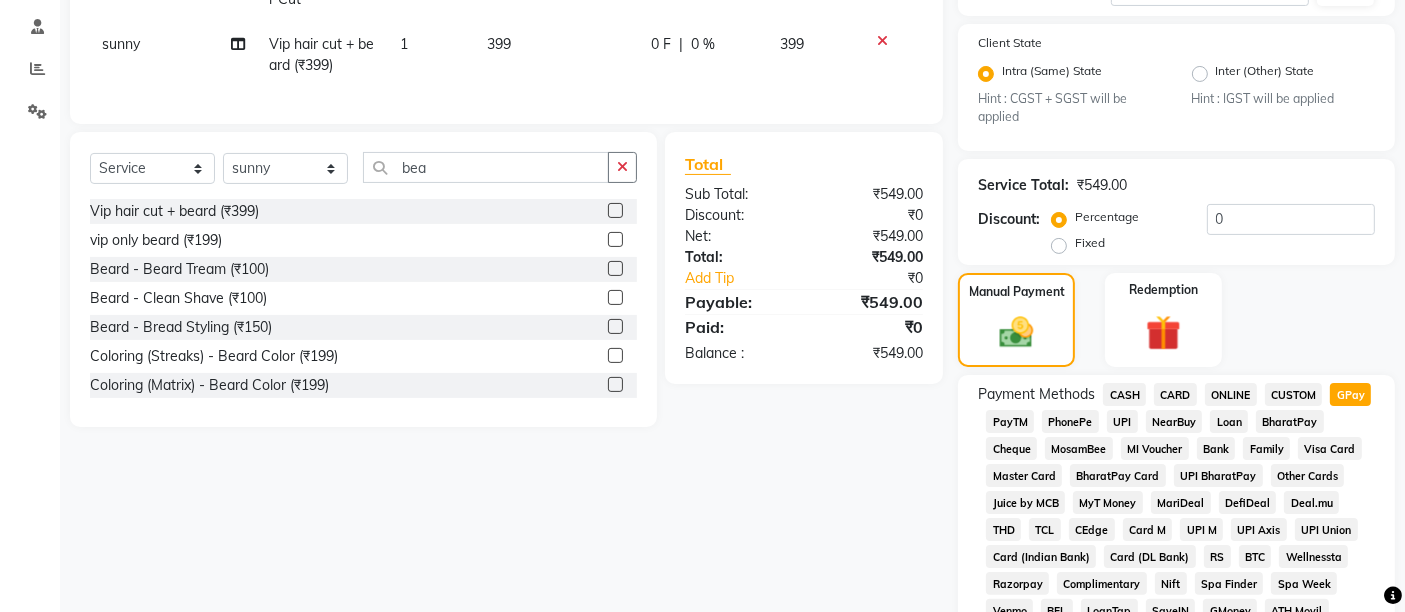 scroll, scrollTop: 222, scrollLeft: 0, axis: vertical 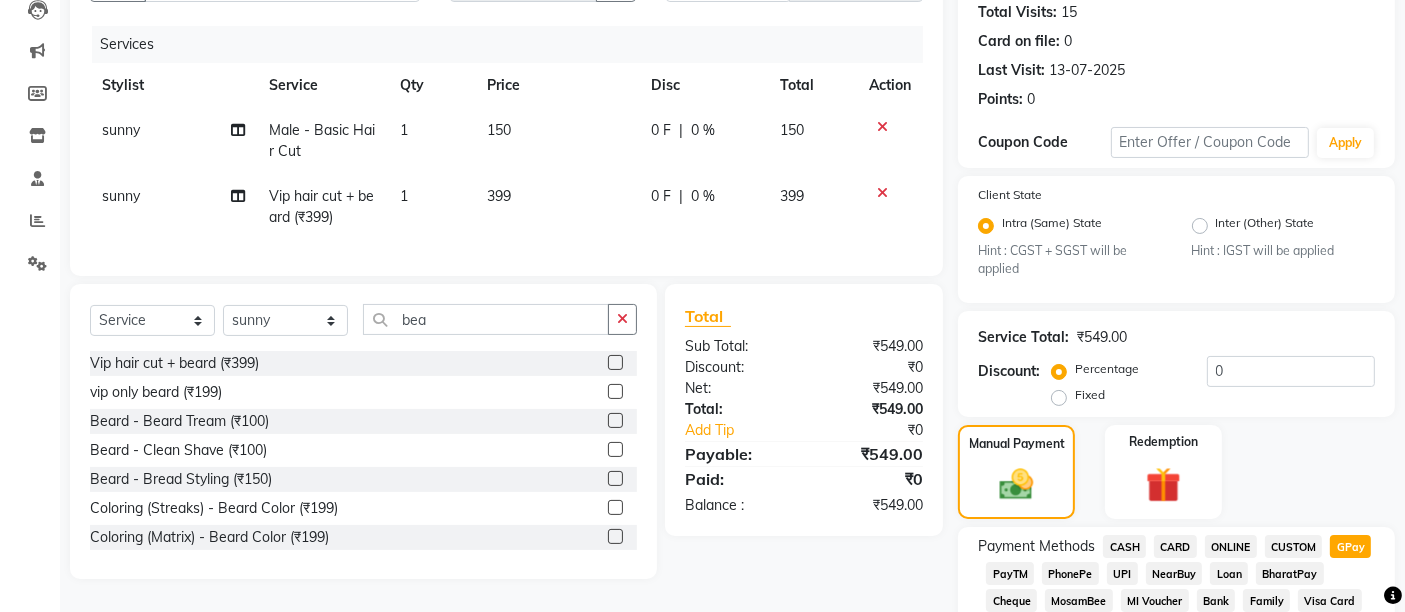 click 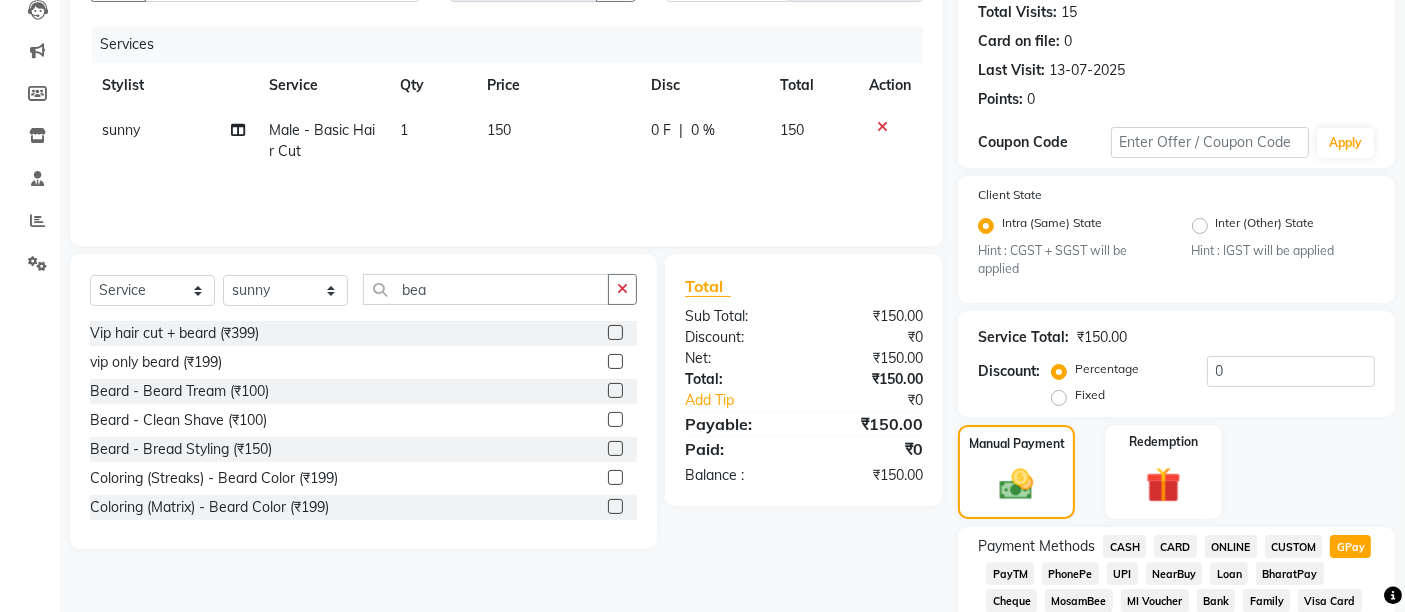 click 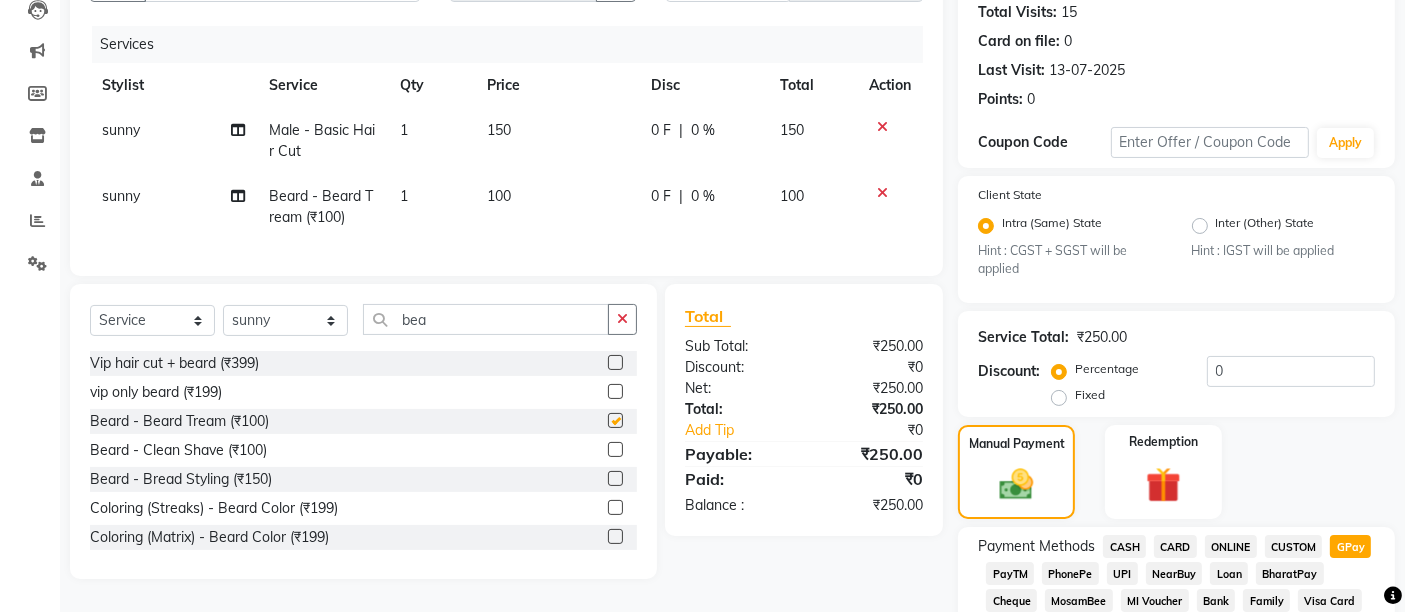 checkbox on "false" 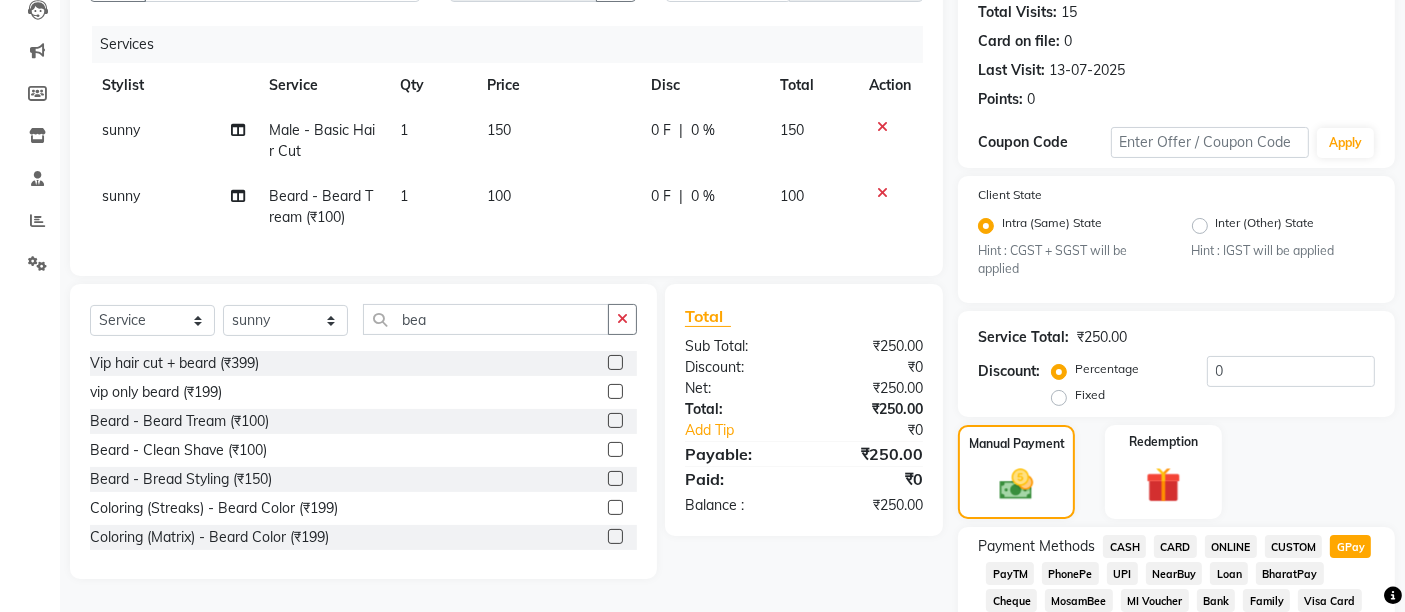 scroll, scrollTop: 998, scrollLeft: 0, axis: vertical 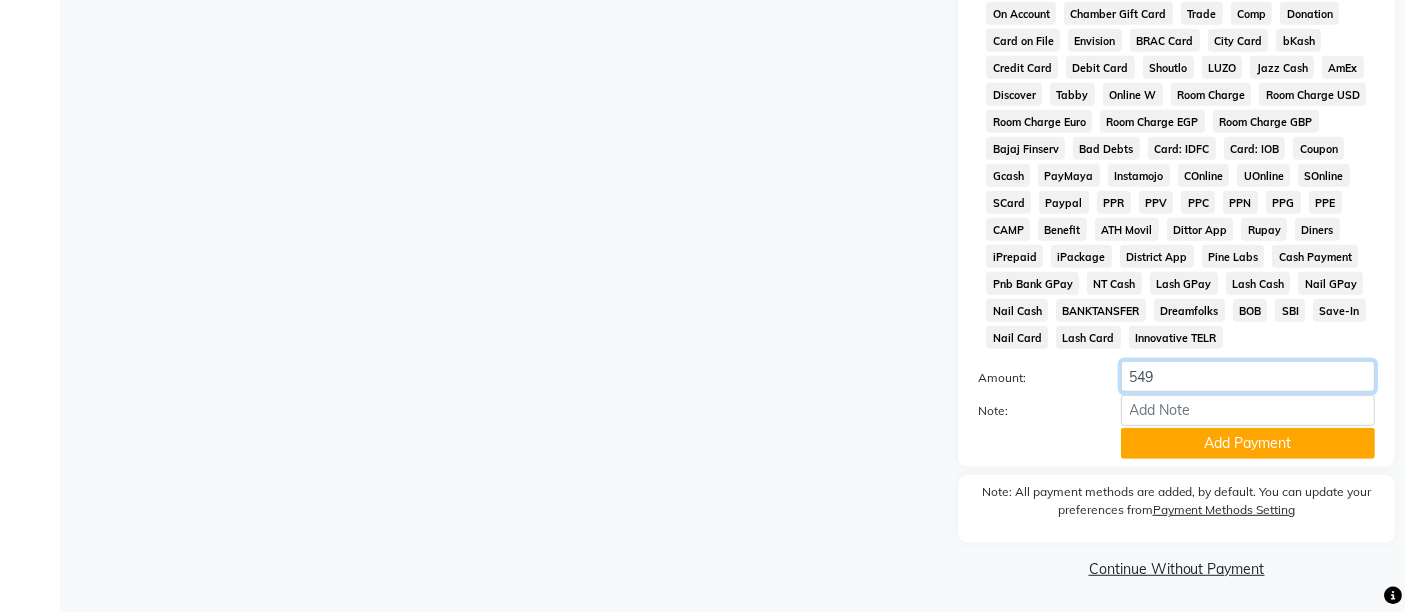 click on "549" 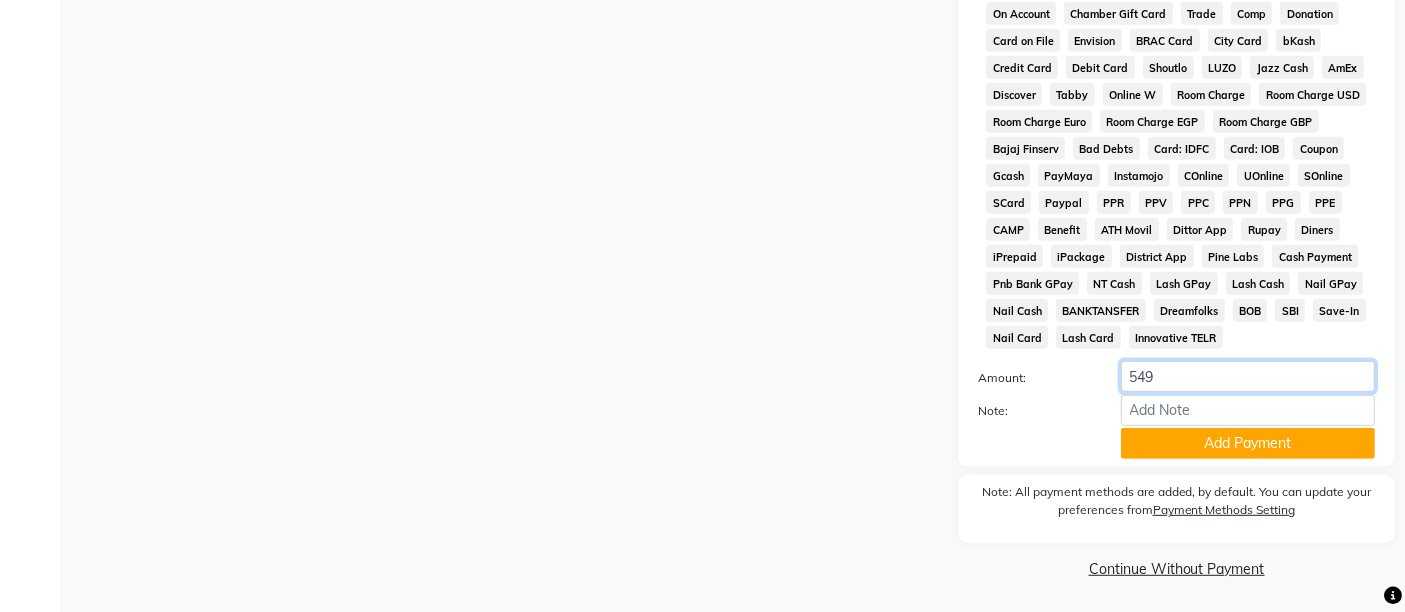 scroll, scrollTop: 518, scrollLeft: 0, axis: vertical 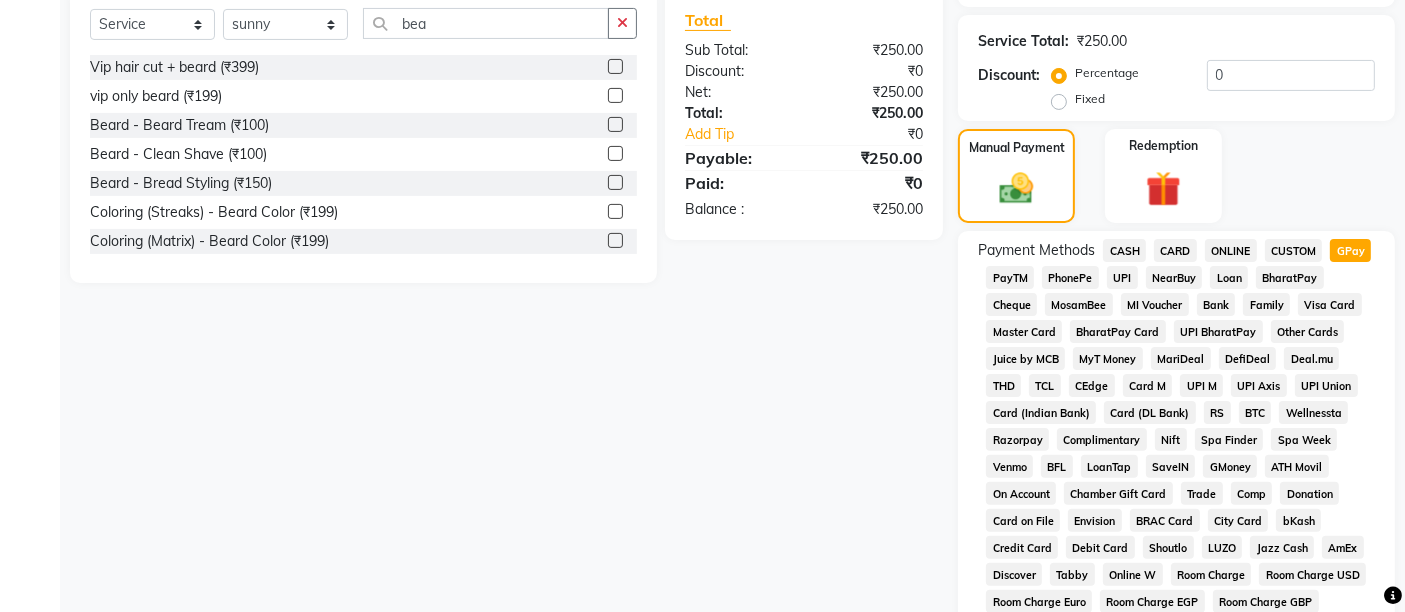 click on "Payment Methods  CASH   CARD   ONLINE   CUSTOM   GPay   PayTM   PhonePe   UPI   NearBuy   Loan   BharatPay   Cheque   MosamBee   MI Voucher   Bank   Family   Visa Card   Master Card   BharatPay Card   UPI BharatPay   Other Cards   Juice by MCB   MyT Money   MariDeal   DefiDeal   Deal.mu   THD   TCL   CEdge   Card M   UPI M   UPI Axis   UPI Union   Card (Indian Bank)   Card (DL Bank)   RS   BTC   Wellnessta   Razorpay   Complimentary   Nift   Spa Finder   Spa Week   Venmo   BFL   LoanTap   SaveIN   GMoney   ATH Movil   On Account   Chamber Gift Card   Trade   Comp   Donation   Card on File   Envision   BRAC Card   City Card   bKash   Credit Card   Debit Card   Shoutlo   LUZO   Jazz Cash   AmEx   Discover   Tabby   Online W   Room Charge   Room Charge USD   Room Charge Euro   Room Charge EGP   Room Charge GBP   Bajaj Finserv   Bad Debts   Card: IDFC   Card: IOB   Coupon   Gcash   PayMaya   Instamojo   COnline   UOnline   SOnline   SCard   Paypal   PPR   PPV   PPC   PPN   PPG   PPE   CAMP   Benefit   ATH Movil" 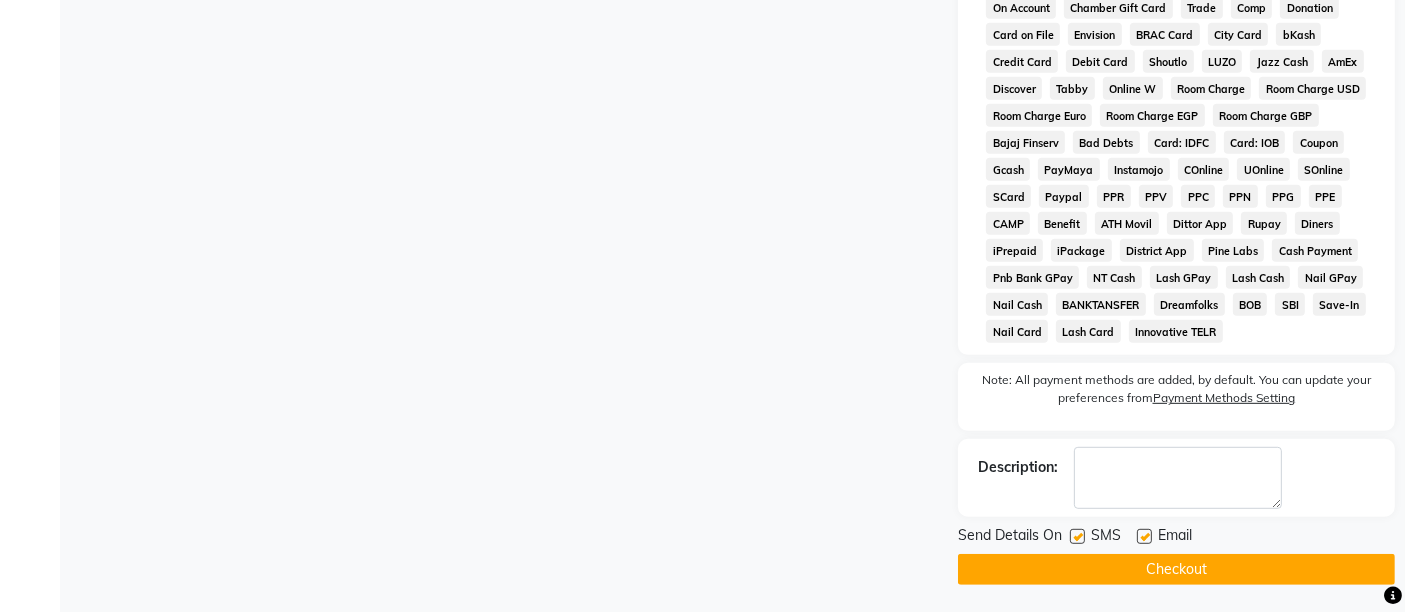 click on "Checkout" 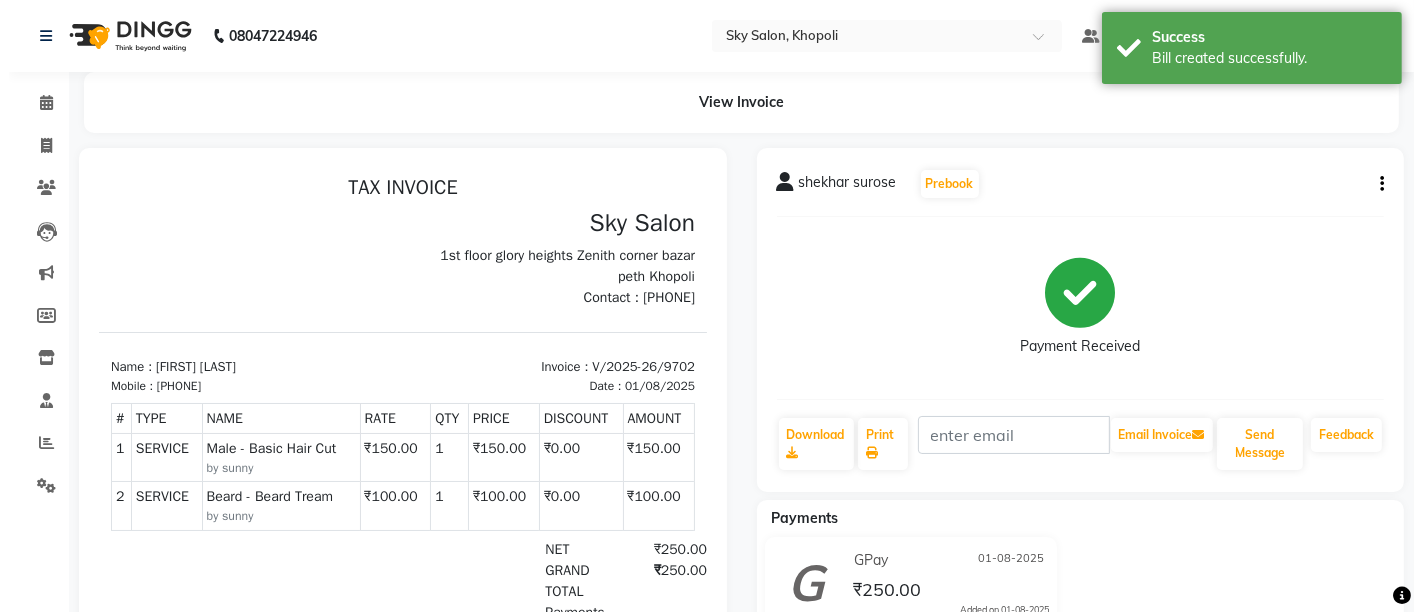 scroll, scrollTop: 0, scrollLeft: 0, axis: both 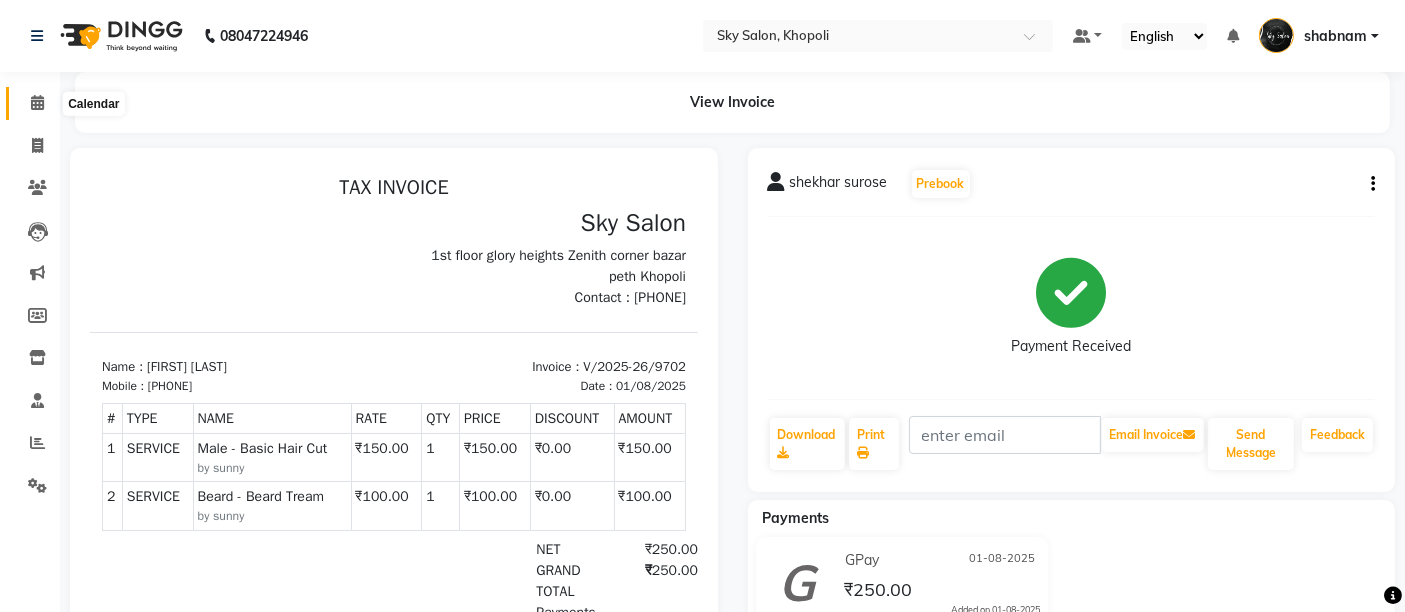 click 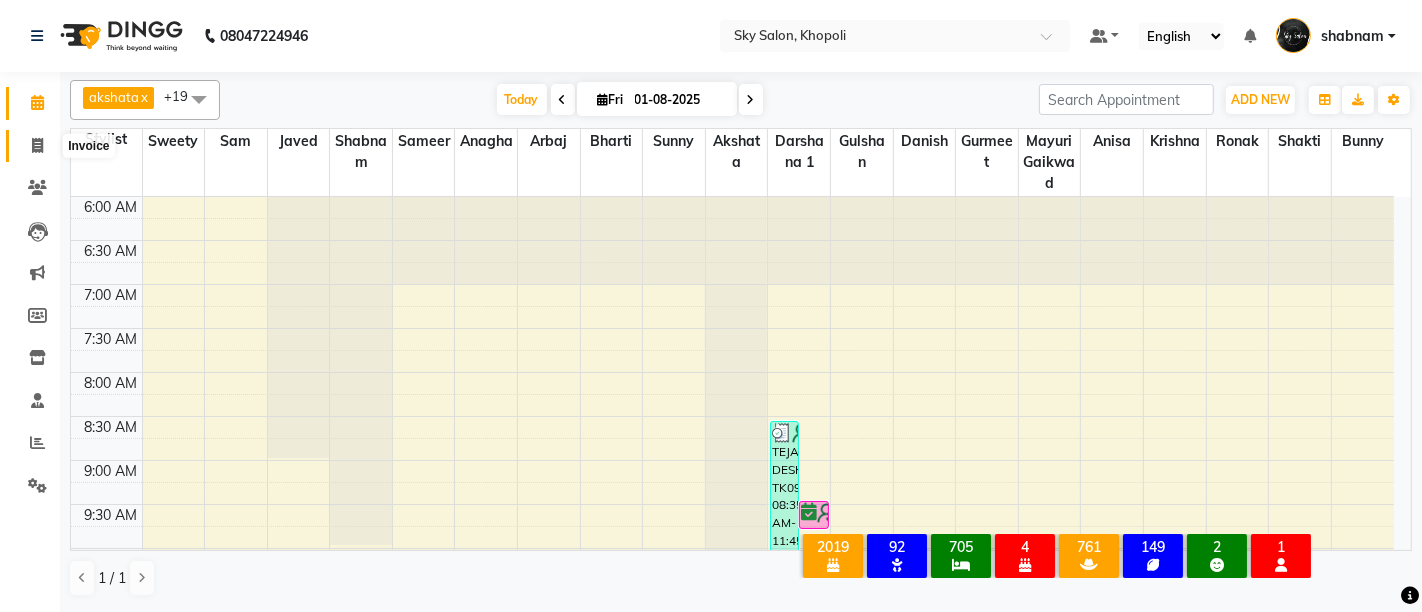 click 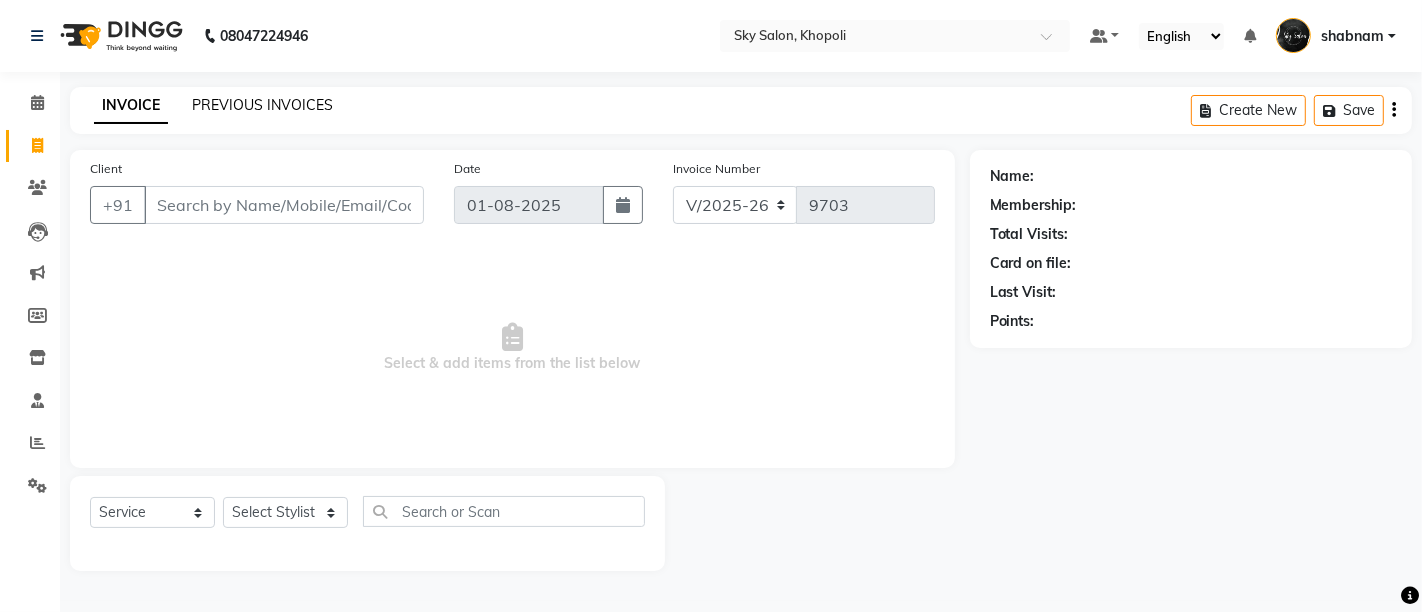 click on "PREVIOUS INVOICES" 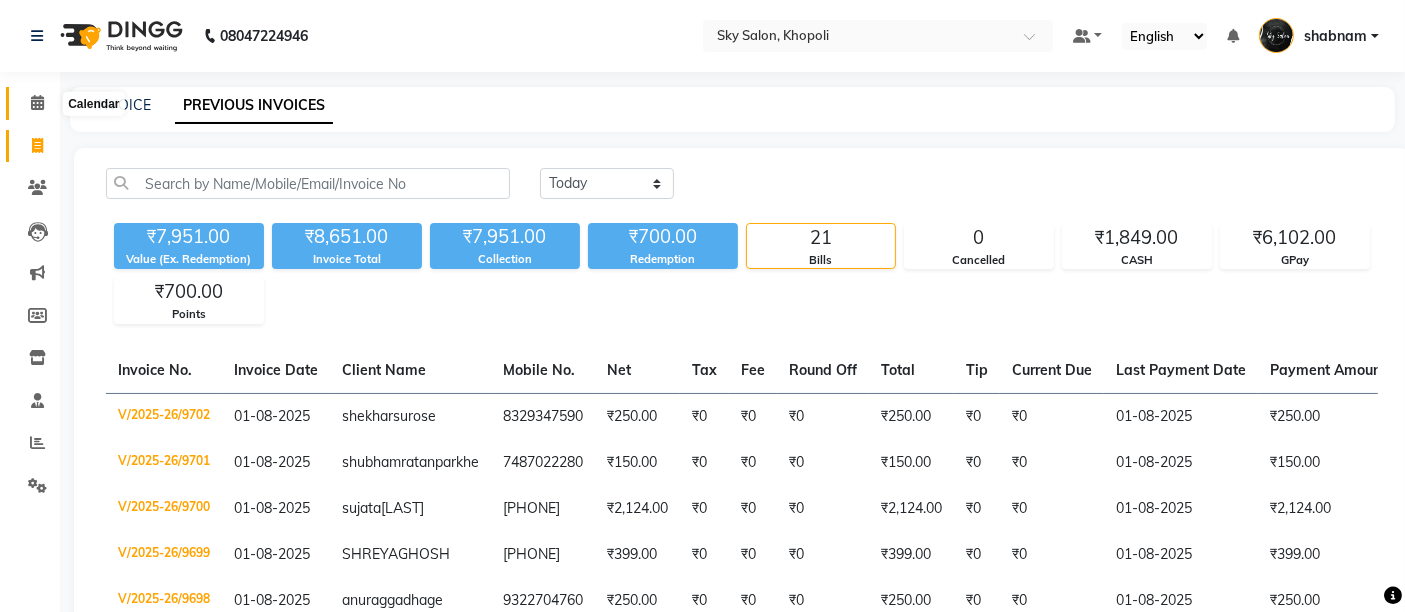 click 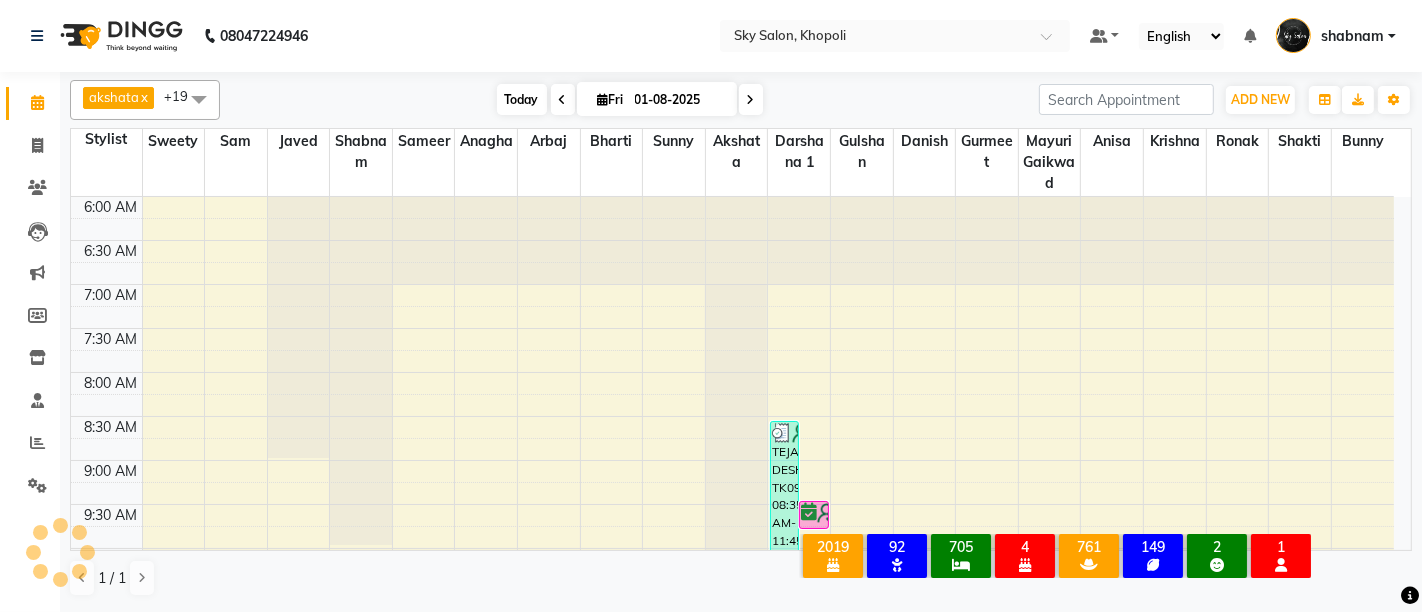click on "Today" at bounding box center (522, 99) 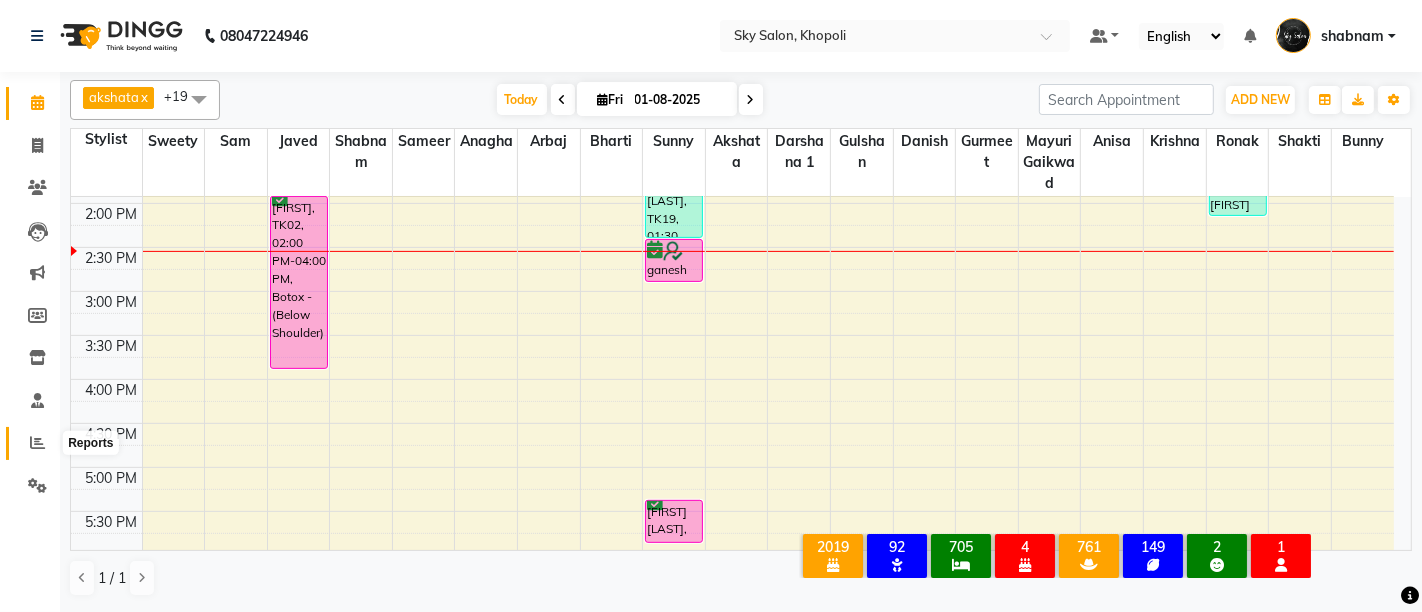 click 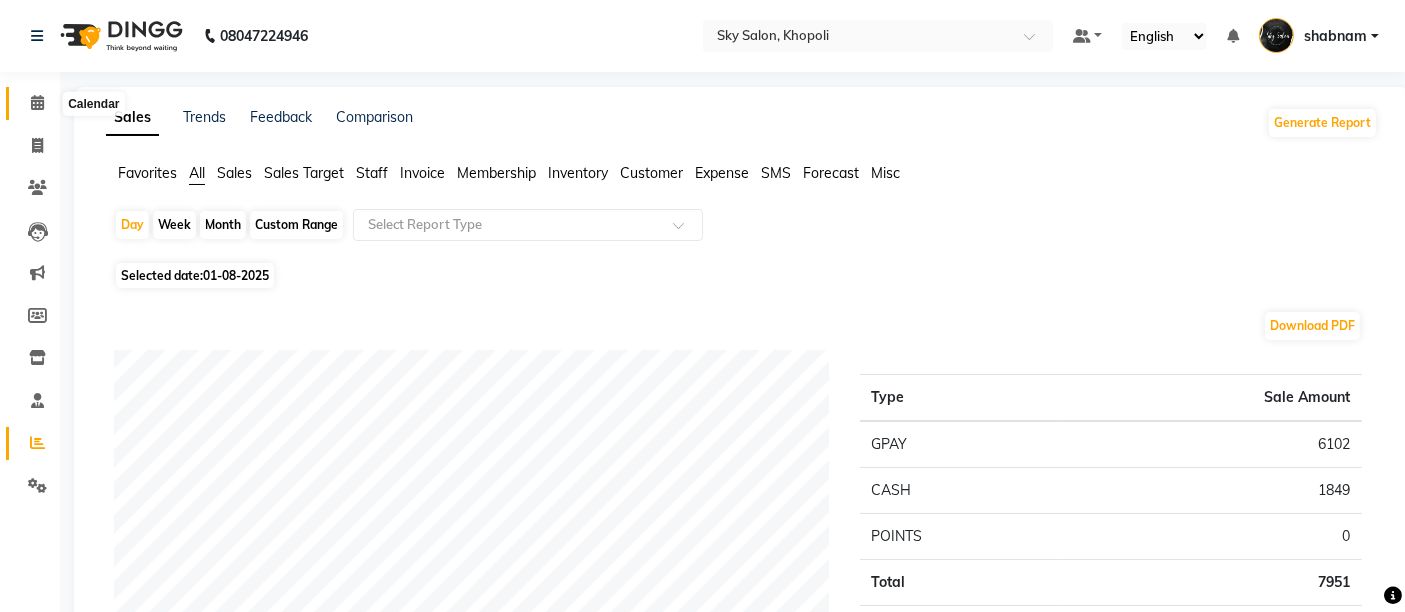 click 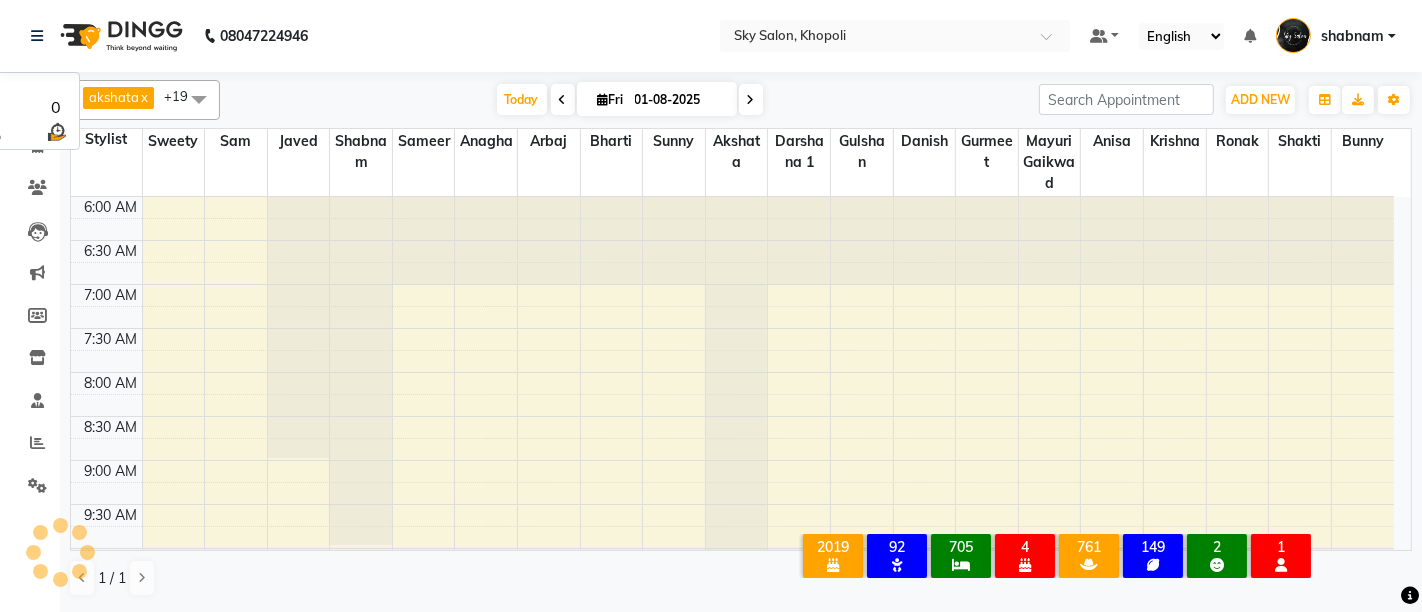 scroll, scrollTop: 0, scrollLeft: 0, axis: both 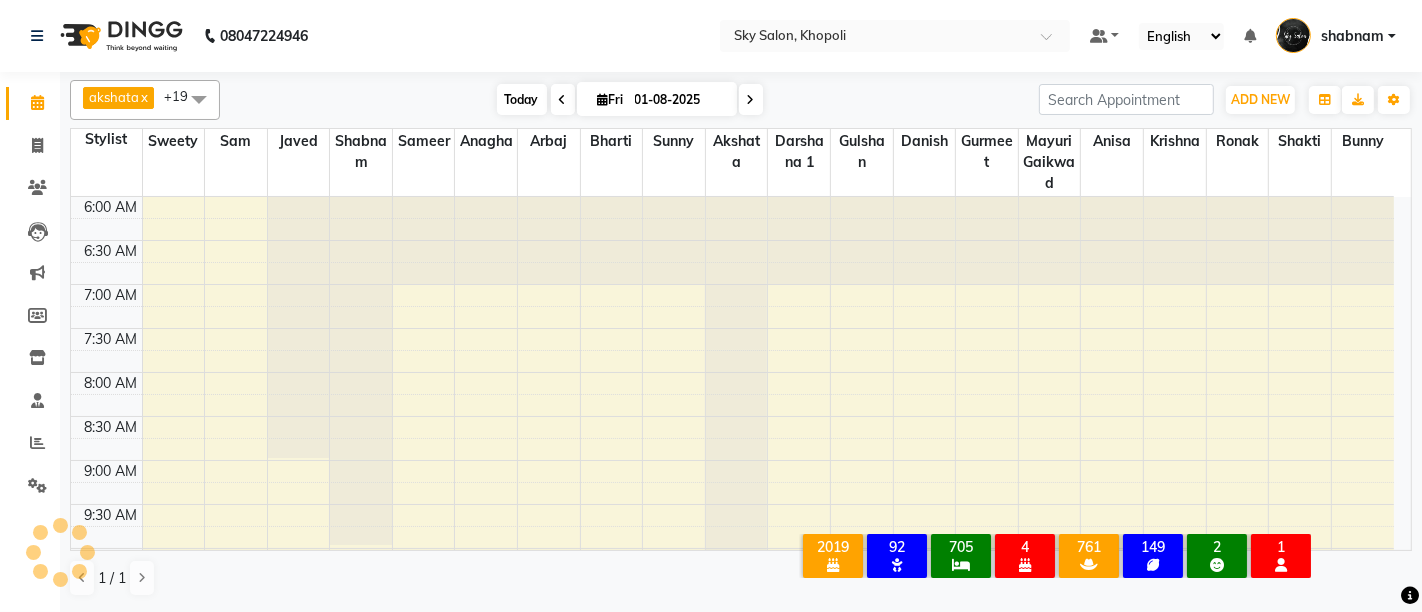 click on "Today" at bounding box center [522, 99] 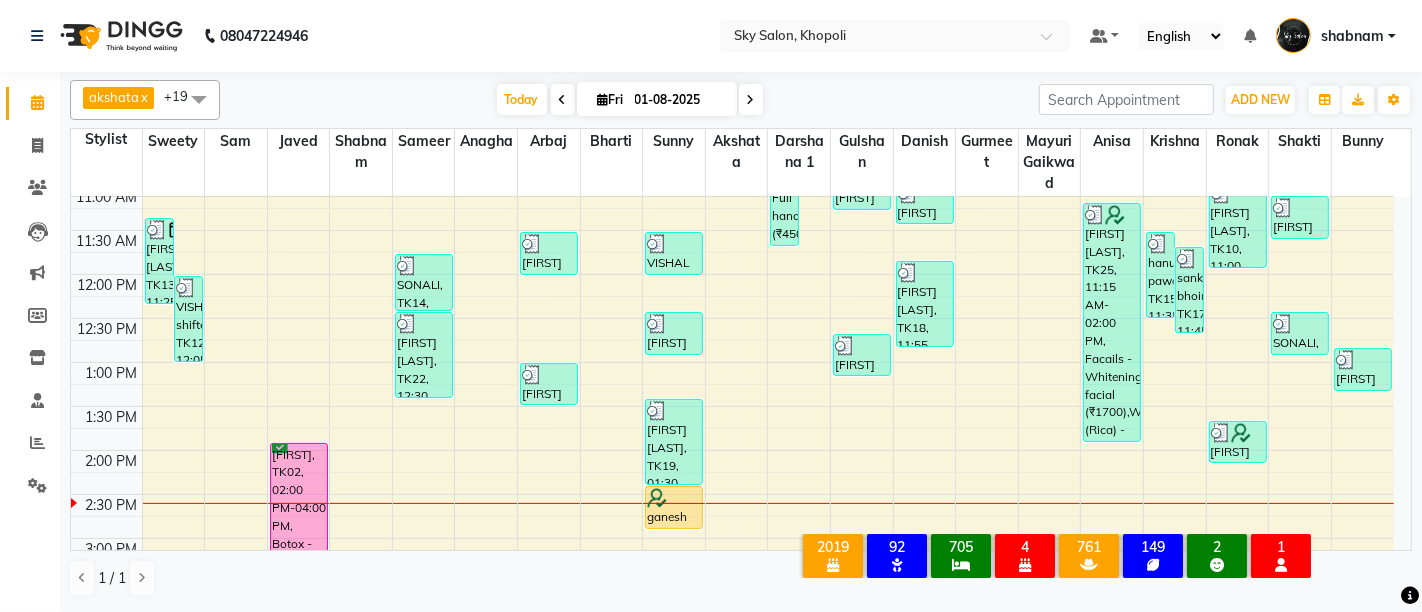 scroll, scrollTop: 449, scrollLeft: 0, axis: vertical 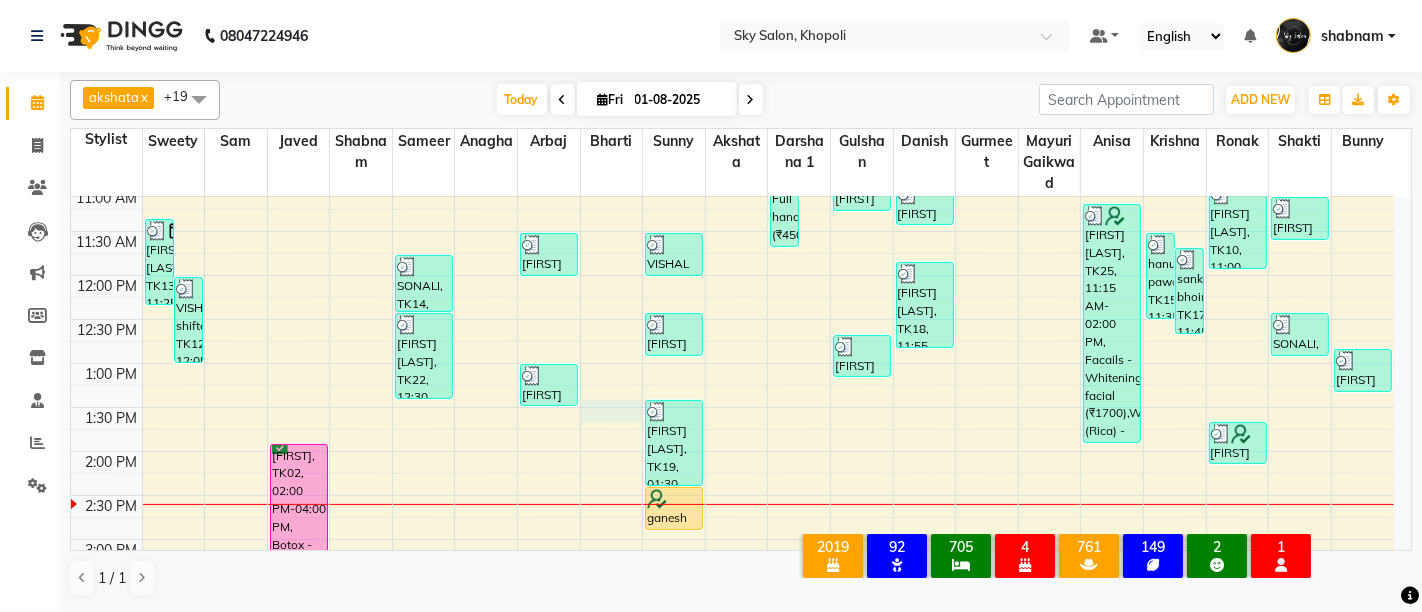 click on "6:00 AM 6:30 AM 7:00 AM 7:30 AM 8:00 AM 8:30 AM 9:00 AM 9:30 AM 10:00 AM 10:30 AM 11:00 AM 11:30 AM 12:00 PM 12:30 PM 1:00 PM 1:30 PM 2:00 PM 2:30 PM 3:00 PM 3:30 PM 4:00 PM 4:30 PM 5:00 PM 5:30 PM 6:00 PM 6:30 PM 7:00 PM 7:30 PM 8:00 PM 8:30 PM 9:00 PM 9:30 PM 10:00 PM 10:30 PM 11:00 PM 11:30 PM     shabnam khan, TK13, 11:25 AM-12:25 PM, Waxing (Premium) - Uppelips (₹100),Waxing (Premium) - Forehead / Chin (₹100)     VISHAL shifted, TK12, 12:05 PM-01:05 PM, D Tanning  - Full face (₹400),Clean up  - Express cleanup (₹200)     himanshi, TK02, 02:00 PM-04:00 PM, Botox - (Below Shoulder)     SONALI, TK14, 11:50 AM-12:30 PM, advance cut + hair wash (₹599)     anurag gadhage, TK22, 12:30 PM-01:30 PM, Male  - Basic Hair Cut (₹150),Beard - Beard Tream (₹100)     swaraj mehta, TK01, 09:00 PM-09:30 PM, Male  - Basic Hair Cut     sunny belosar, TK11, 11:35 AM-12:05 PM, Male  - Side Hair Cut (₹100)     SHREYA GHOSH, TK23, 01:05 PM-01:35 PM, Regular cut + hair wash (₹399)" at bounding box center [732, 539] 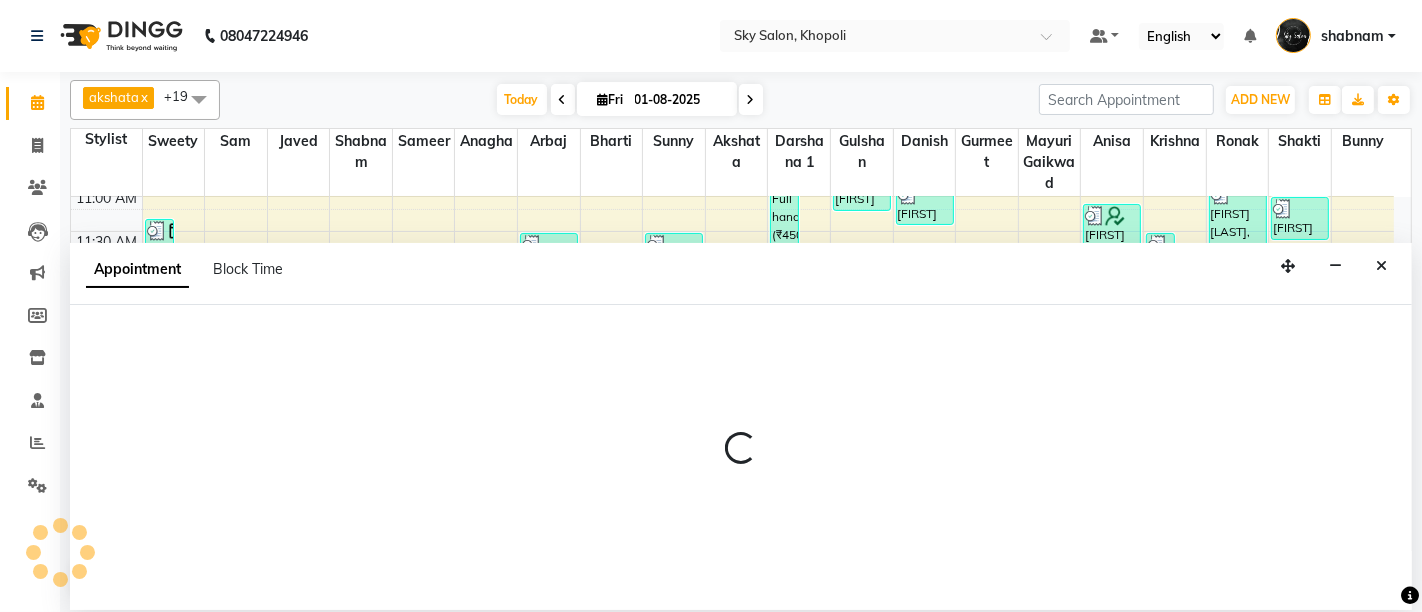 select on "43485" 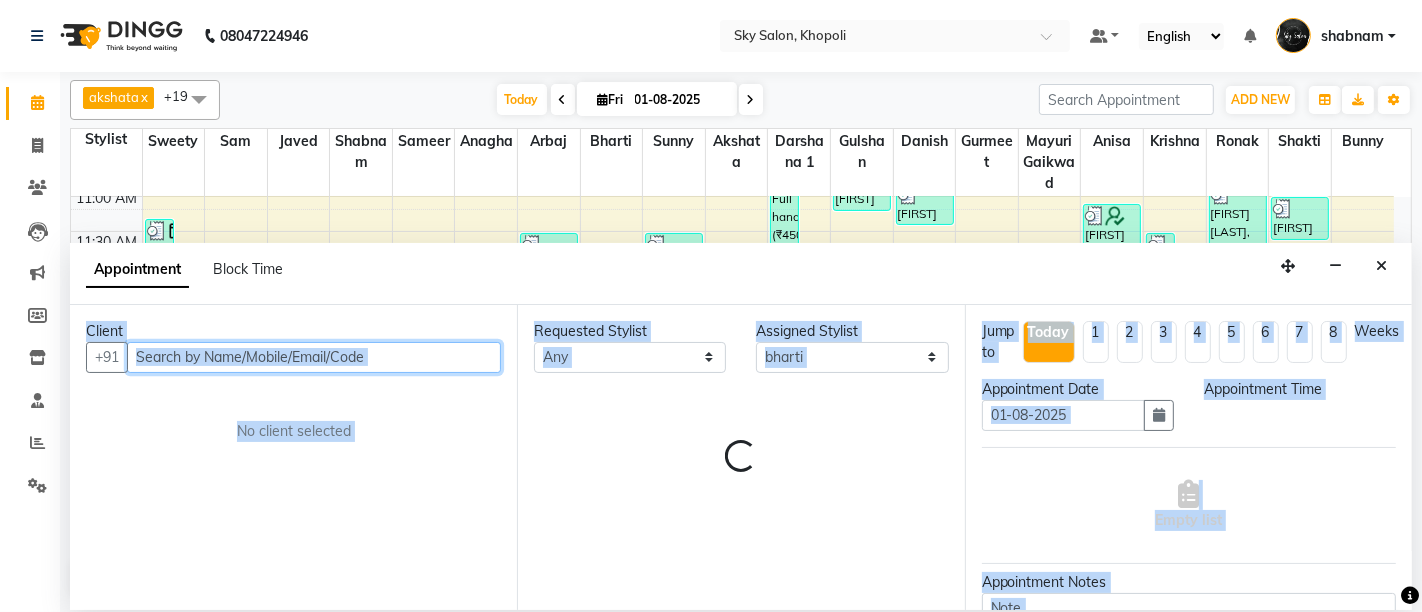 select on "810" 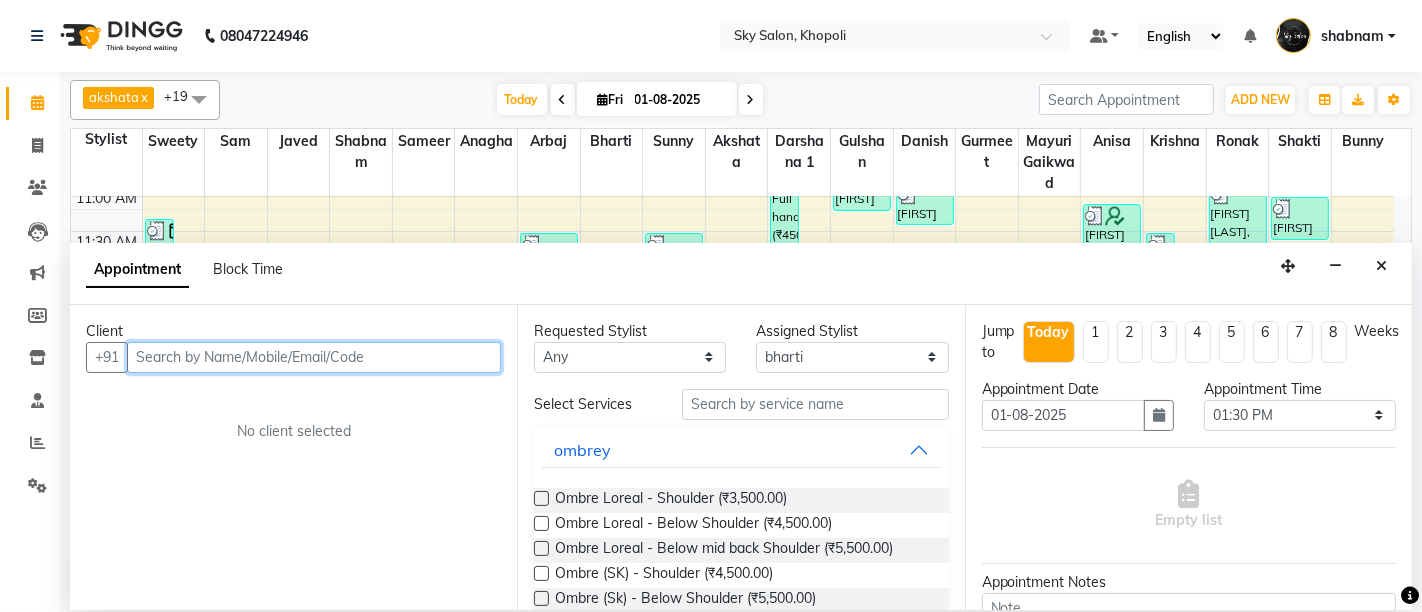 click on "Client +91  No client selected  Requested Stylist Any afreen akshata aman saha ameer Anagha anisa arbaj bharti Bunny Danish Darshana 1 devyani dilshad gaurav Gulshan gurmeet javed jishan krishna mayuri gaikwad muskan rani rinku rocky Ronak sachin sahil sam sameer sameer 2 sandhya shabnam shakti sunny sweety vivek Assigned Stylist Select afreen akshata aman saha ameer Anagha anisa arbaj bharti Bunny Danish Darshana 1 devyani dilshad gaurav Gulshan gurmeet javed jishan krishna mayuri gaikwad muskan rani rinku rocky Ronak sachin sahil sam sameer sameer 2 sandhya shabnam shakti sunny sweety vivek Select Services    ombrey Ombre Loreal   - Shoulder  (₹3,500.00) Ombre Loreal - Below Shoulder  (₹4,500.00) Ombre Loreal - Below mid back Shoulder  (₹5,500.00) Ombre (SK) - Shoulder  (₹4,500.00) Ombre (Sk) - Below Shoulder  (₹5,500.00) Ombre (SK)  - Below mid back Shoulder  (₹6,500.00) Ombre (AF) -  Shoulder  (₹5,500.00) Ombre (AF) - Below Shoulder  (₹6,500.00) hair wash + blow dry (₹350.00)    Balayage" at bounding box center [741, 457] 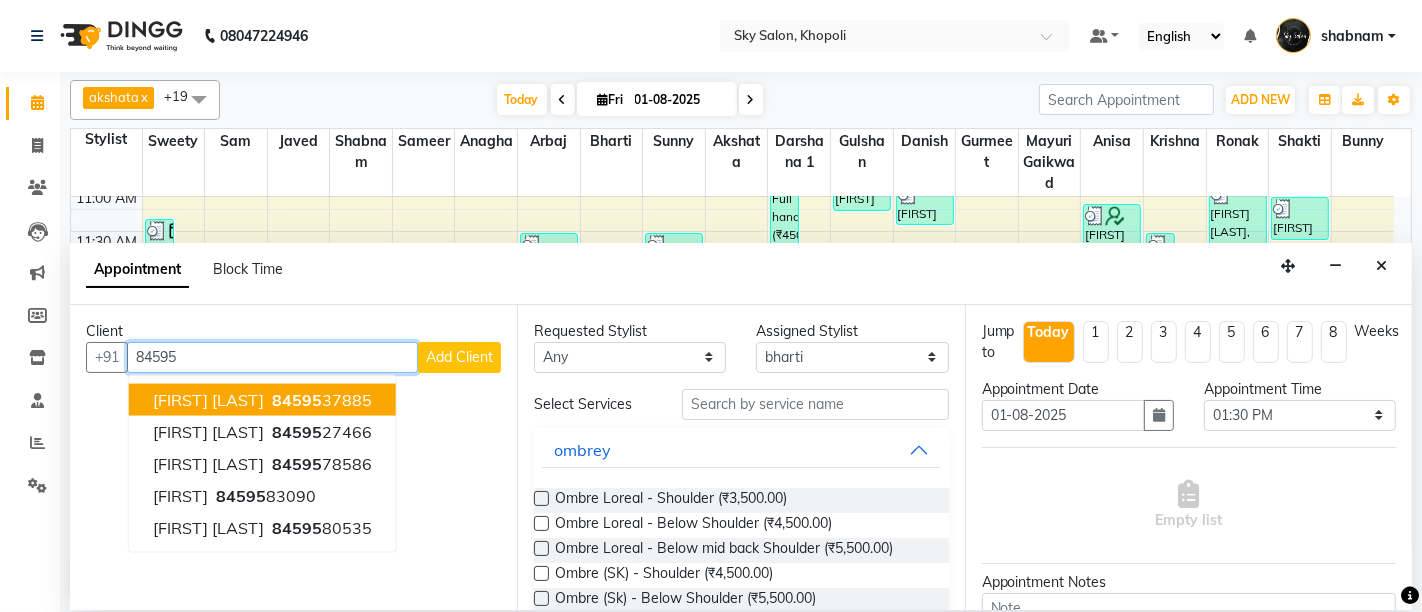 click on "84595" at bounding box center (272, 357) 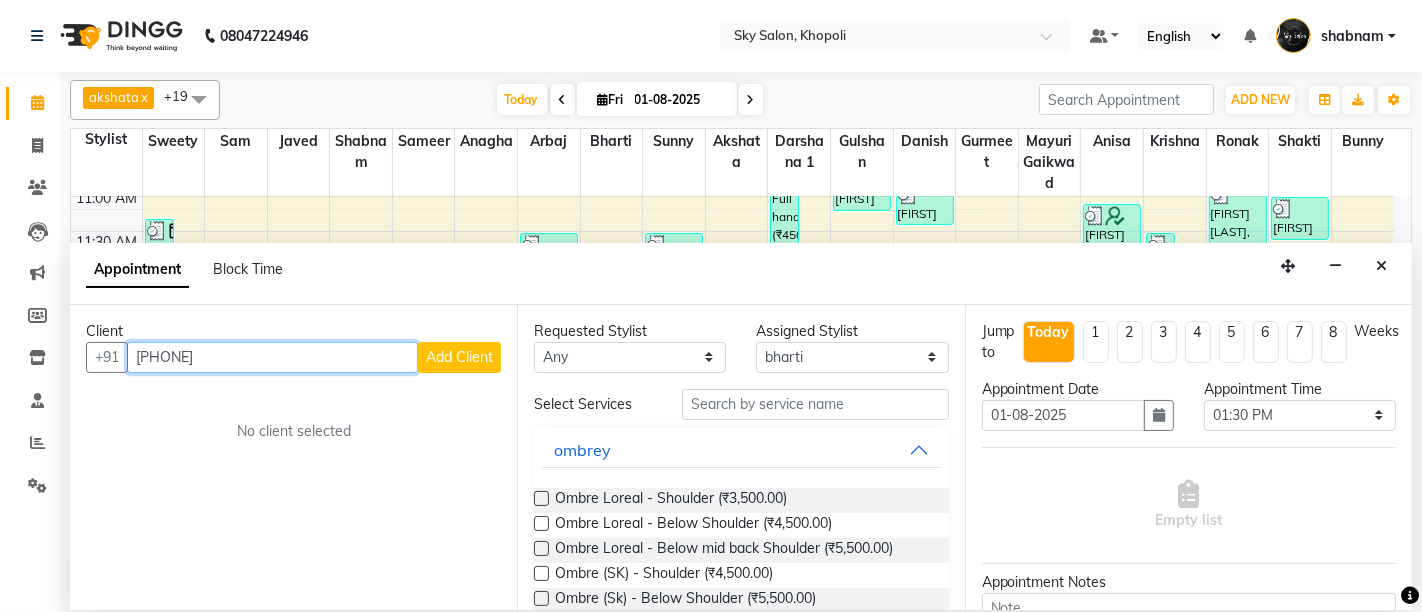 type on "[PHONE]" 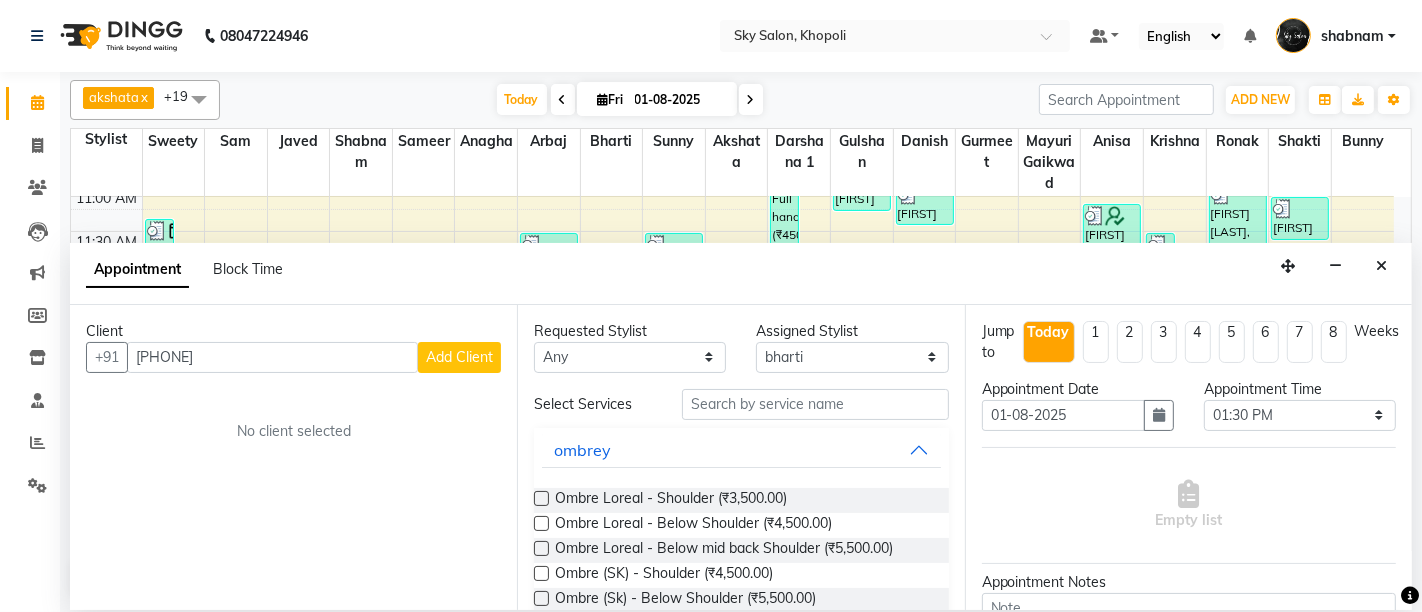 click on "Add Client" at bounding box center (459, 357) 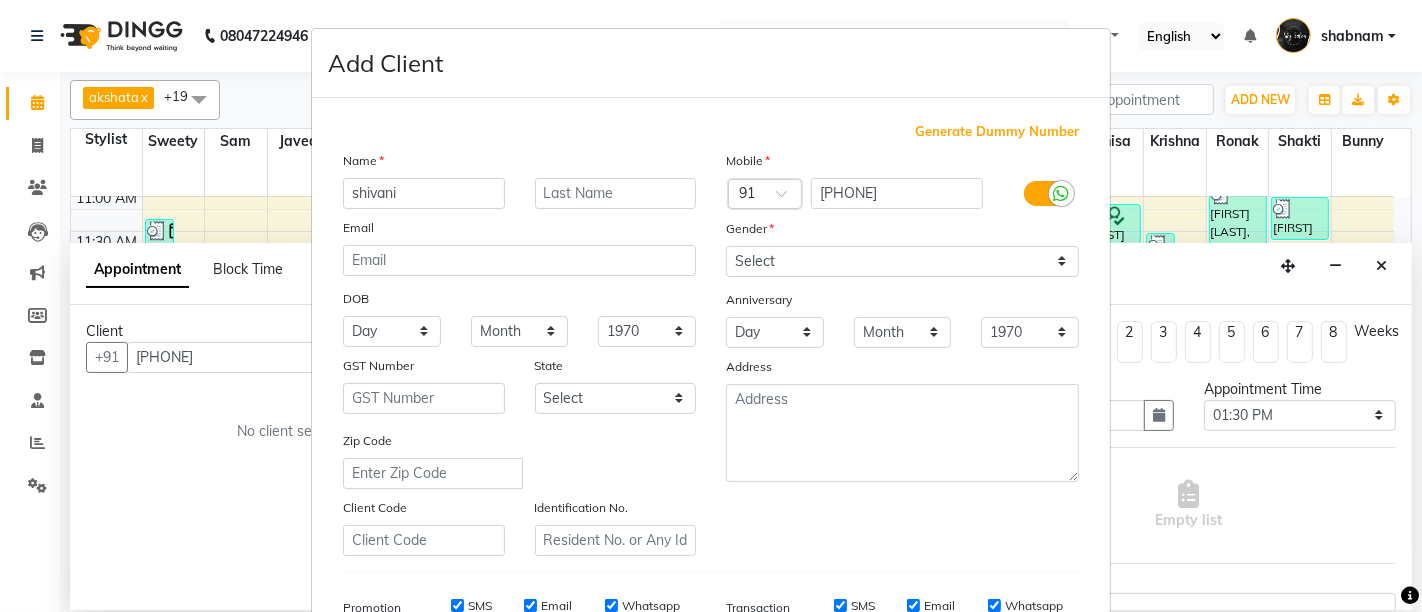 type on "shivani" 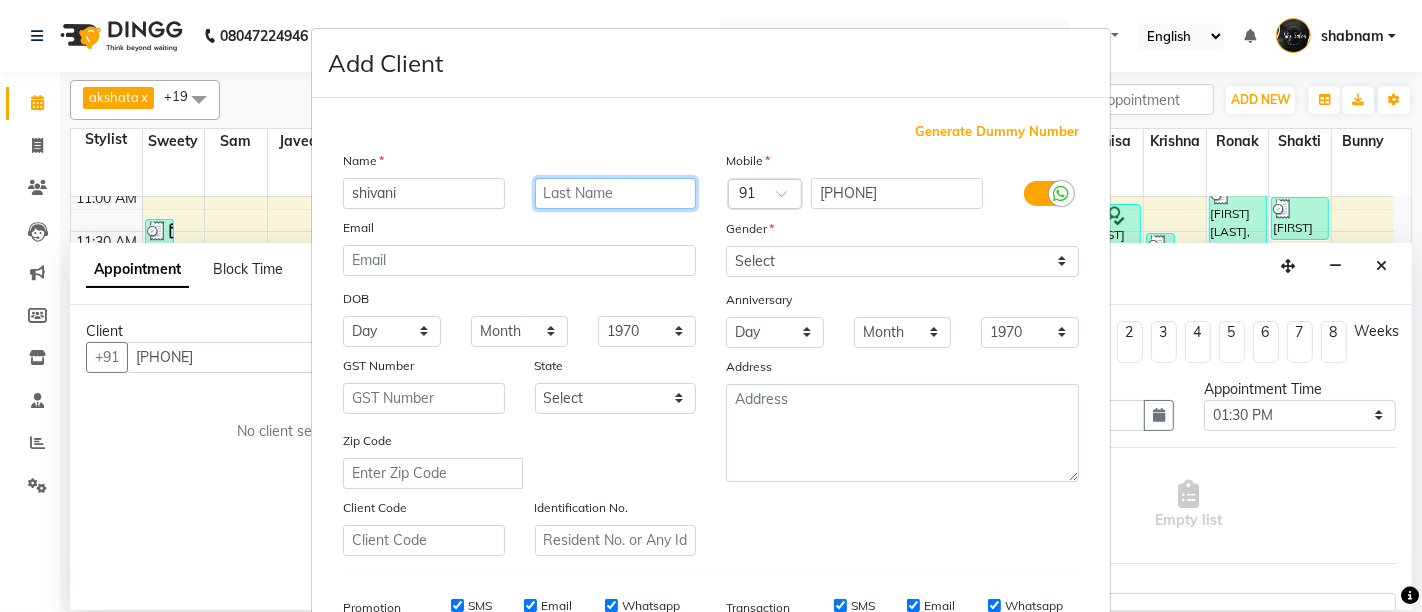 click at bounding box center (616, 193) 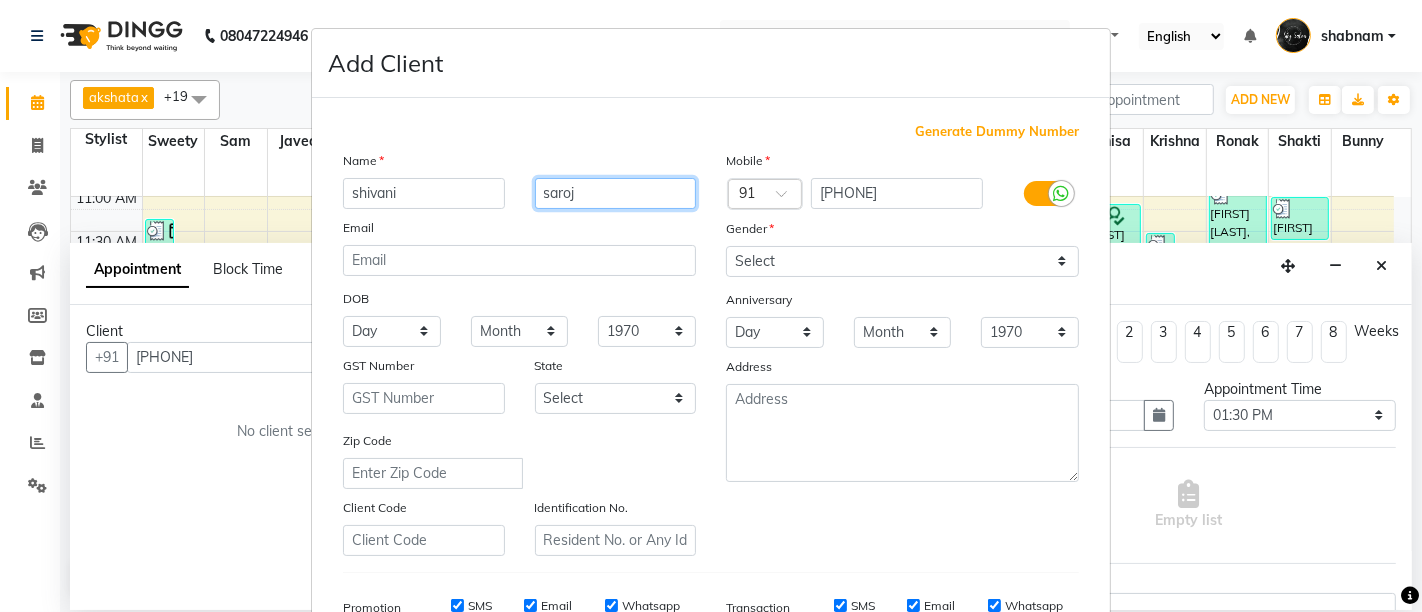 type on "saroj" 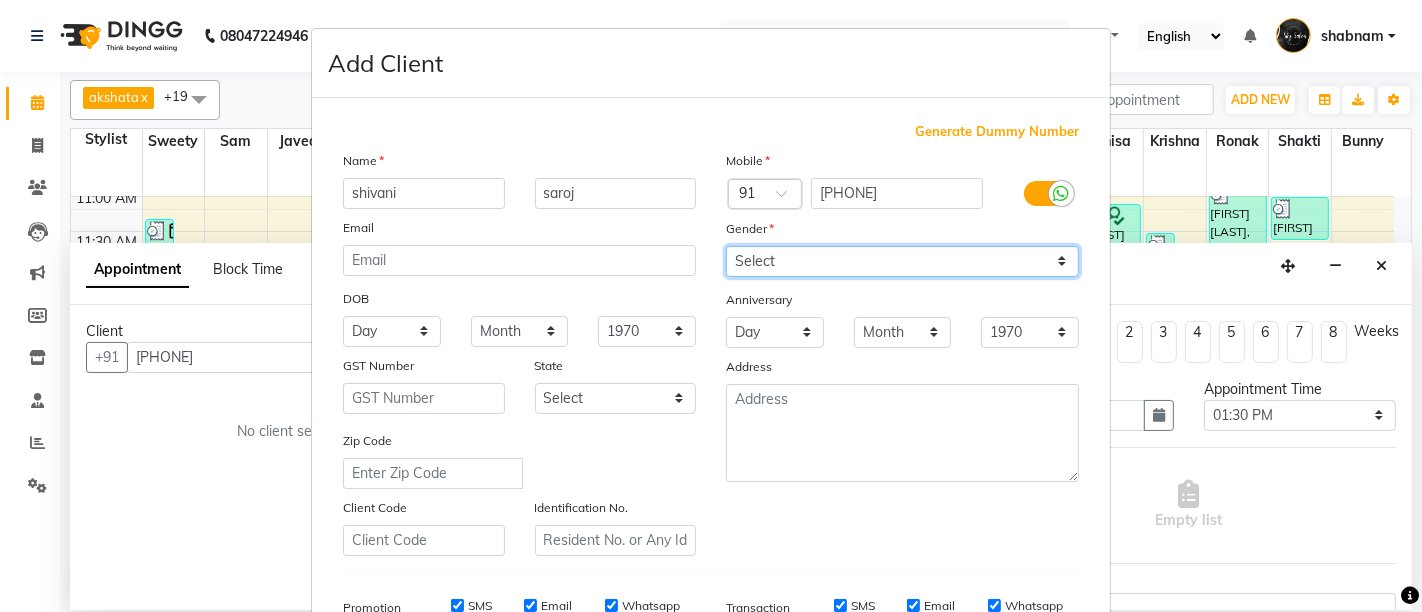 click on "Select Male Female Other Prefer Not To Say" at bounding box center [902, 261] 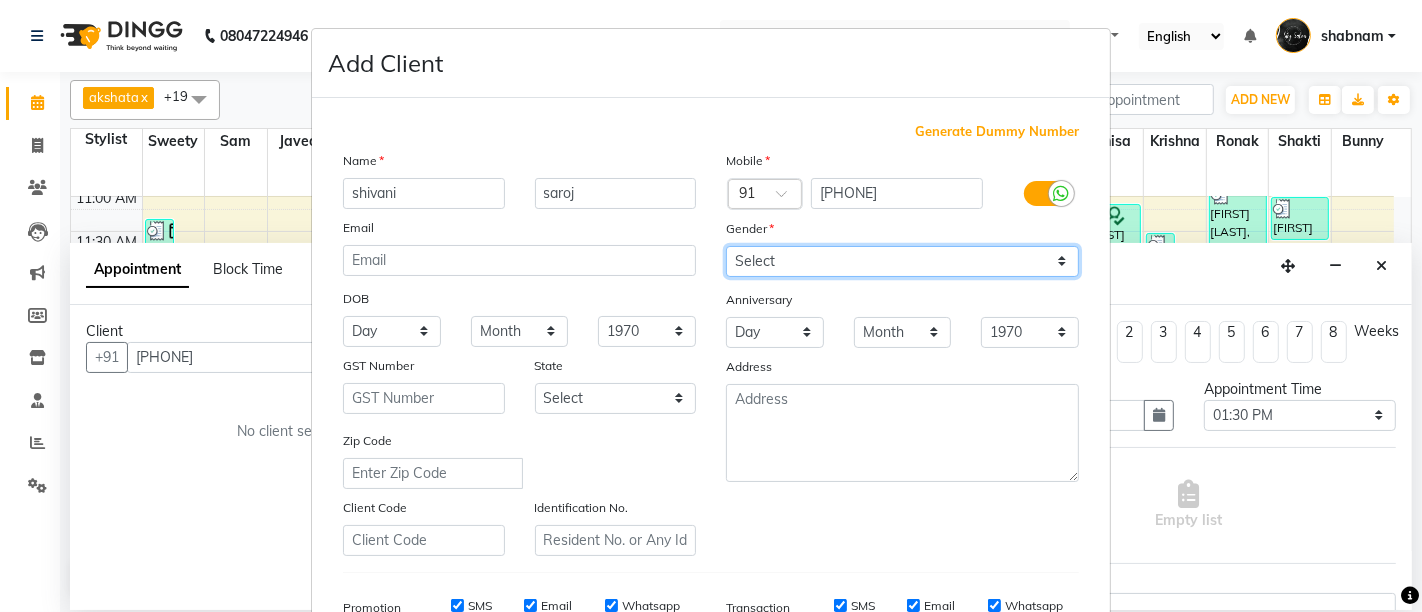 select on "female" 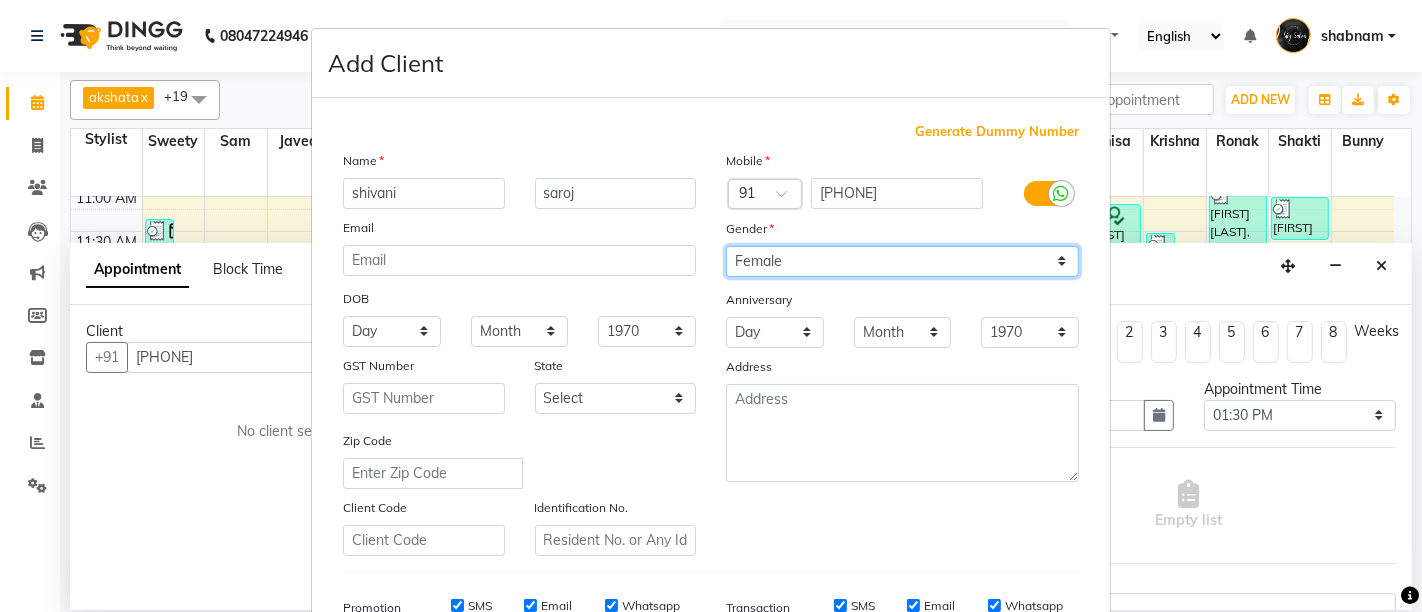 click on "Select Male Female Other Prefer Not To Say" at bounding box center (902, 261) 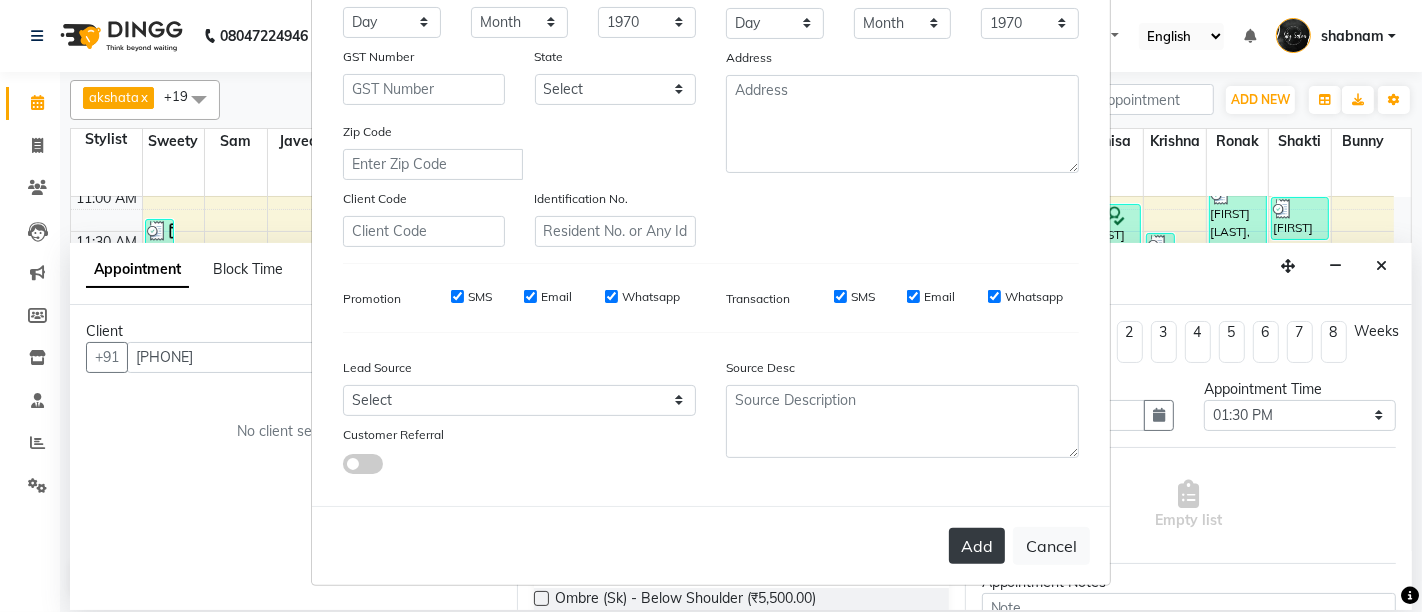 click on "Add" at bounding box center [977, 546] 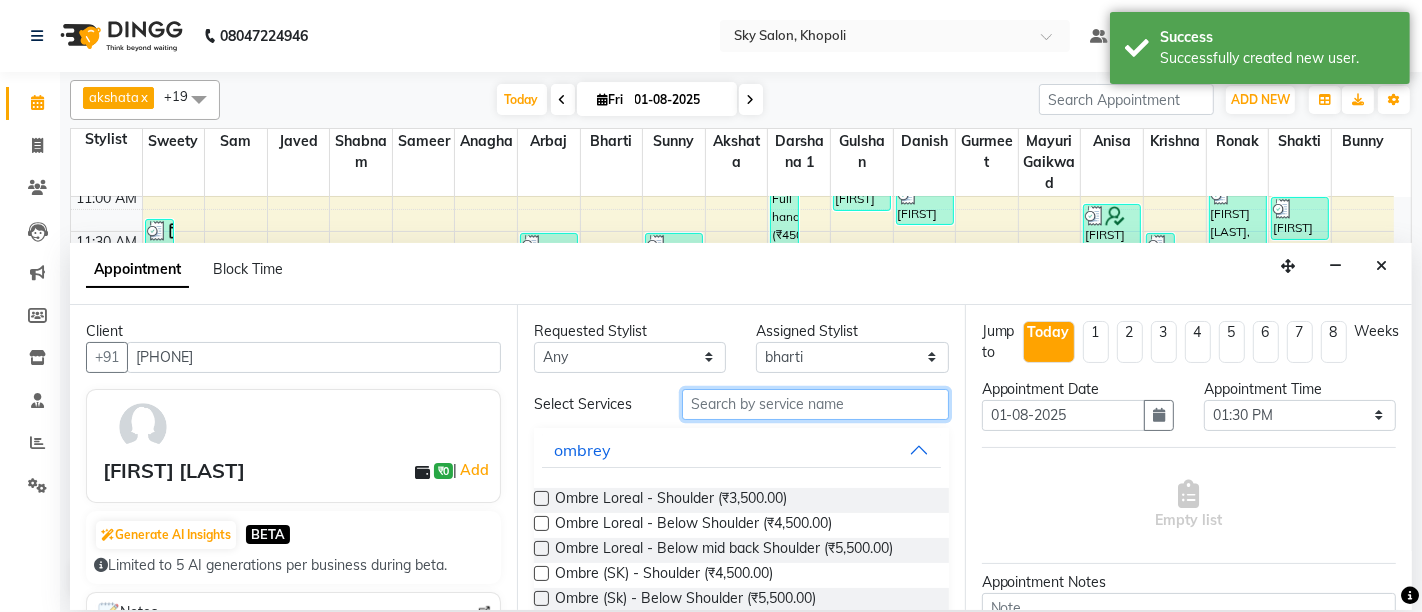 click at bounding box center [815, 404] 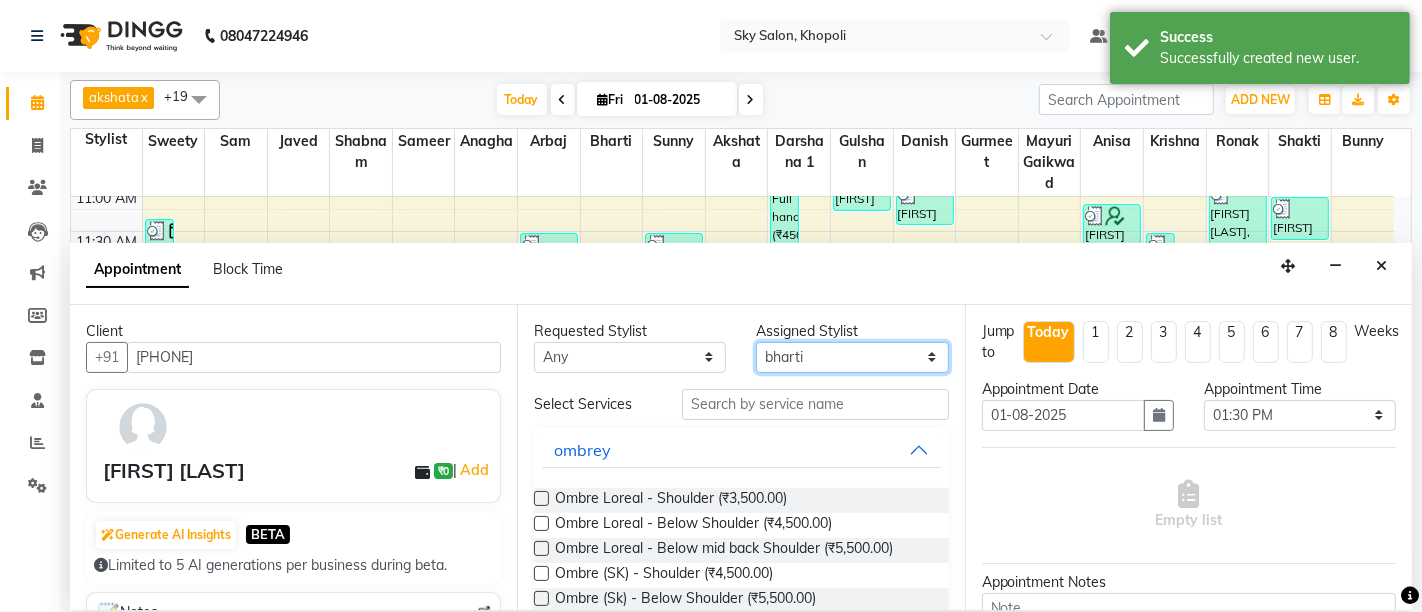 click on "Select afreen akshata aman saha ameer Anagha anisa arbaj bharti Bunny Danish Darshana 1 devyani dilshad gaurav Gulshan gurmeet javed jishan krishna mayuri gaikwad muskan rani rinku rocky Ronak sachin sahil sam sameer sameer 2 sandhya shabnam shakti sunny sweety vivek" at bounding box center [852, 357] 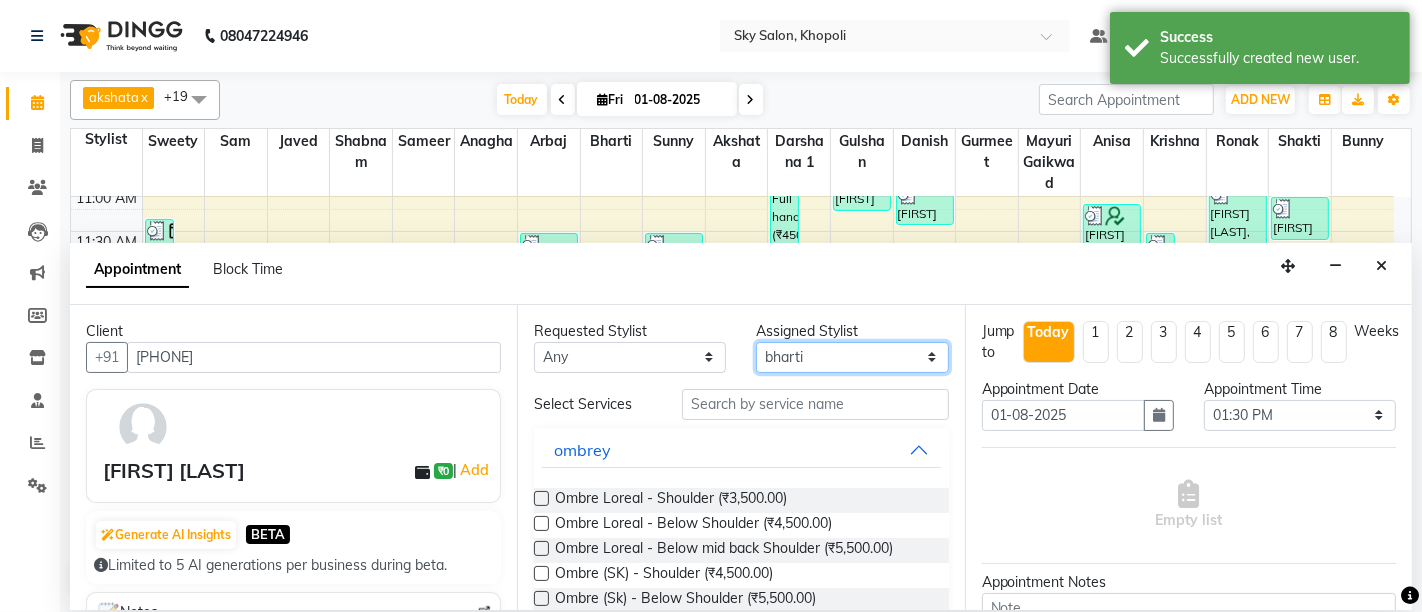 select on "16686" 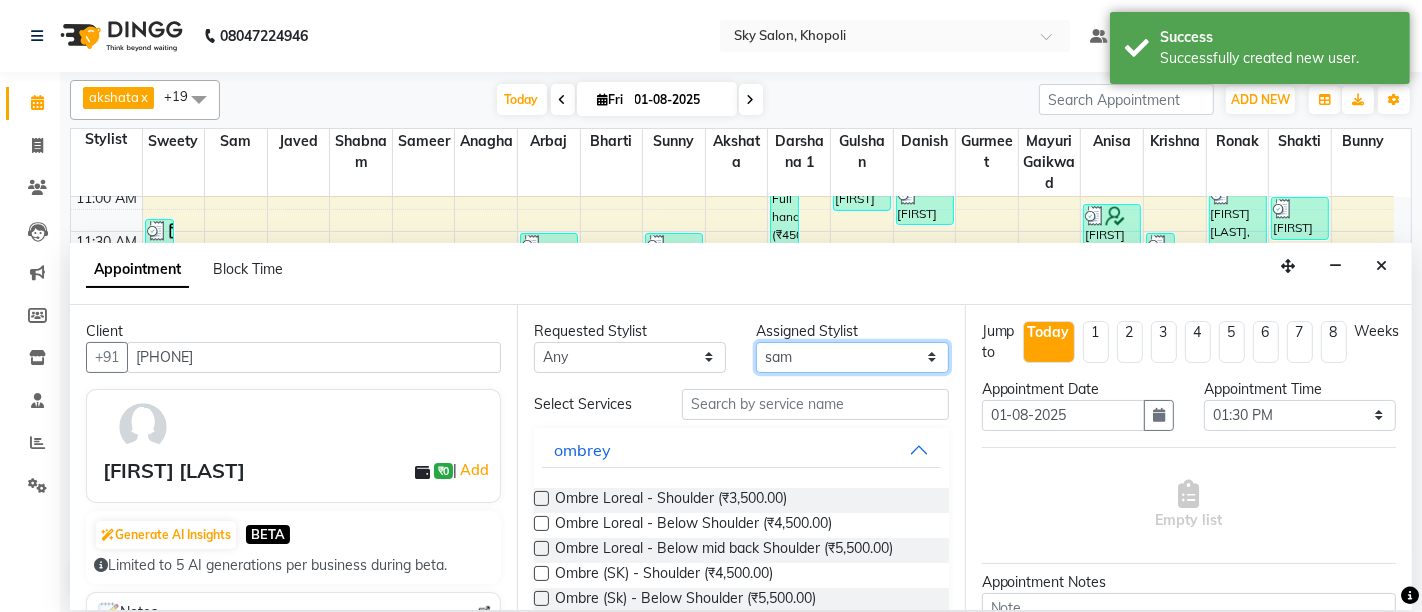 click on "Select afreen akshata aman saha ameer Anagha anisa arbaj bharti Bunny Danish Darshana 1 devyani dilshad gaurav Gulshan gurmeet javed jishan krishna mayuri gaikwad muskan rani rinku rocky Ronak sachin sahil sam sameer sameer 2 sandhya shabnam shakti sunny sweety vivek" at bounding box center [852, 357] 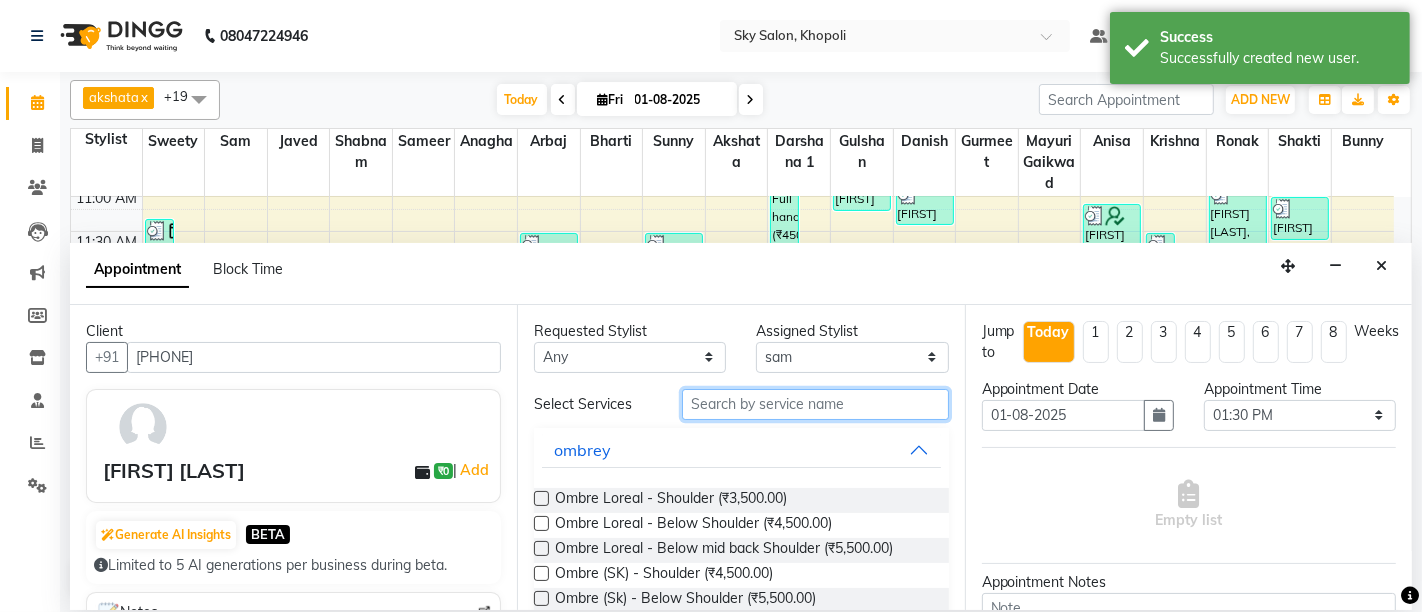 click at bounding box center [815, 404] 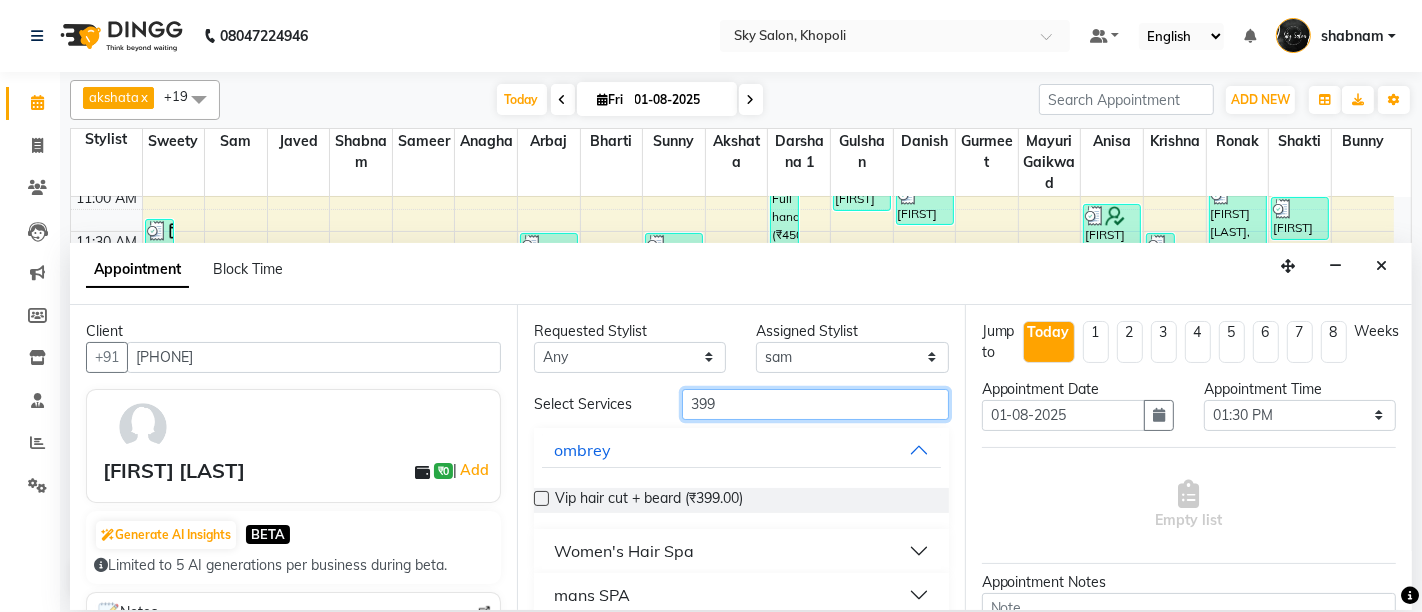 scroll, scrollTop: 221, scrollLeft: 0, axis: vertical 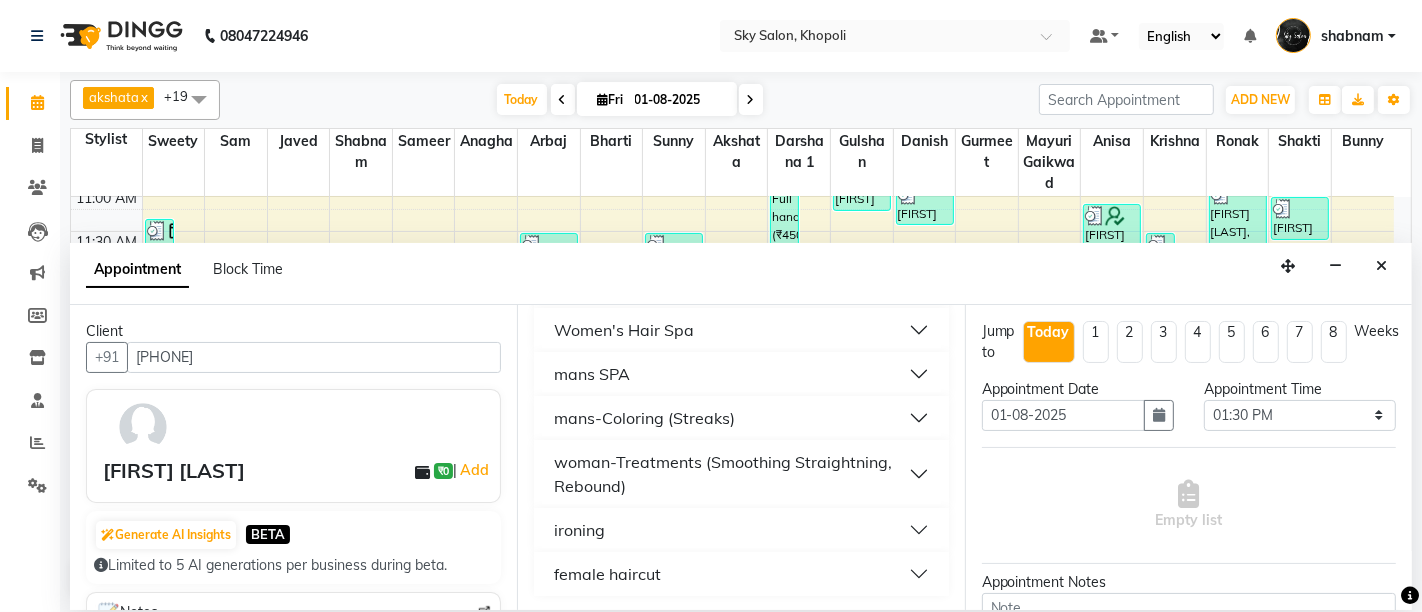 type on "399" 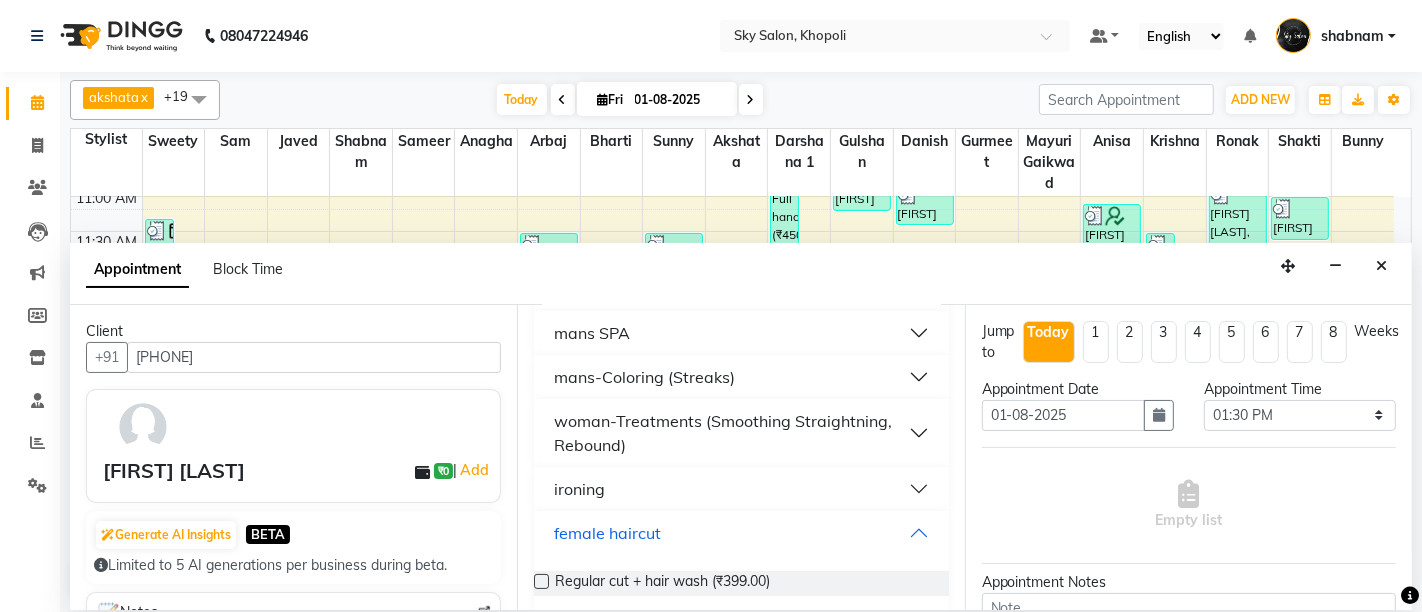 scroll, scrollTop: 264, scrollLeft: 0, axis: vertical 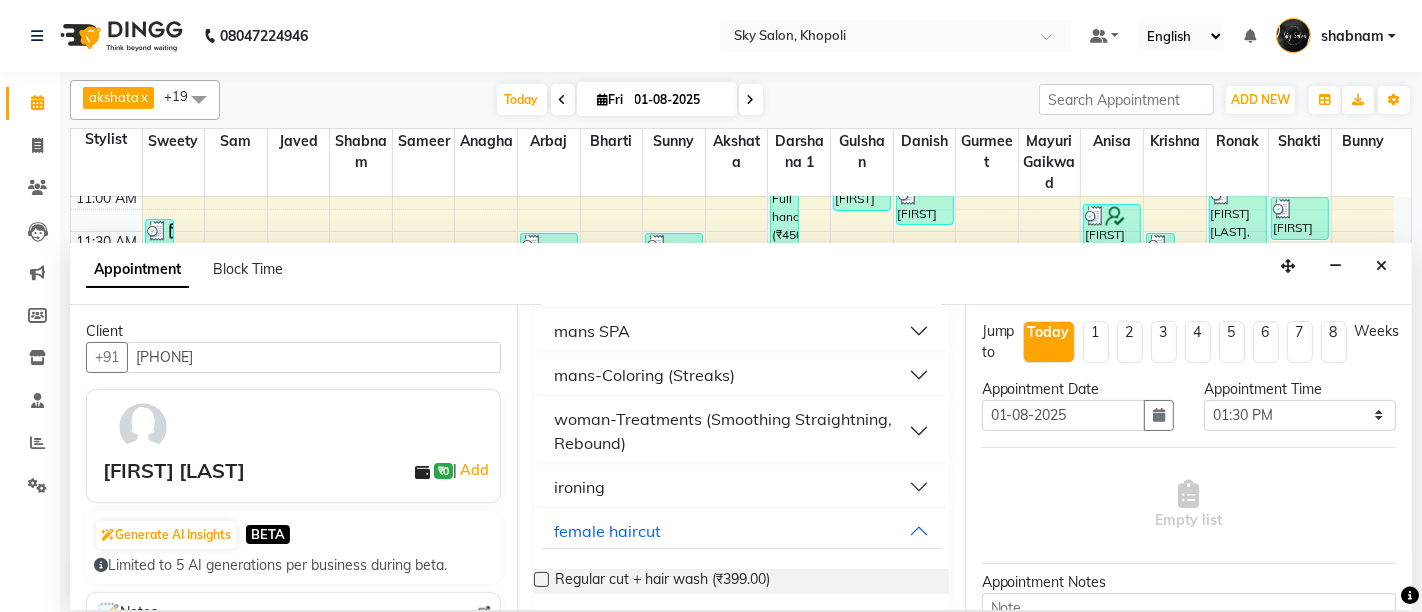 click at bounding box center [541, 579] 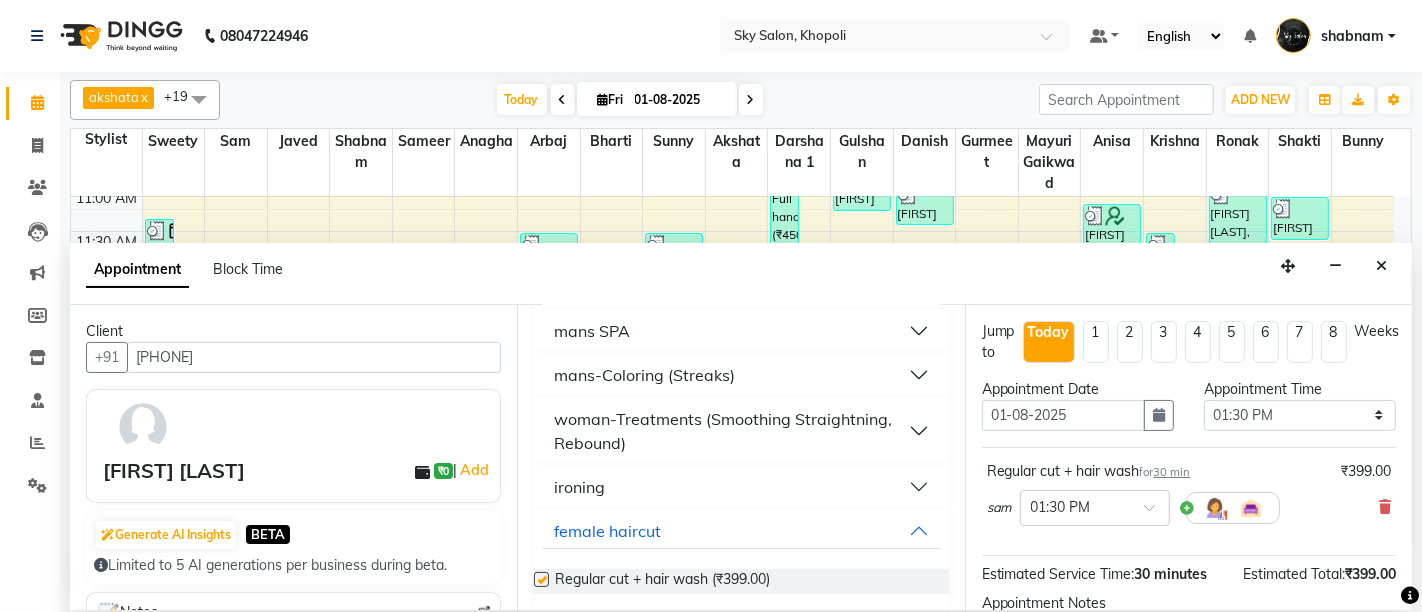 checkbox on "false" 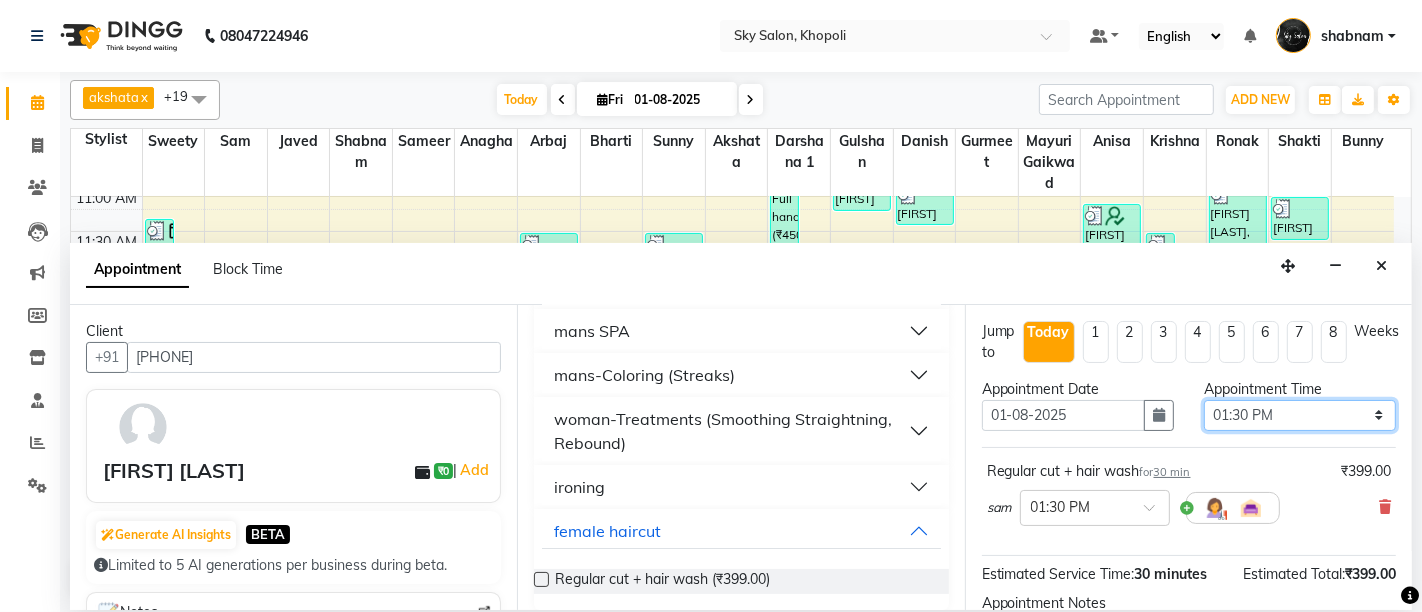 click on "Select 07:00 AM 07:30 AM 08:00 AM 08:30 AM 09:00 AM 09:30 AM 10:00 AM 10:30 AM 11:00 AM 11:30 AM 12:00 PM 12:30 PM 01:00 PM 01:30 PM 02:00 PM 02:30 PM 03:00 PM 03:30 PM 04:00 PM 04:30 PM 05:00 PM 05:30 PM 06:00 PM 06:30 PM 07:00 PM 07:30 PM 08:00 PM 08:30 PM 09:00 PM 09:30 PM 10:00 PM 10:30 PM 11:00 PM" at bounding box center [1300, 415] 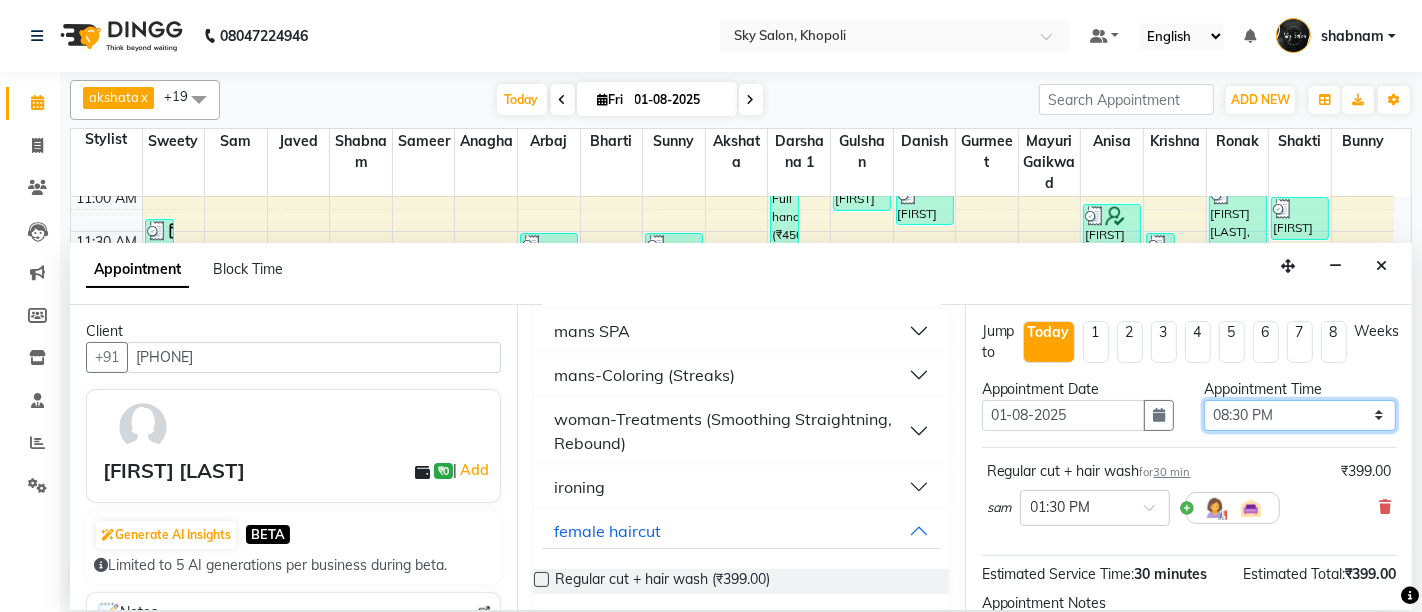 click on "Select 07:00 AM 07:30 AM 08:00 AM 08:30 AM 09:00 AM 09:30 AM 10:00 AM 10:30 AM 11:00 AM 11:30 AM 12:00 PM 12:30 PM 01:00 PM 01:30 PM 02:00 PM 02:30 PM 03:00 PM 03:30 PM 04:00 PM 04:30 PM 05:00 PM 05:30 PM 06:00 PM 06:30 PM 07:00 PM 07:30 PM 08:00 PM 08:30 PM 09:00 PM 09:30 PM 10:00 PM 10:30 PM 11:00 PM" at bounding box center (1300, 415) 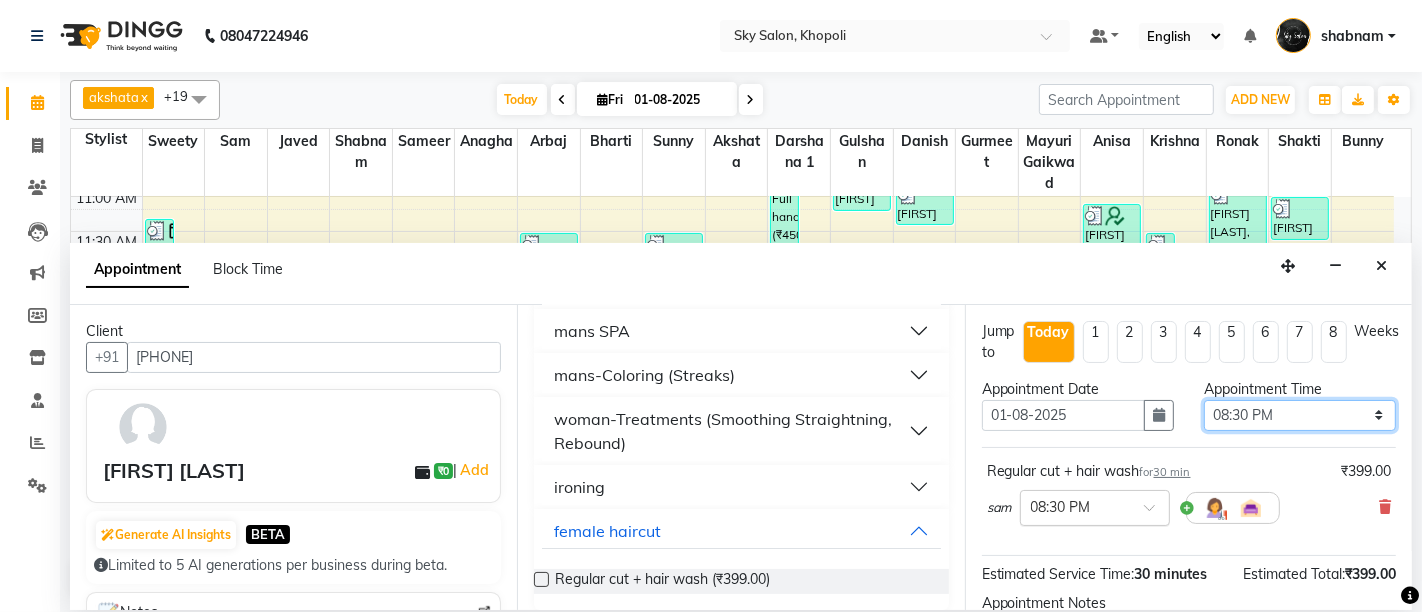scroll, scrollTop: 219, scrollLeft: 0, axis: vertical 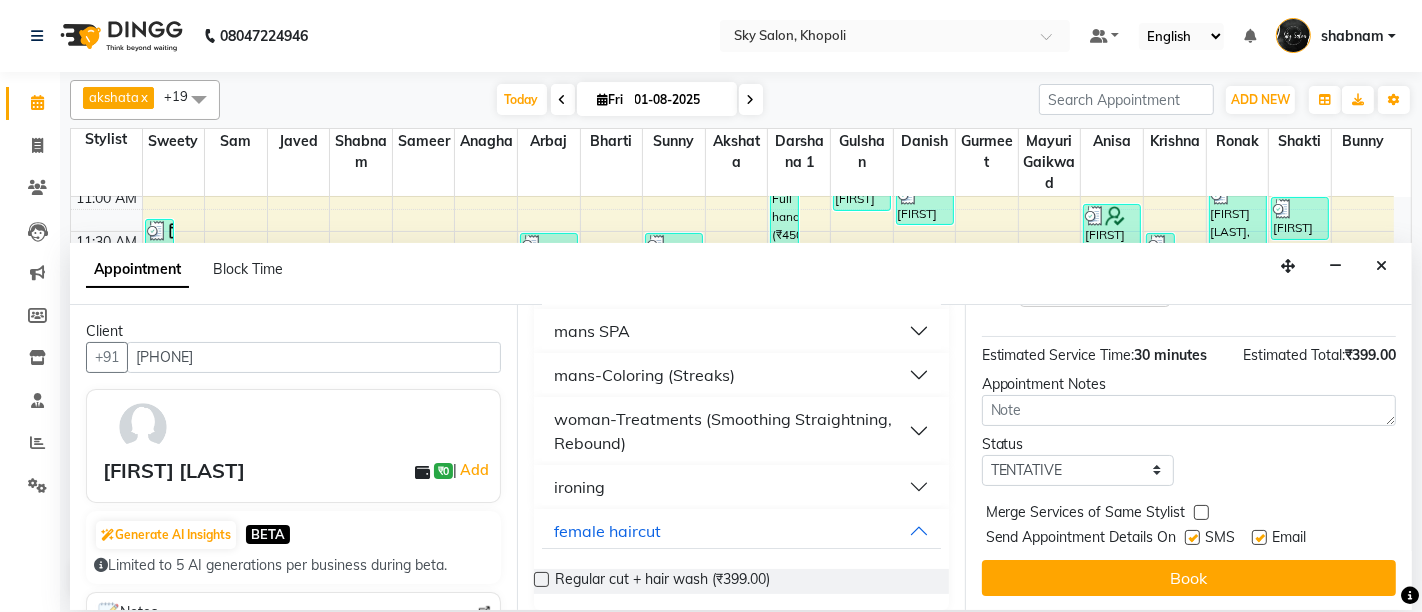 drag, startPoint x: 1066, startPoint y: 442, endPoint x: 1076, endPoint y: 470, distance: 29.732138 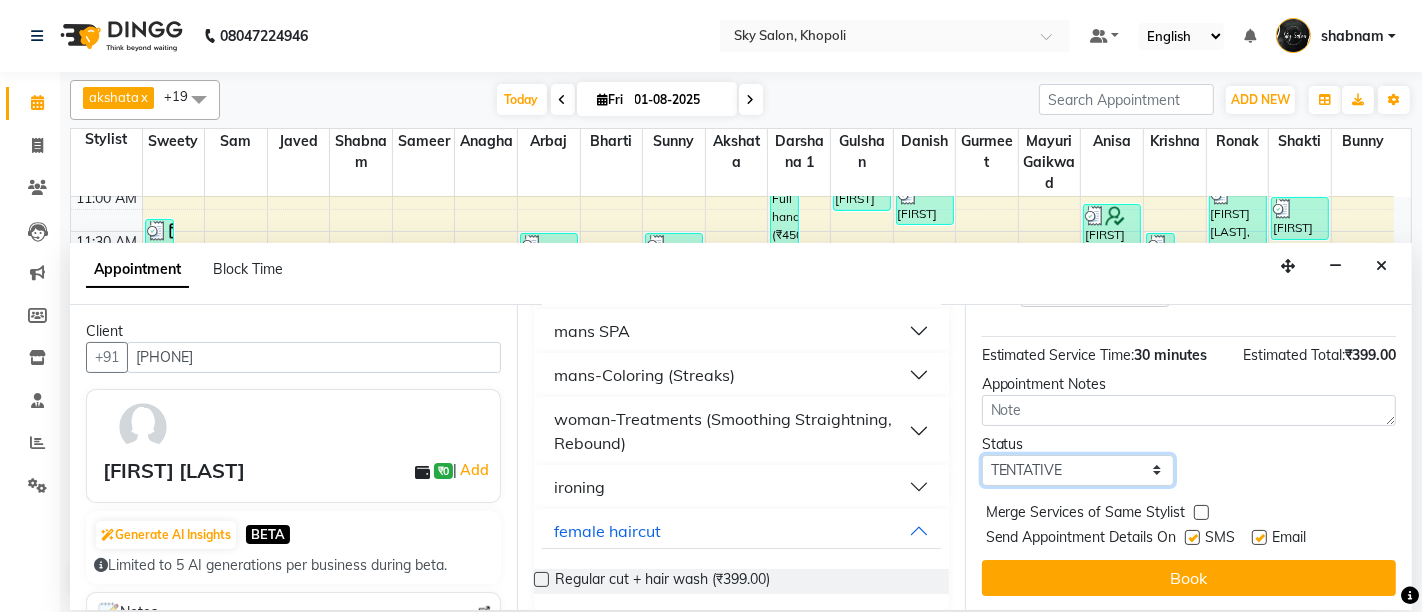drag, startPoint x: 1076, startPoint y: 470, endPoint x: 1060, endPoint y: 398, distance: 73.756355 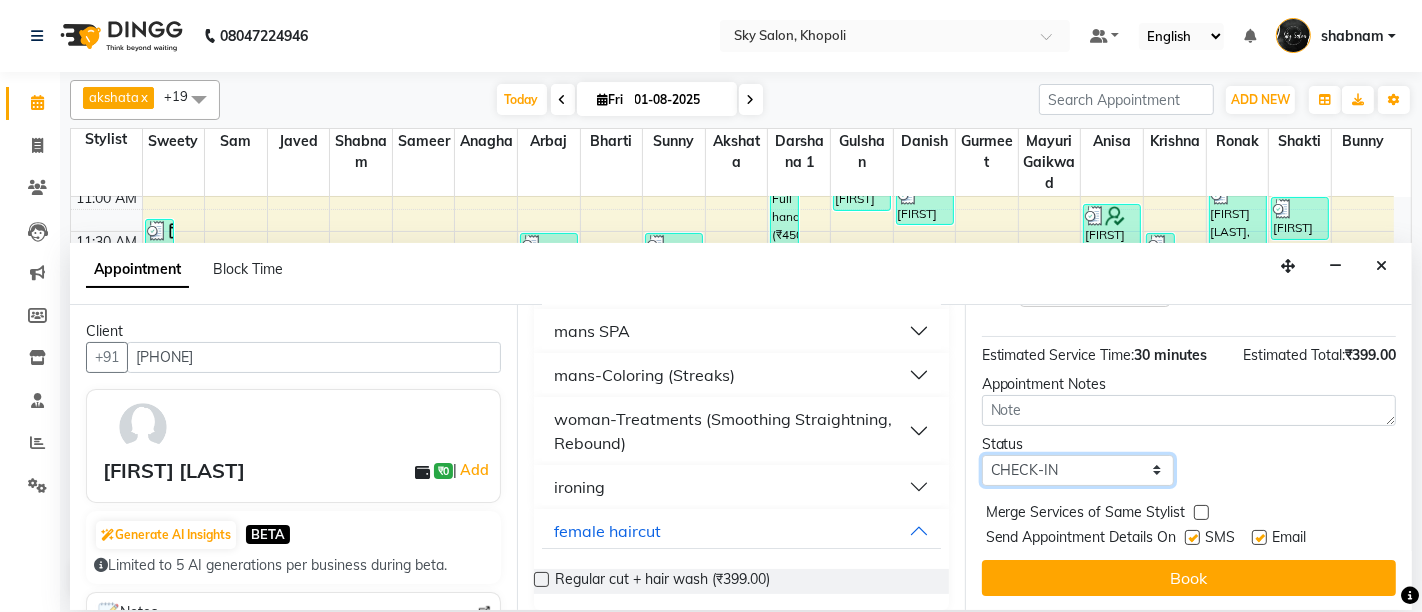 click on "Select TENTATIVE CONFIRM CHECK-IN UPCOMING" at bounding box center [1078, 470] 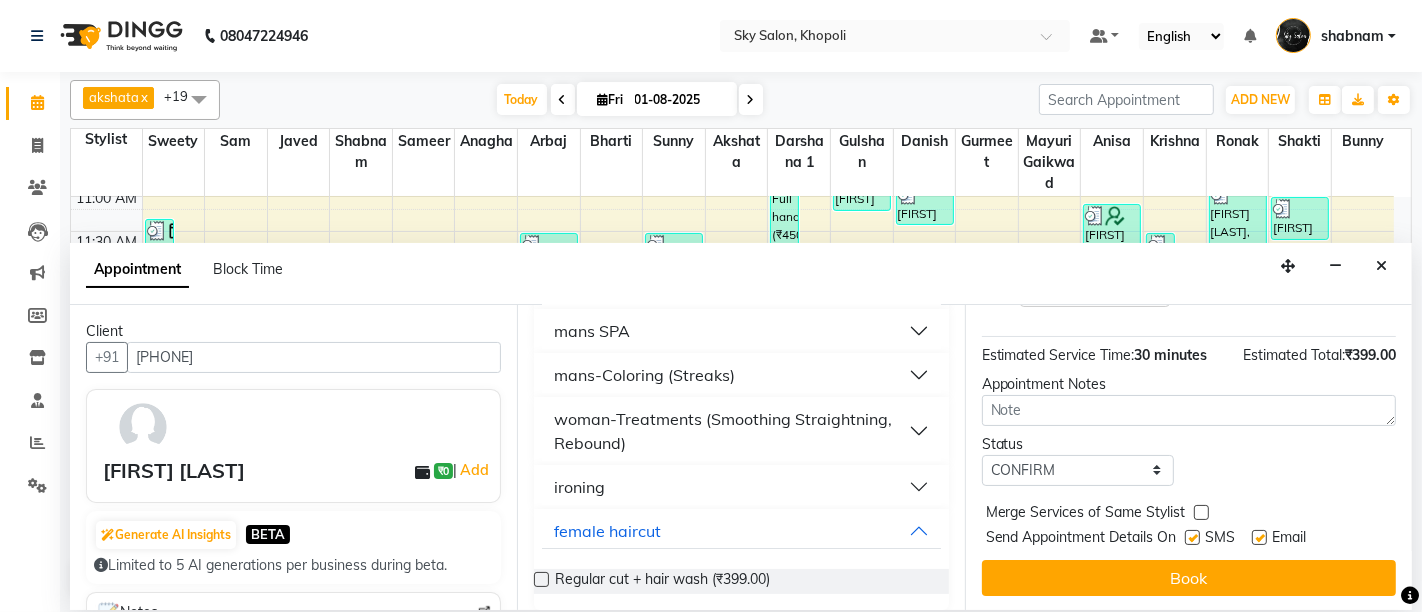 click at bounding box center [1192, 537] 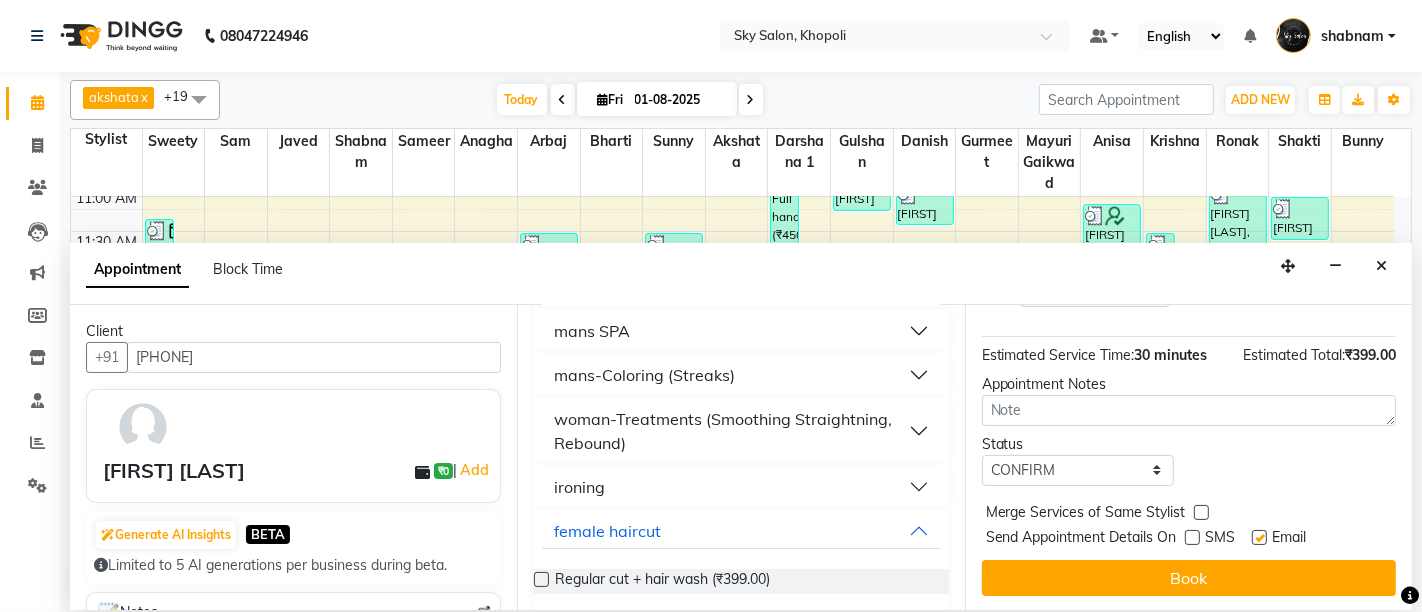 click at bounding box center (1259, 537) 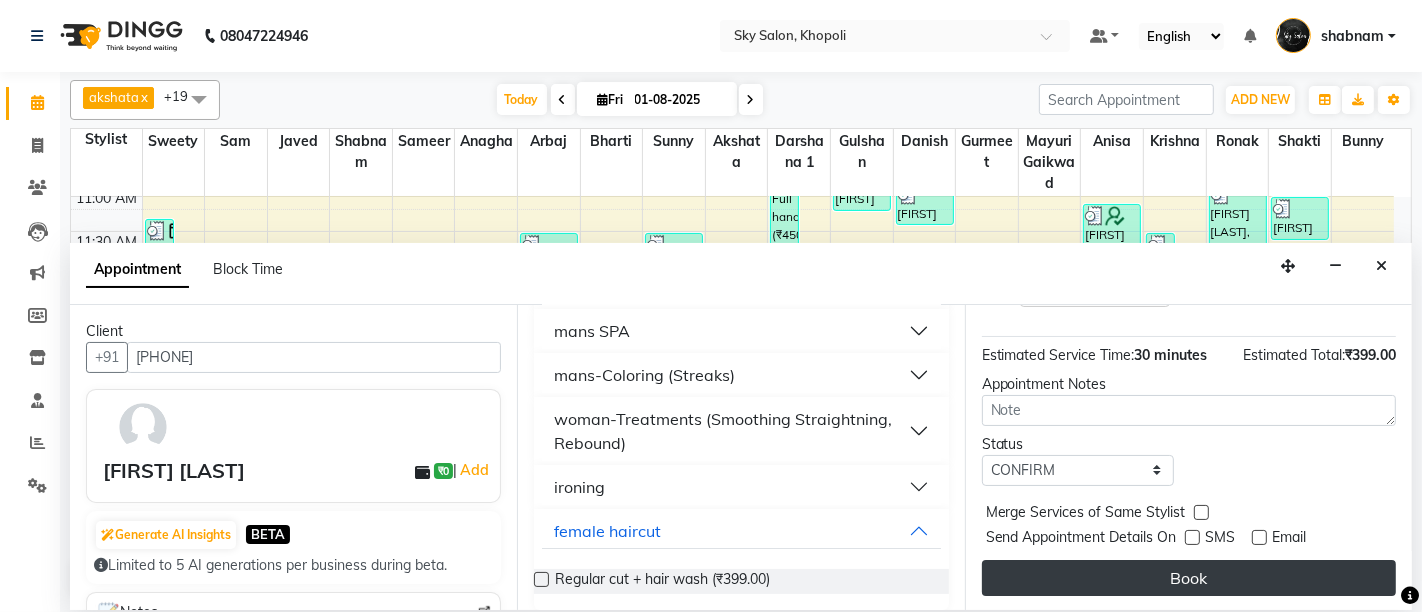 click on "Book" at bounding box center [1189, 578] 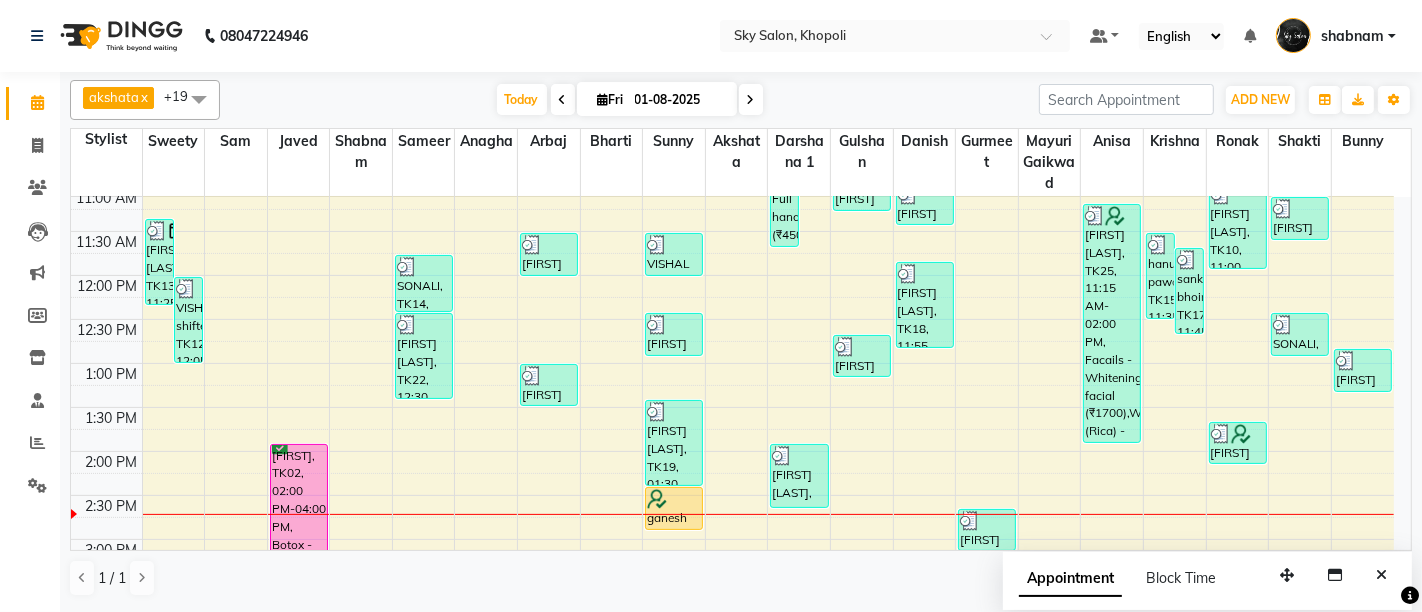 click on "Appointment Block Time" at bounding box center (1207, 583) 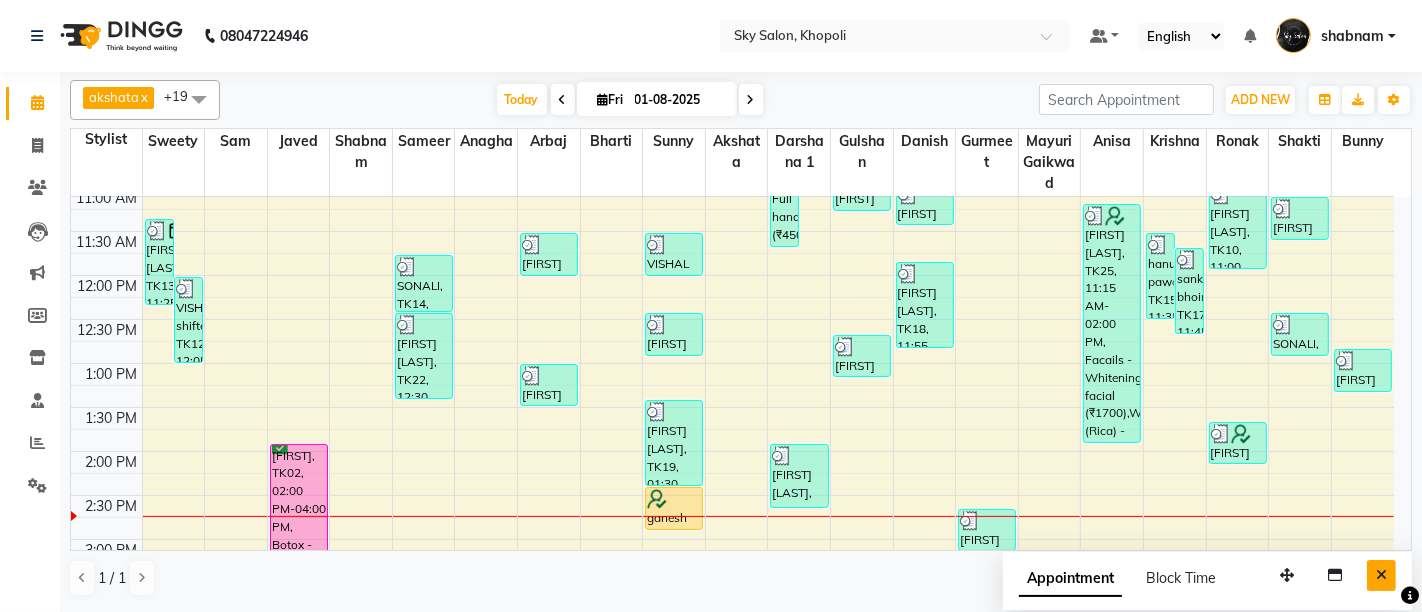 click at bounding box center (1381, 575) 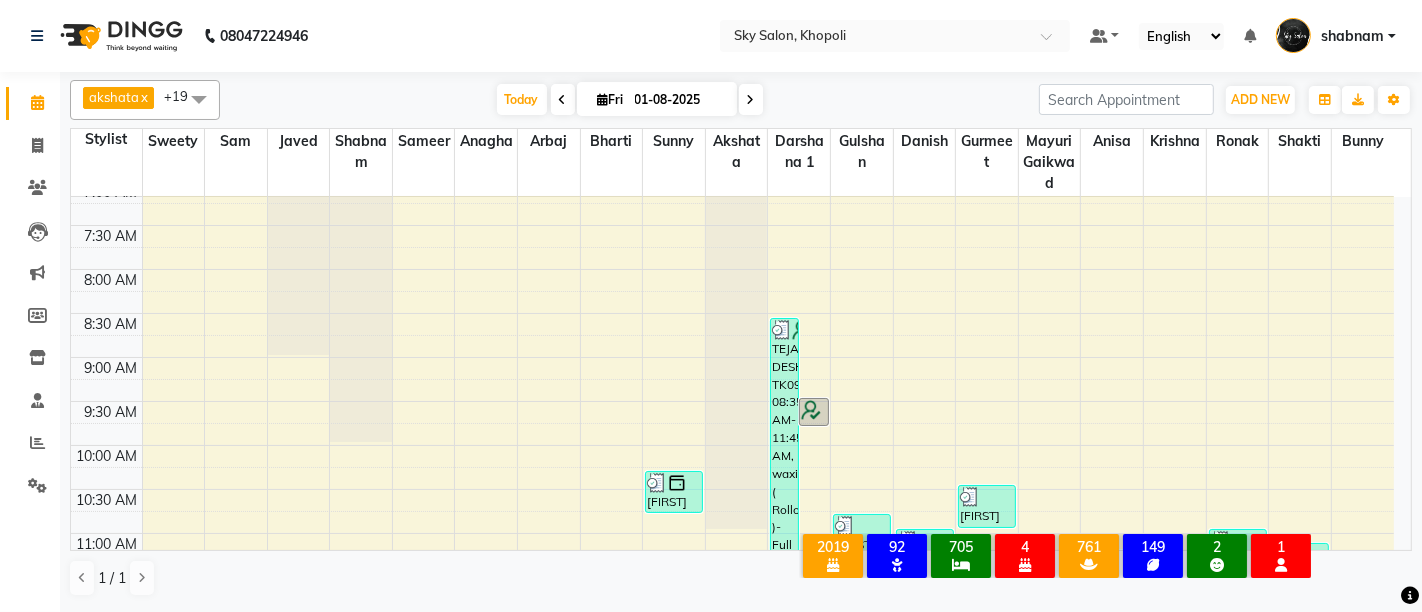 scroll, scrollTop: 101, scrollLeft: 0, axis: vertical 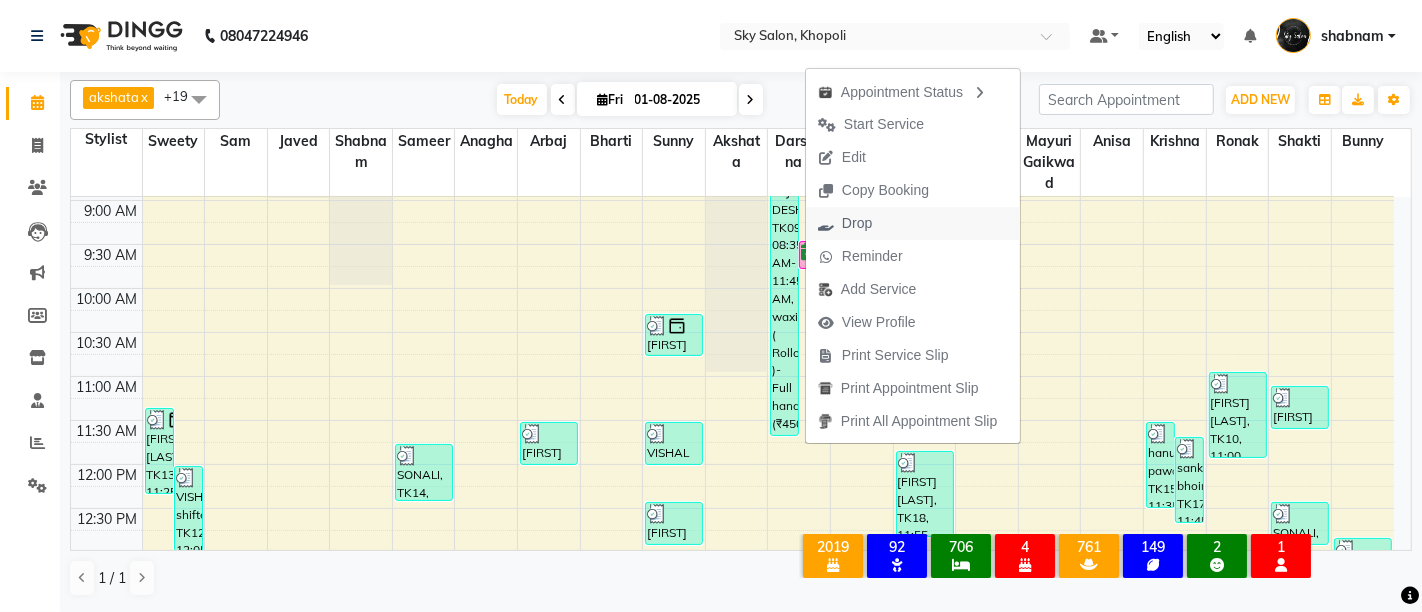 click on "Drop" at bounding box center [857, 223] 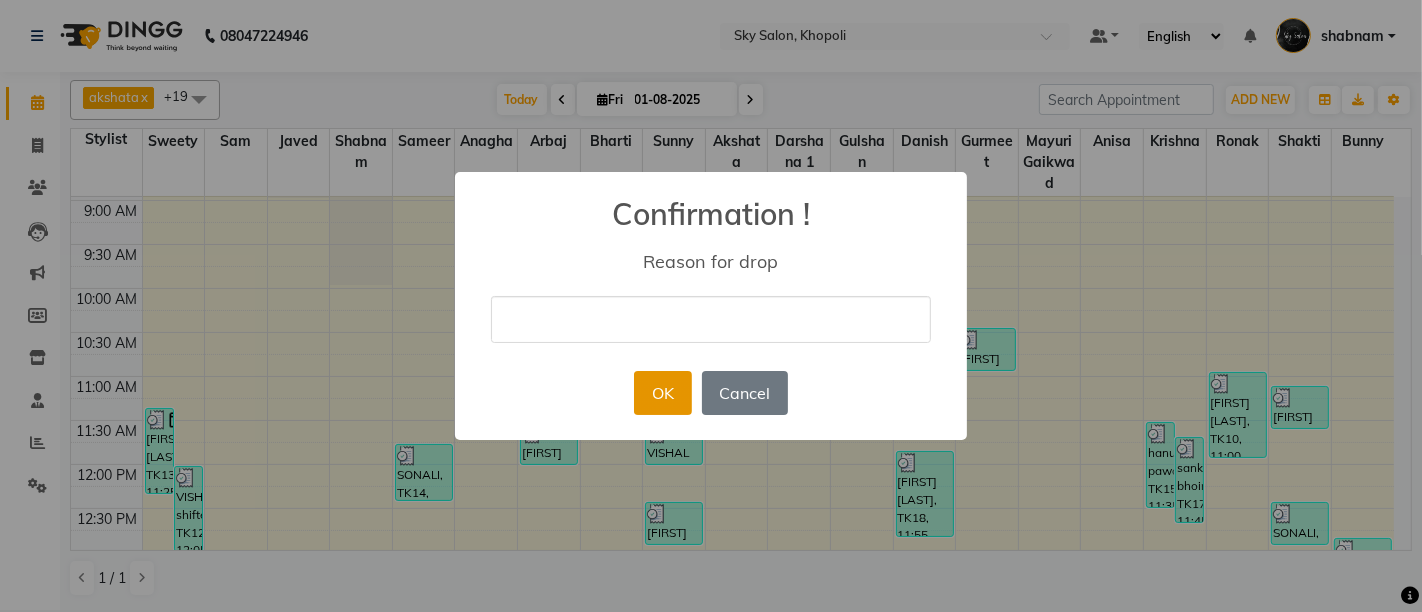 click on "OK" at bounding box center [662, 393] 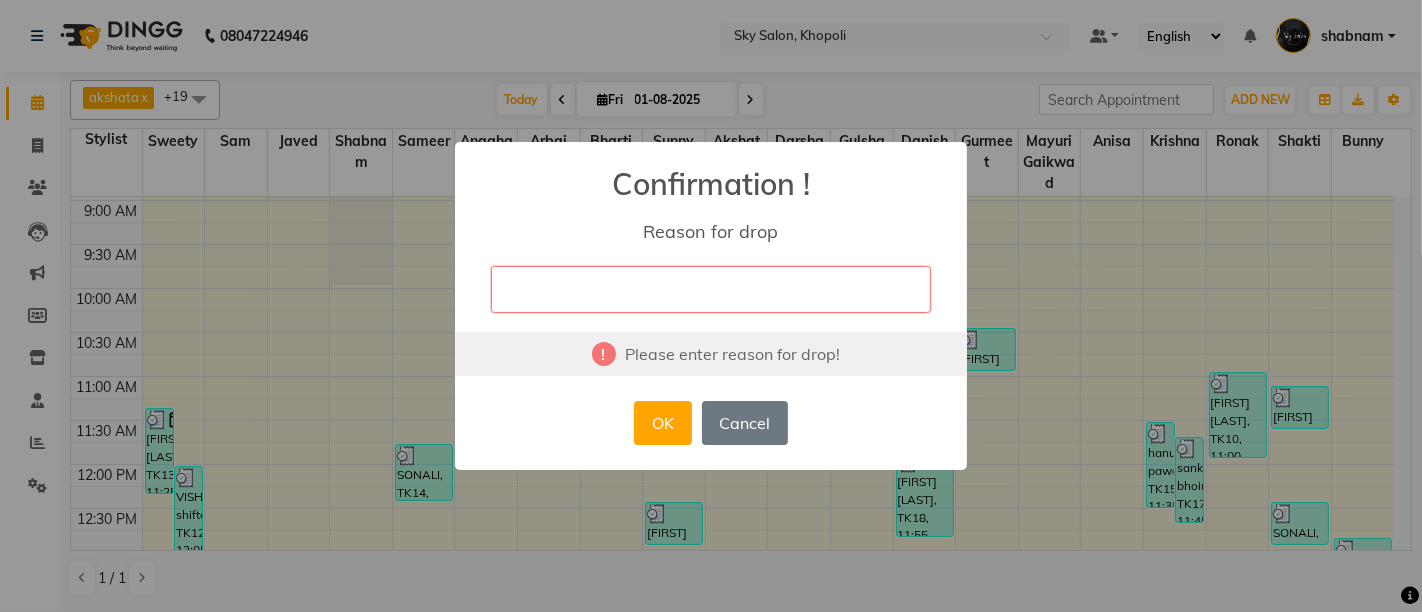 click at bounding box center (711, 289) 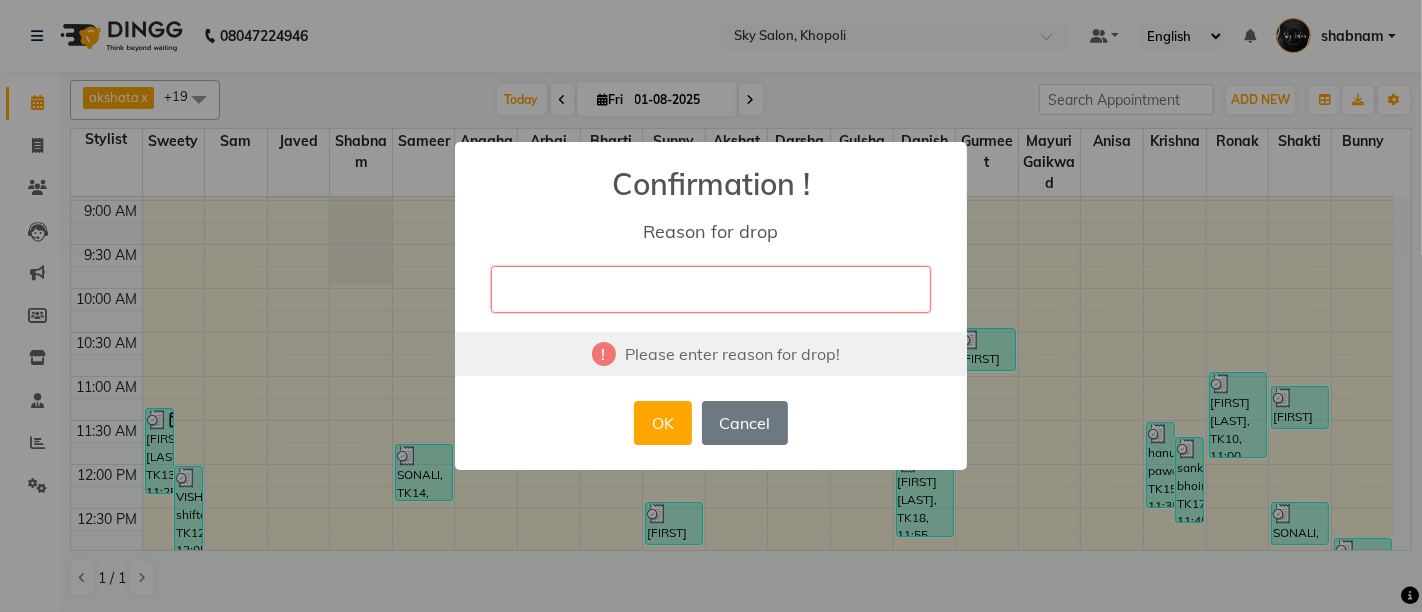 type on "done" 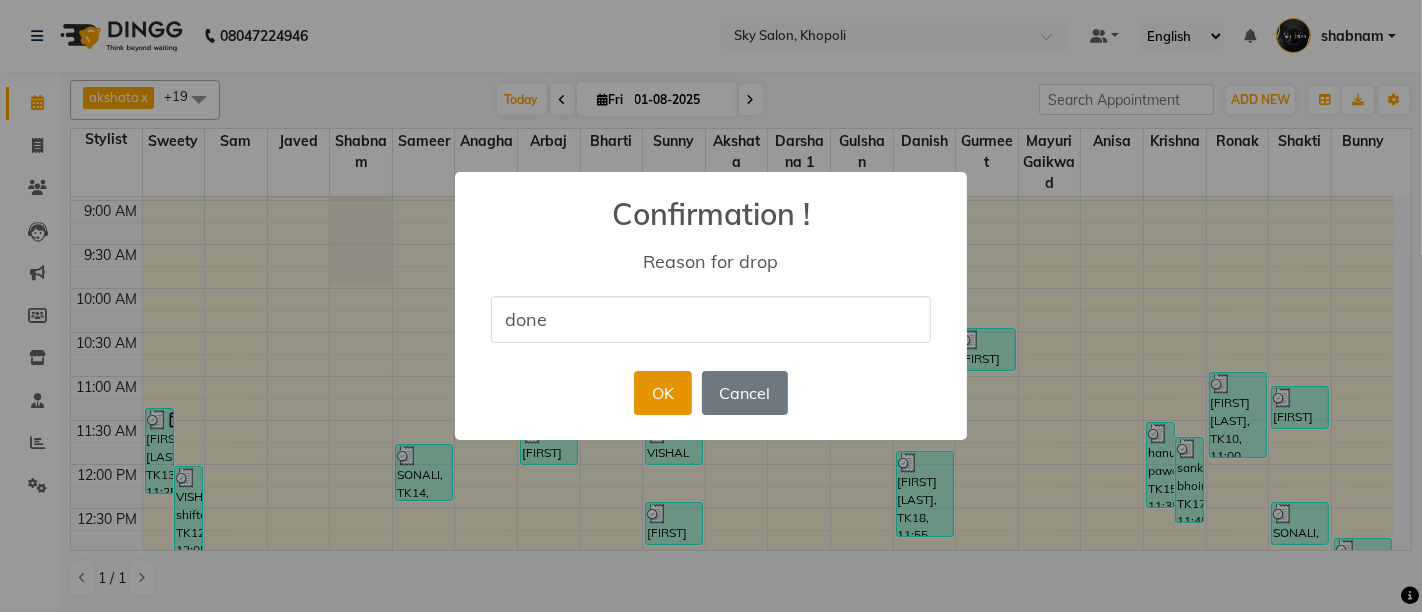 click on "OK" at bounding box center (662, 393) 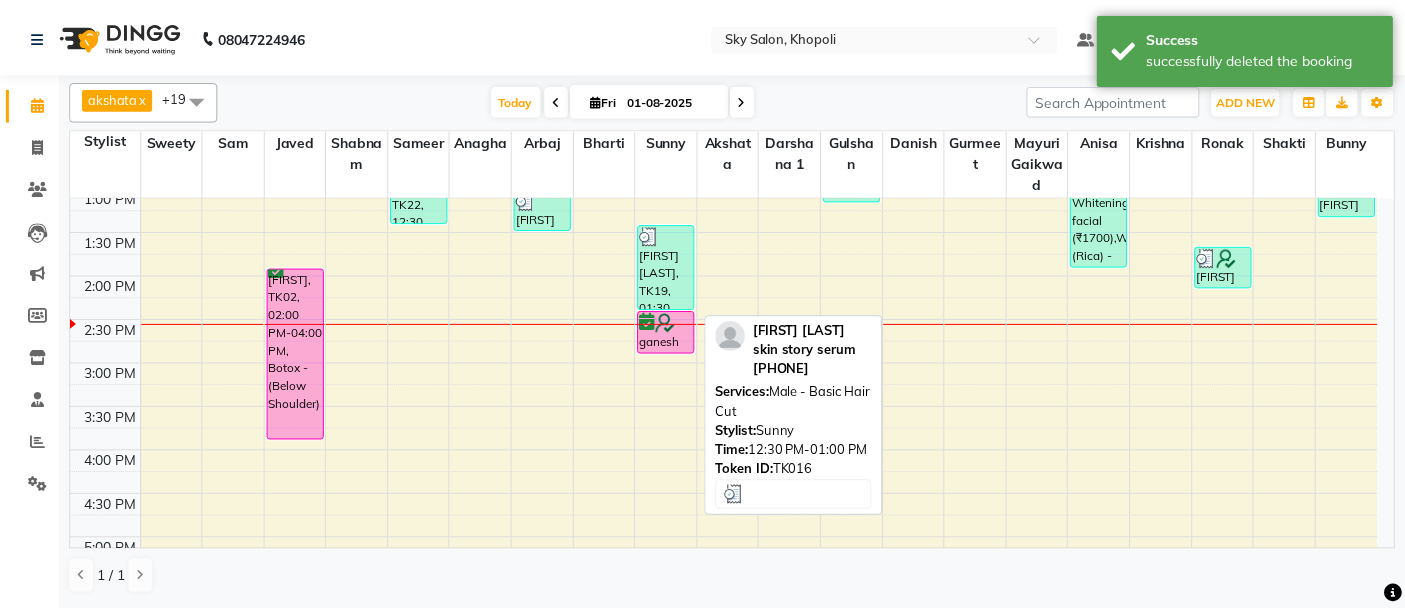 scroll, scrollTop: 626, scrollLeft: 0, axis: vertical 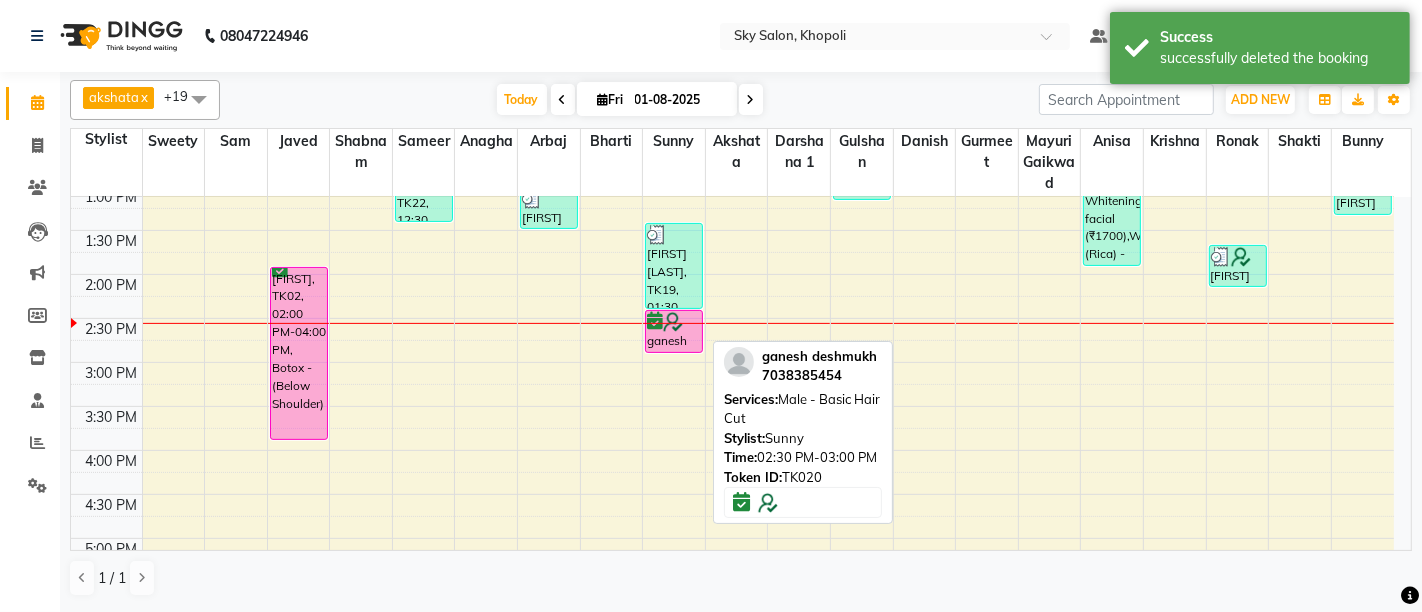 click at bounding box center (673, 322) 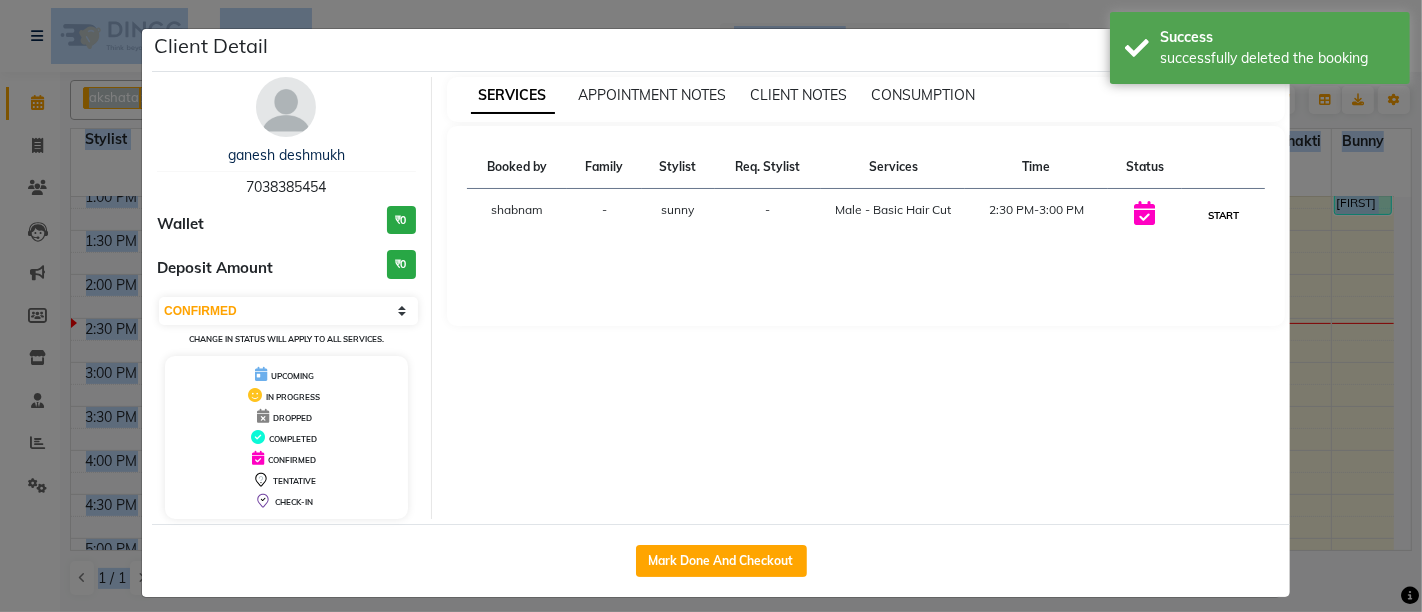 click on "START" at bounding box center [1223, 215] 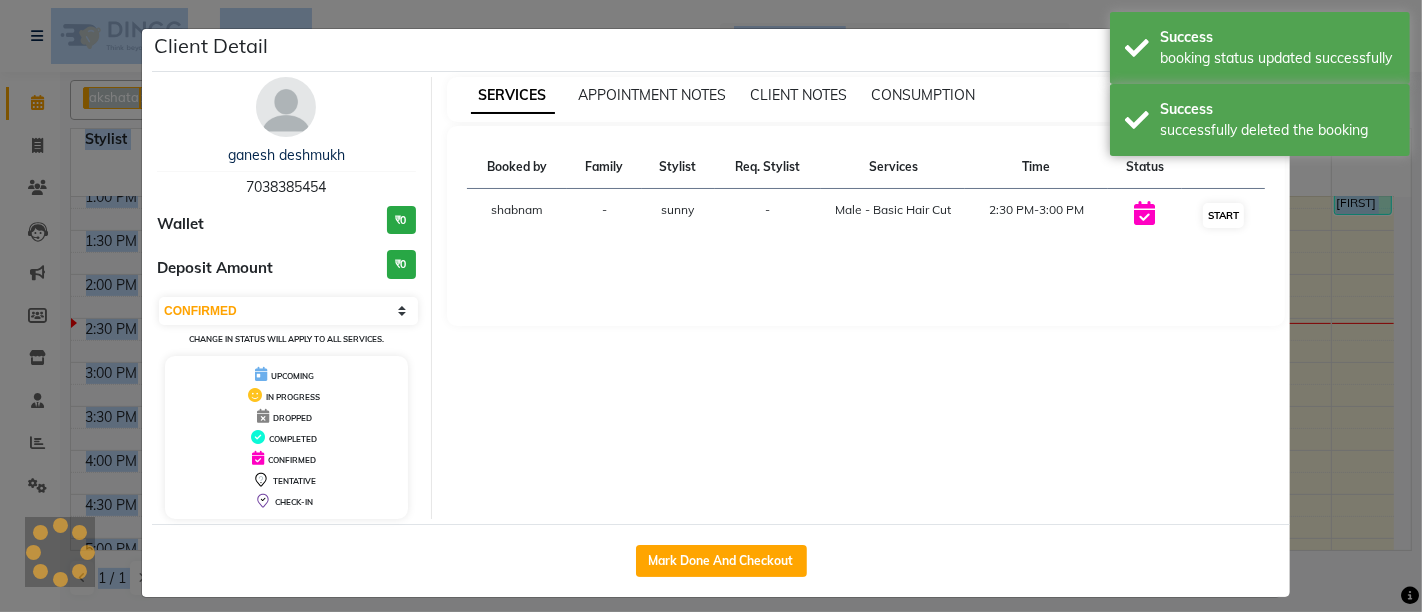 select on "1" 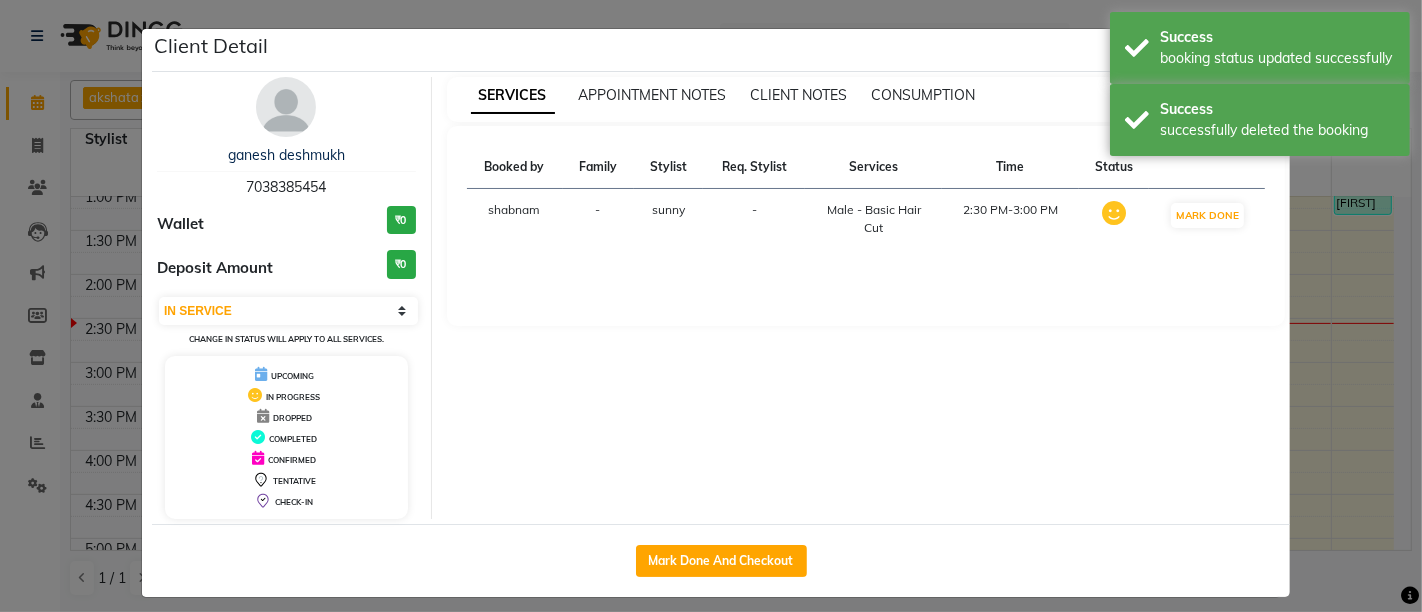 click on "Client Detail  ganesh deshmukh   7038385454 Wallet ₹0 Deposit Amount  ₹0  Select IN SERVICE CONFIRMED TENTATIVE CHECK IN MARK DONE DROPPED UPCOMING Change in status will apply to all services. UPCOMING IN PROGRESS DROPPED COMPLETED CONFIRMED TENTATIVE CHECK-IN SERVICES APPOINTMENT NOTES CLIENT NOTES CONSUMPTION Booked by Family Stylist Req. Stylist Services Time Status  shabnam  - sunny -  Male  - Basic Hair Cut   2:30 PM-3:00 PM   MARK DONE   Mark Done And Checkout" 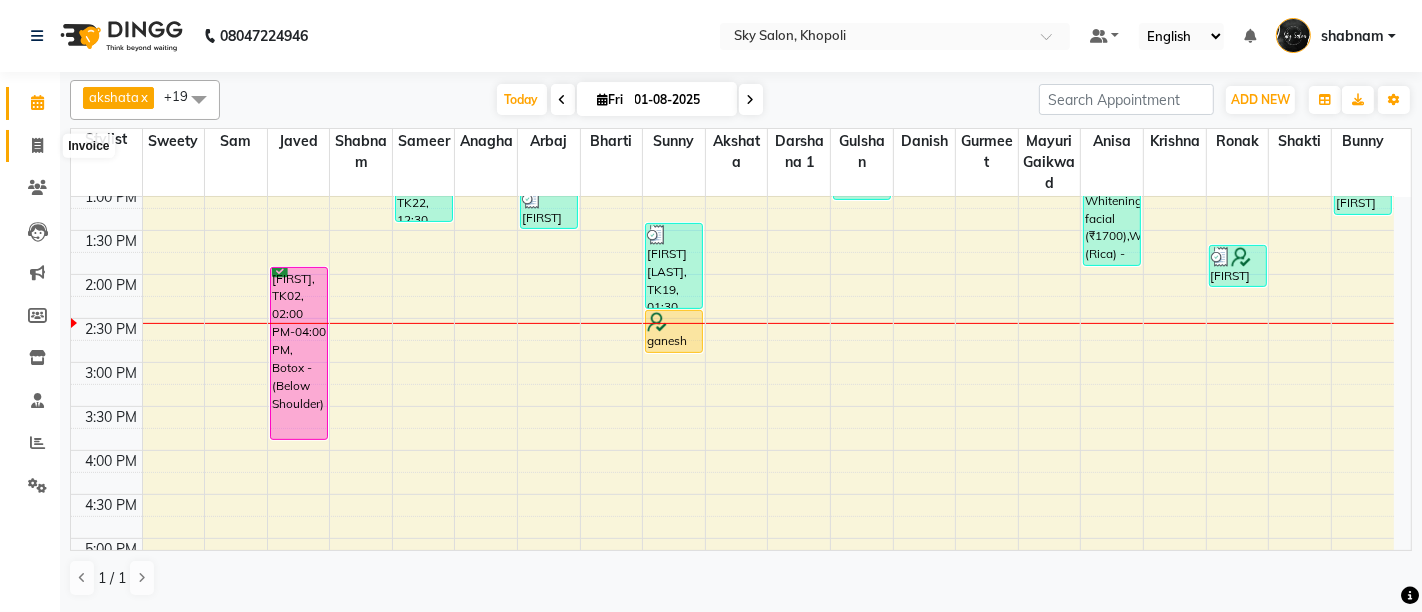 click 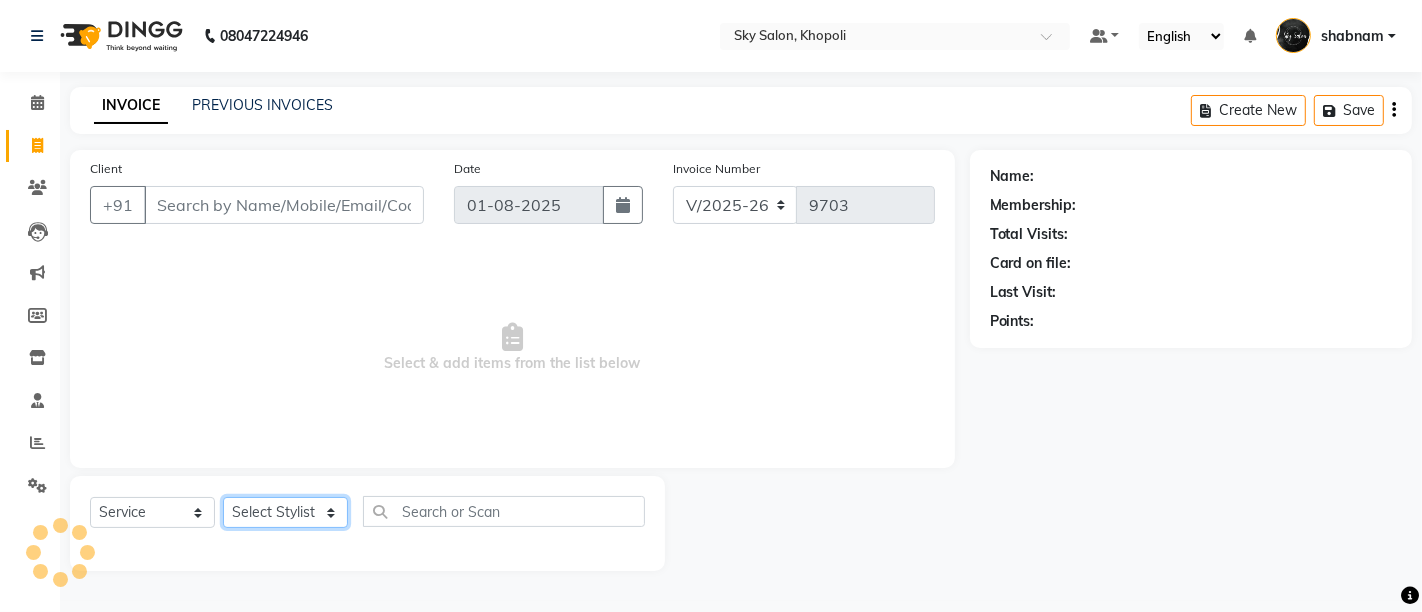 click on "Select Stylist" 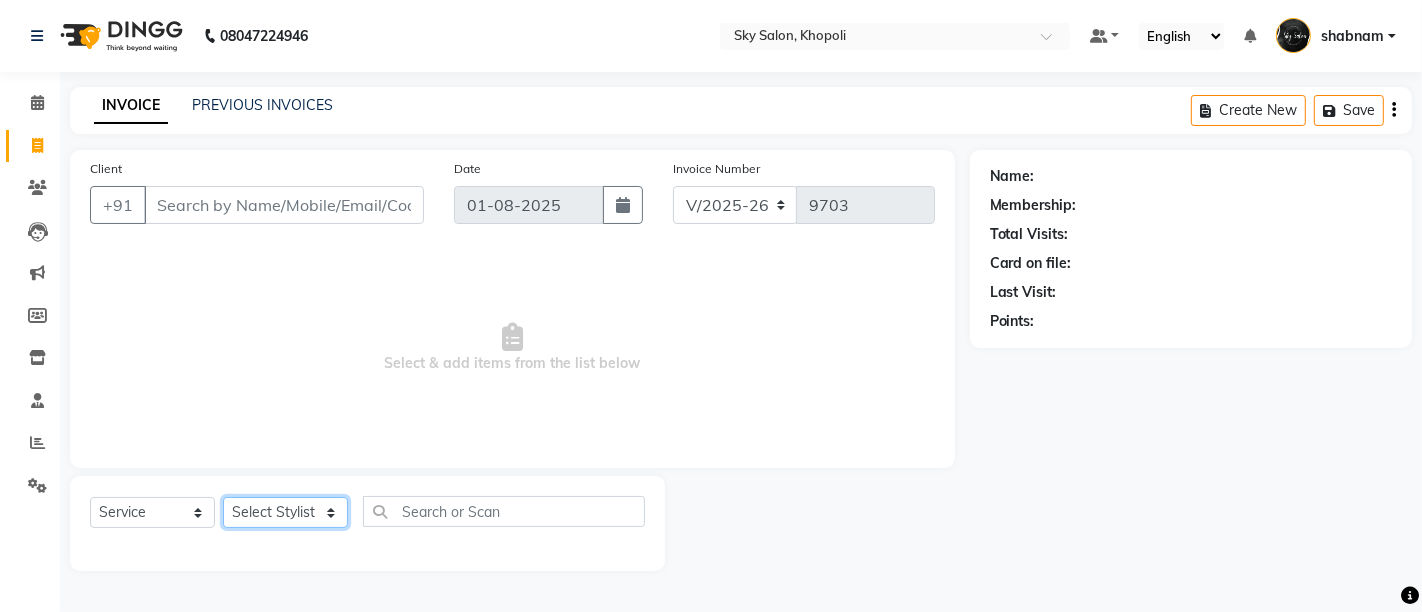 select on "46775" 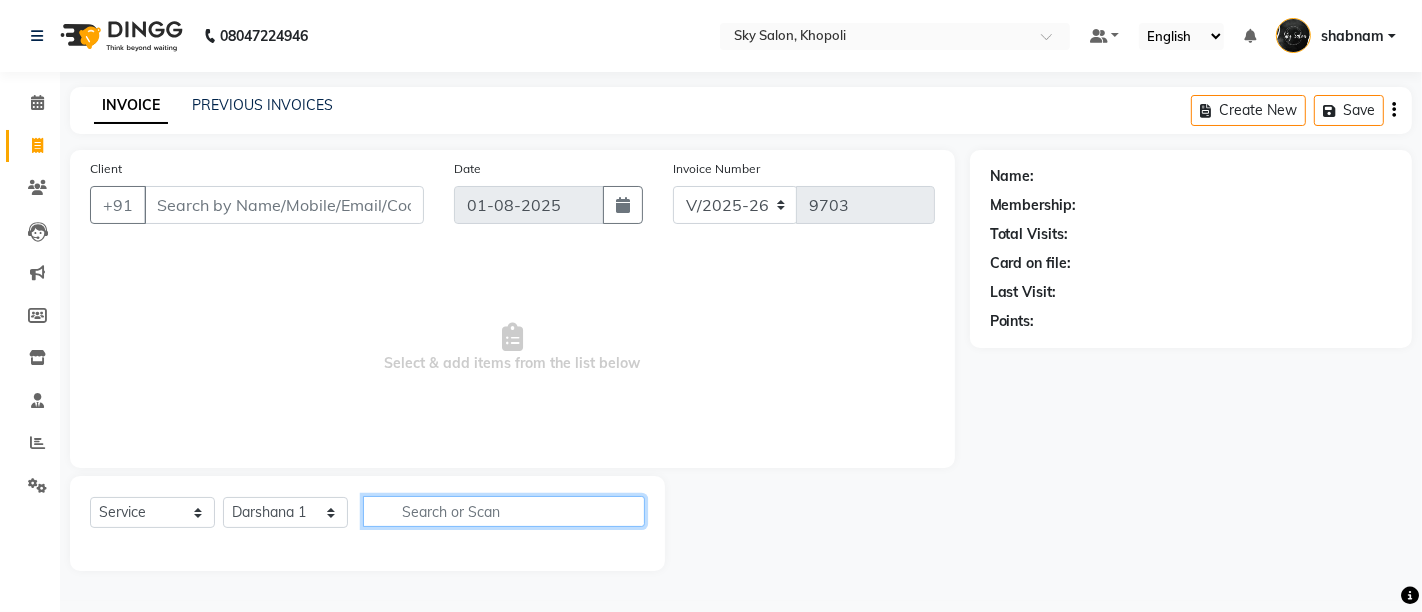click 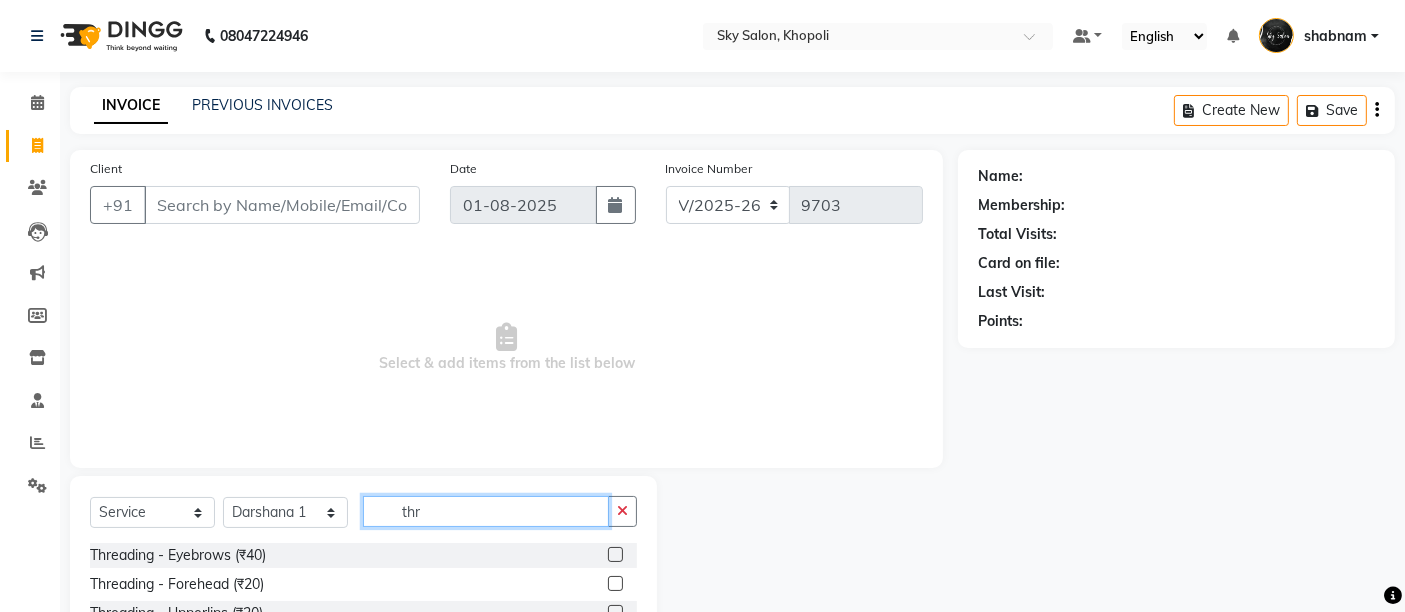scroll, scrollTop: 188, scrollLeft: 0, axis: vertical 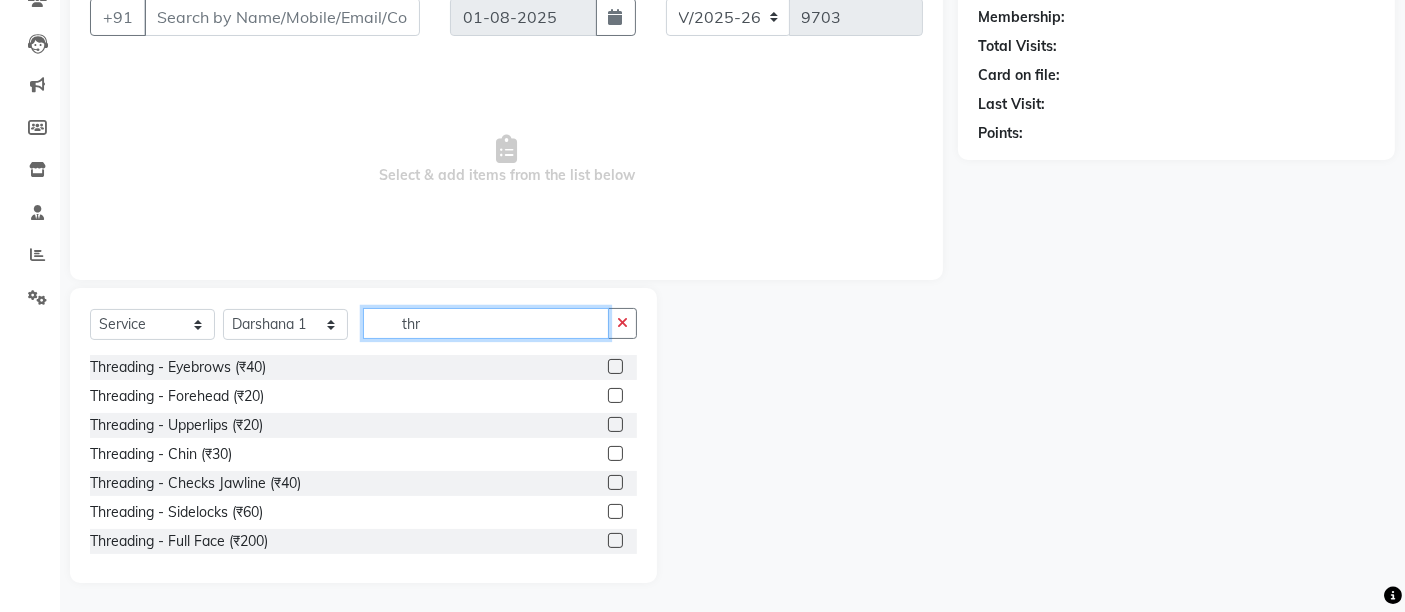 type on "thr" 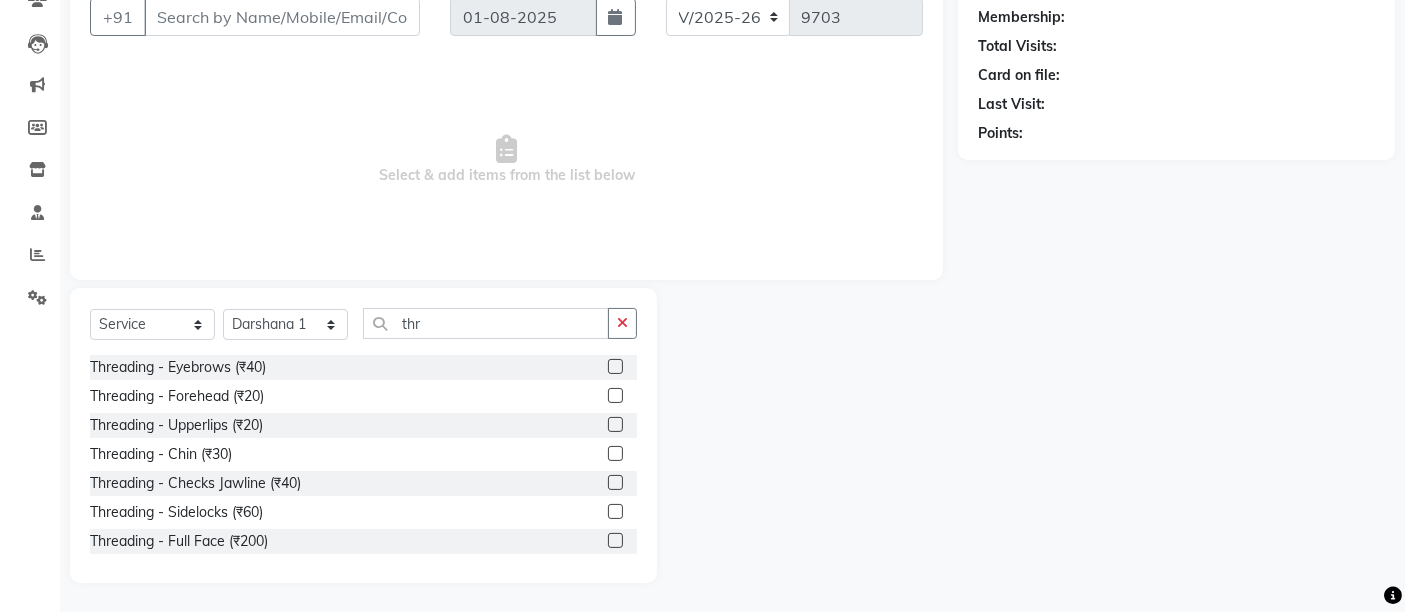 click 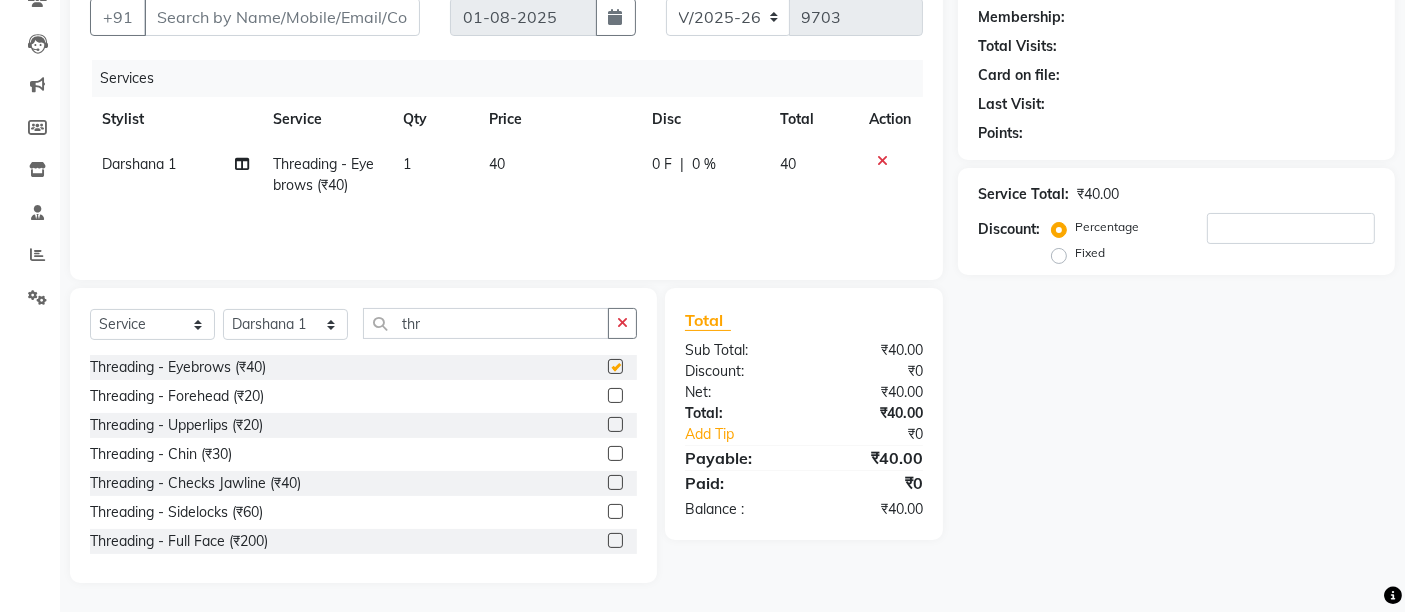 checkbox on "false" 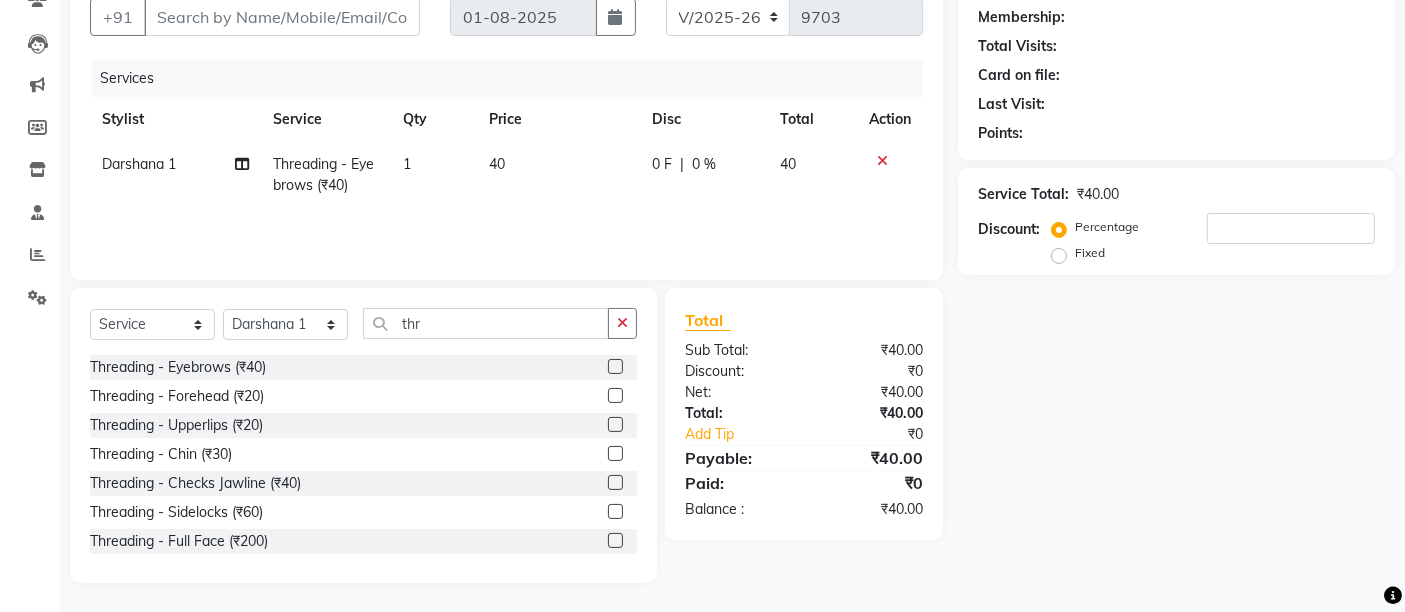click 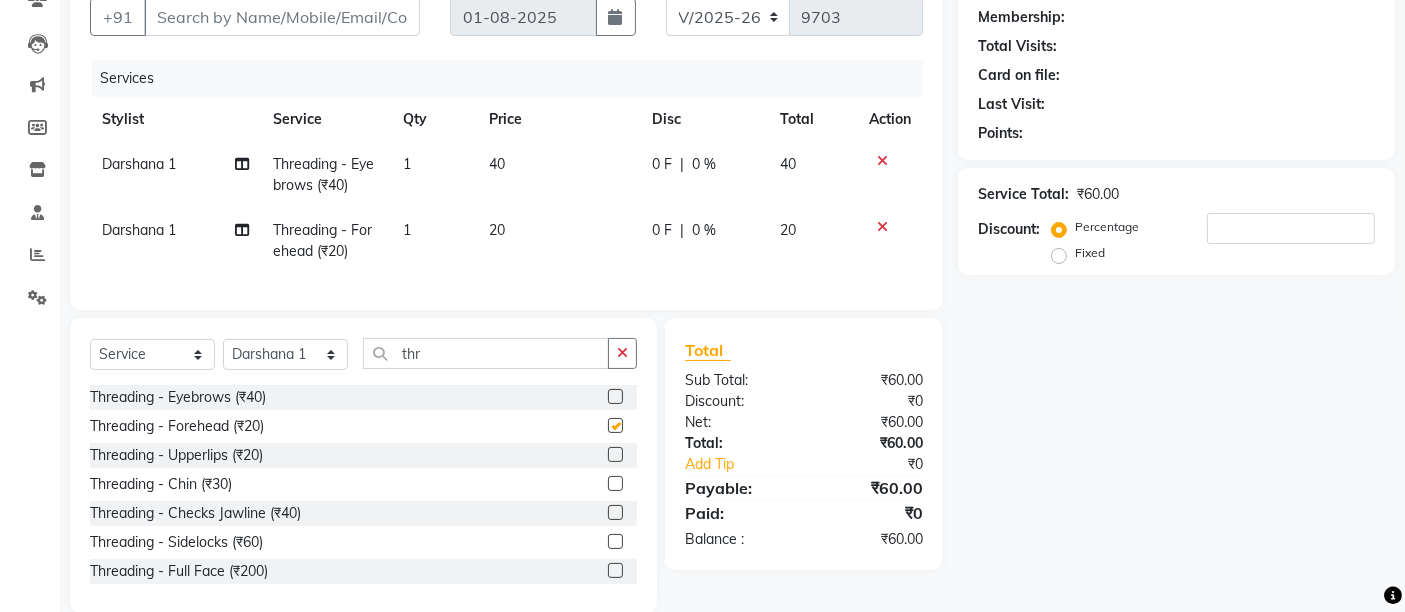 checkbox on "false" 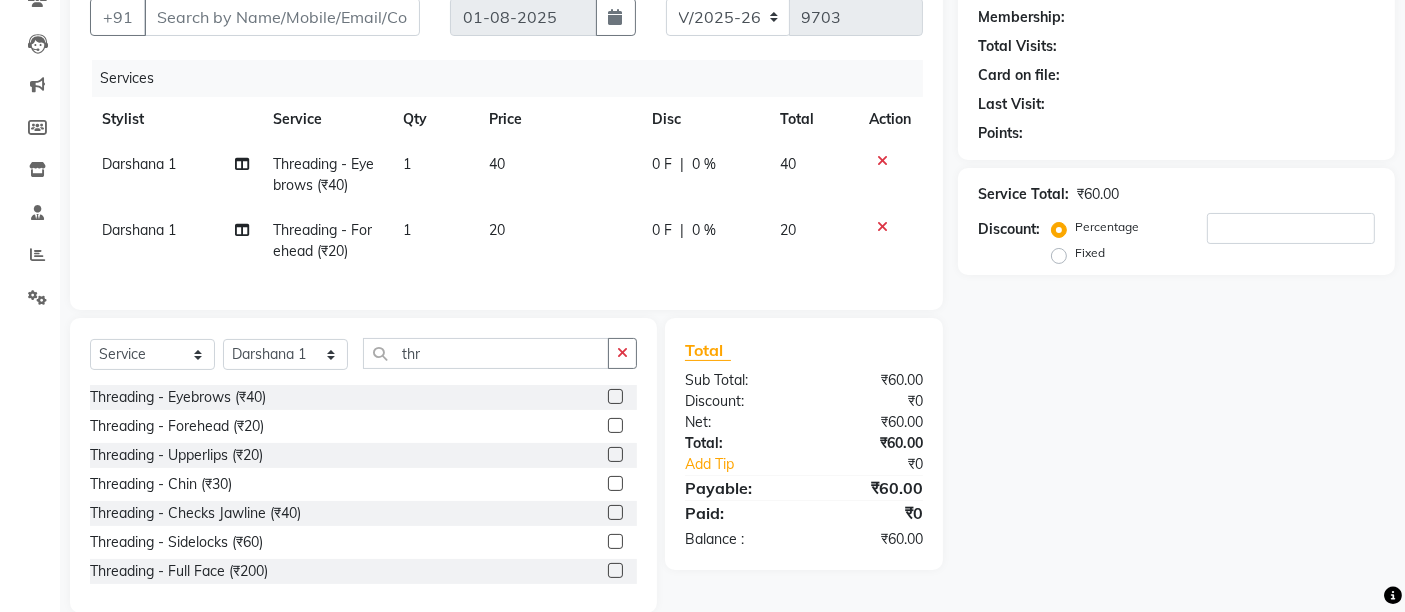 click 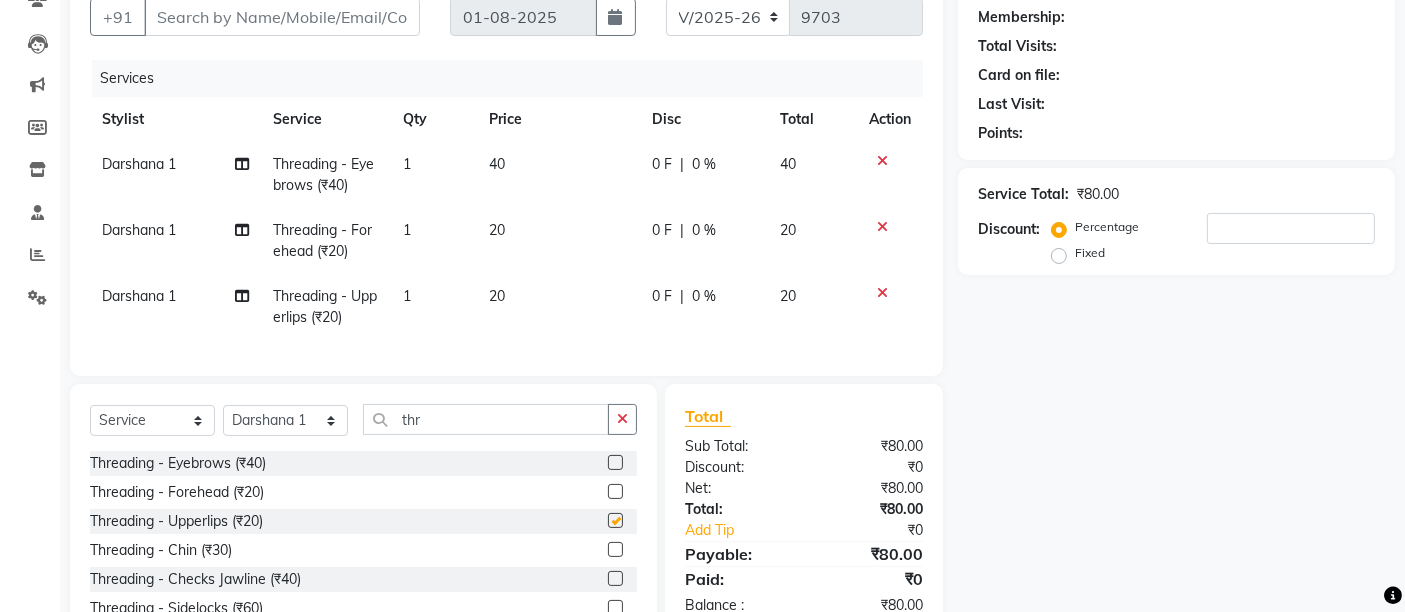 checkbox on "false" 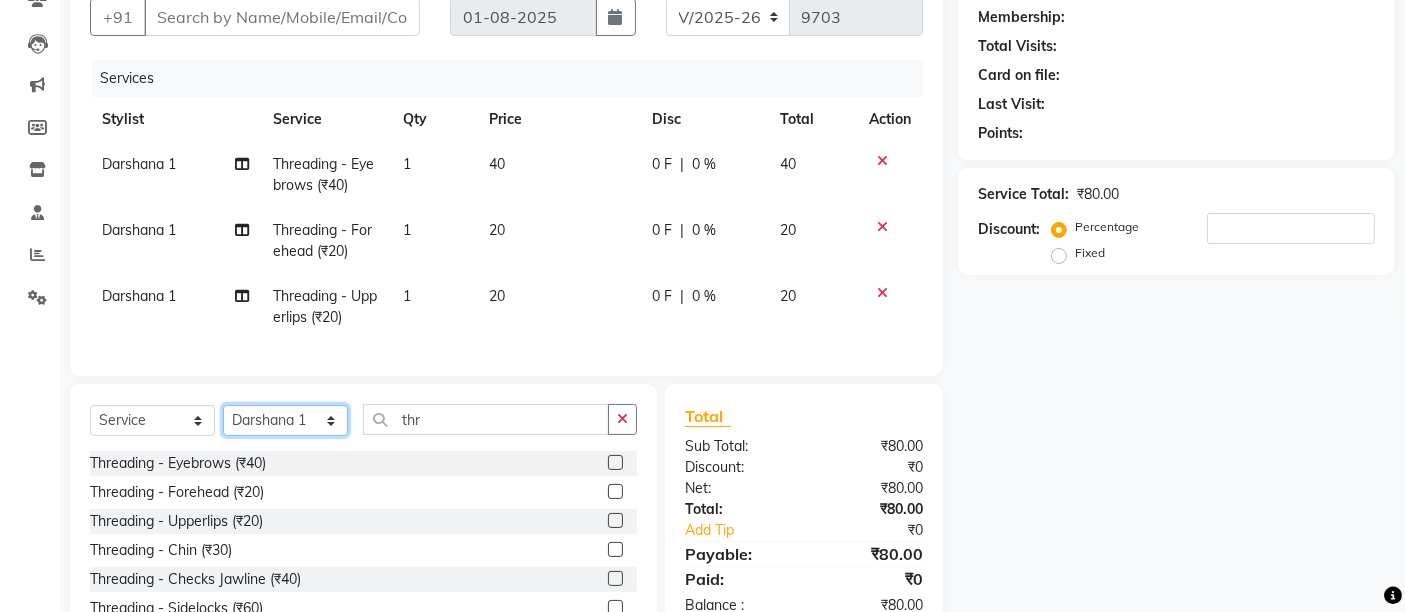 click on "Select Stylist afreen akshata aman saha ameer Anagha anisa arbaj bharti Bunny Danish Darshana 1 devyani dilshad gaurav Gulshan gurmeet javed jishan krishna mayuri gaikwad muskan rani rinku rocky Ronak sachin sahil sam sameer sameer 2 sandhya shabnam shakti sunny sweety vivek" 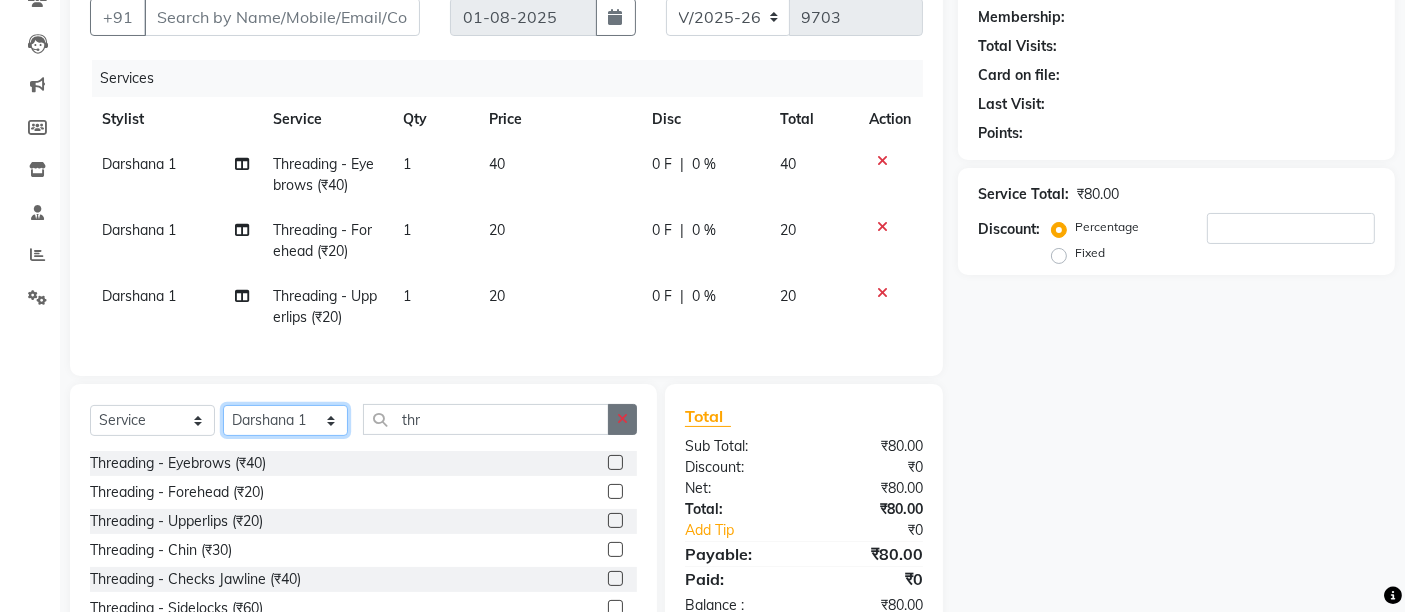 select on "57852" 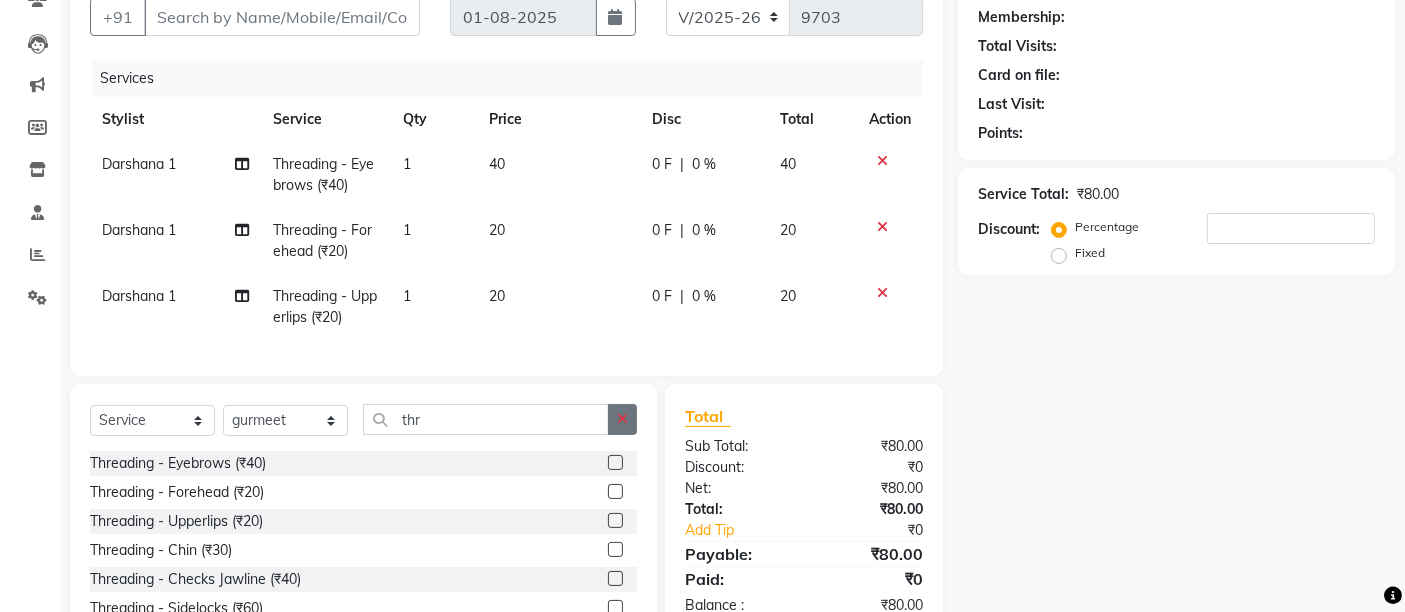 click 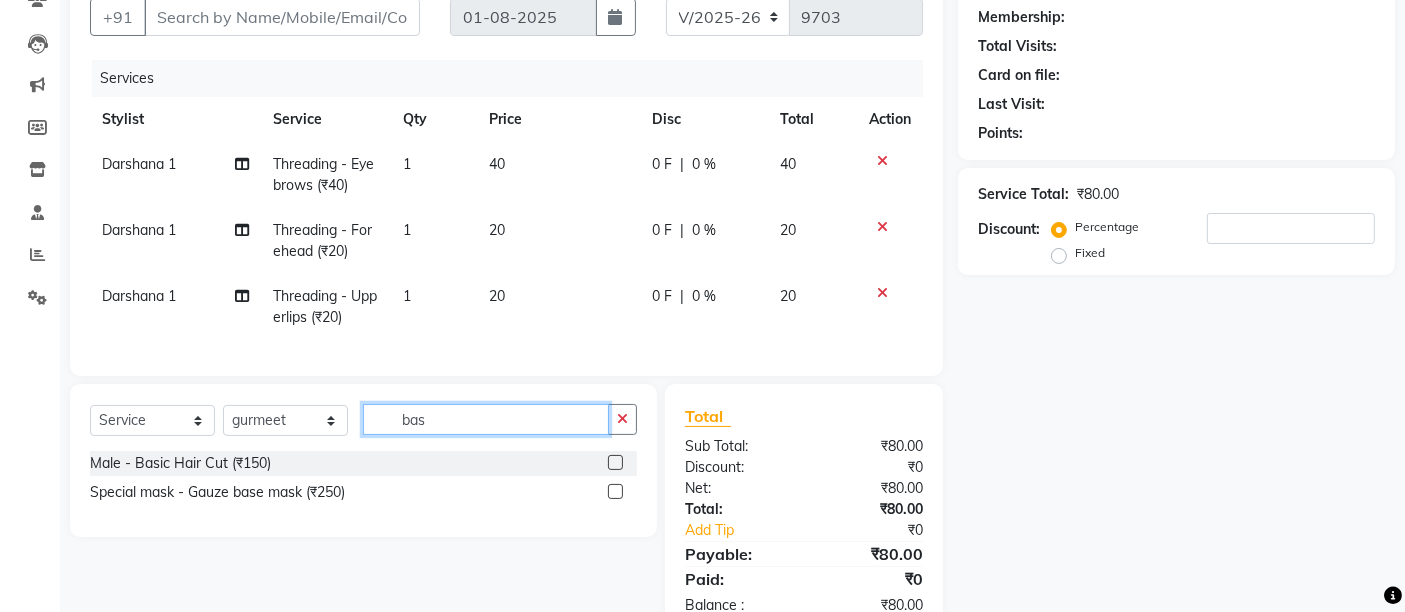 type on "bas" 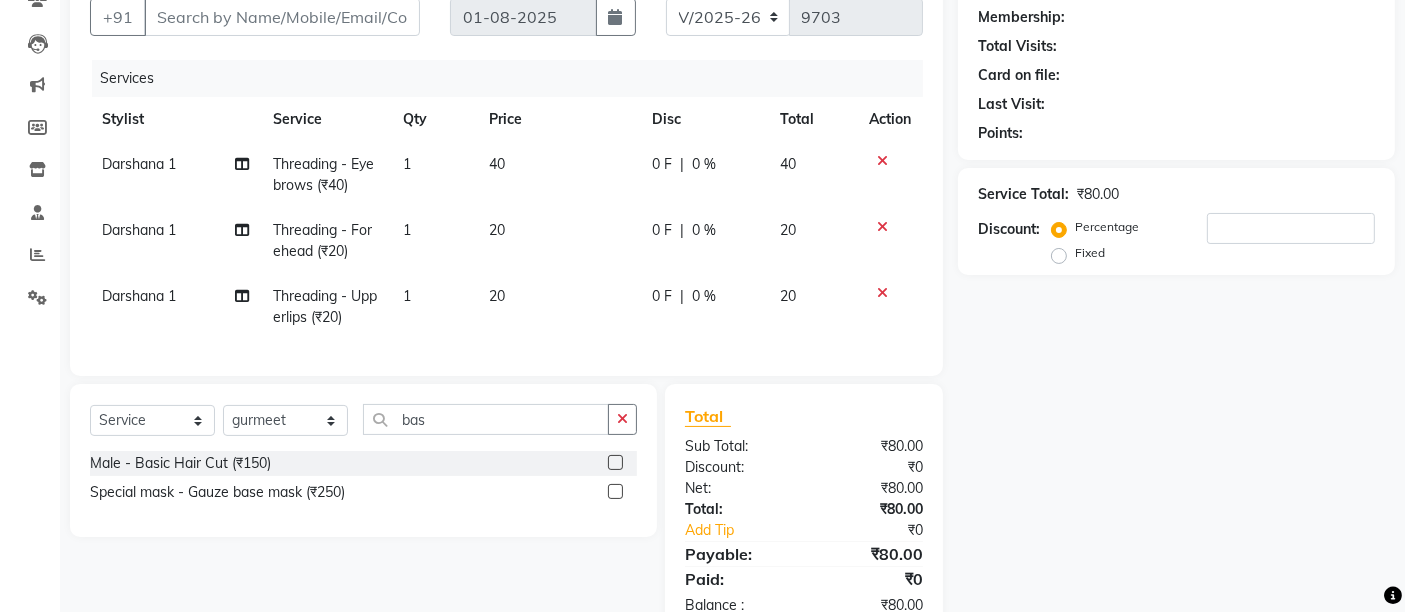 click 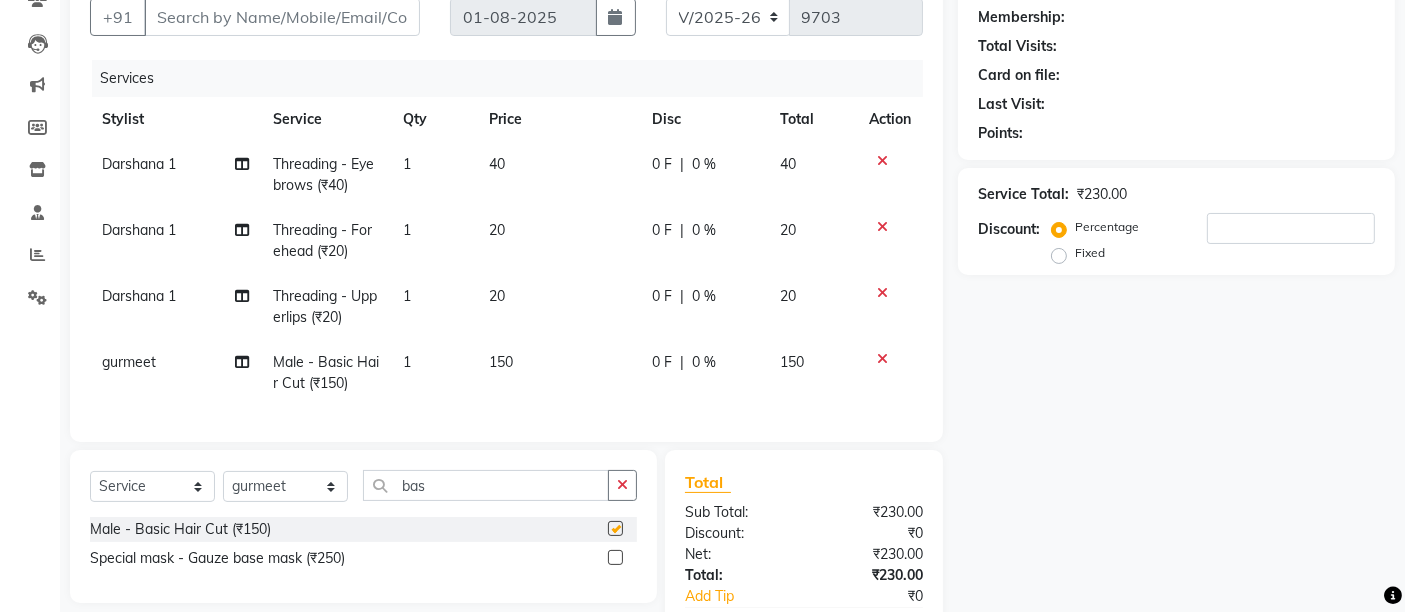 checkbox on "false" 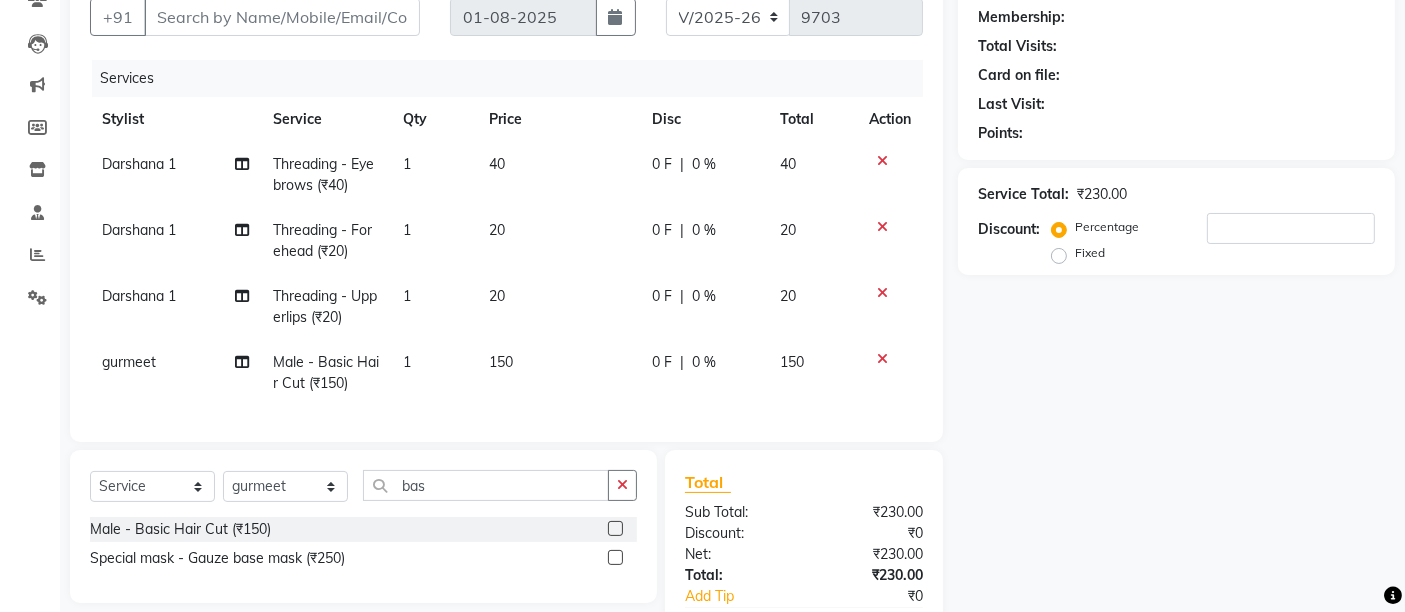 scroll, scrollTop: 77, scrollLeft: 0, axis: vertical 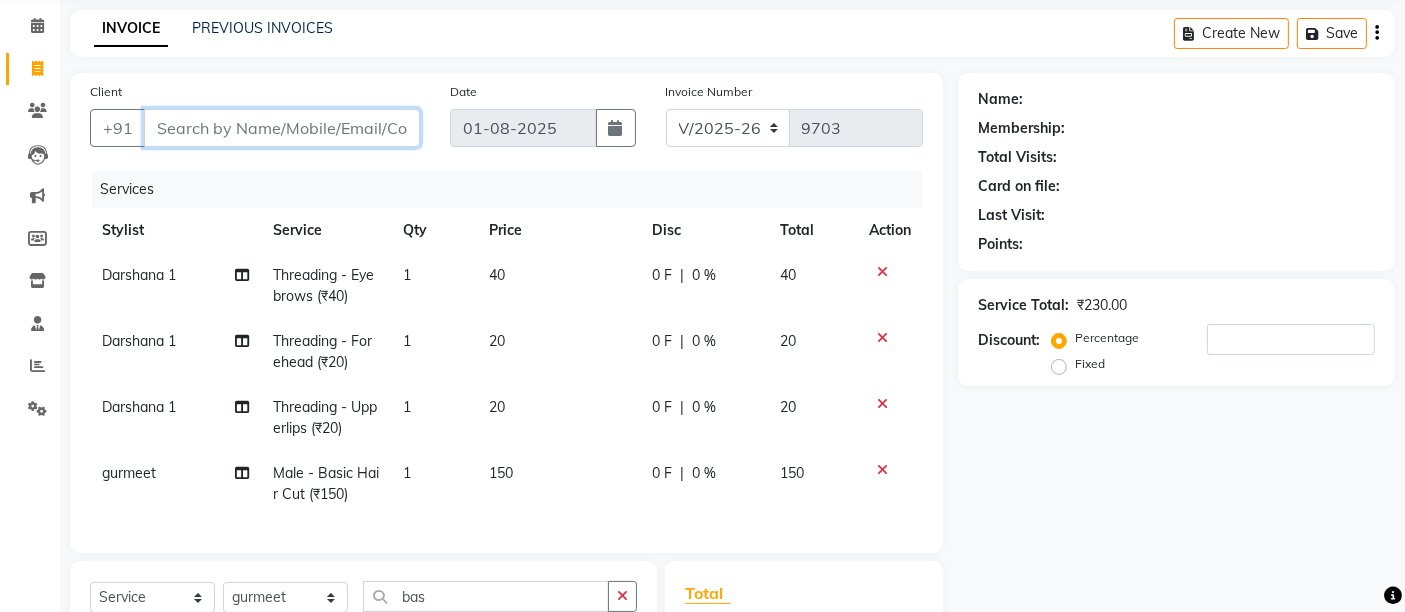 click on "Client" at bounding box center [282, 128] 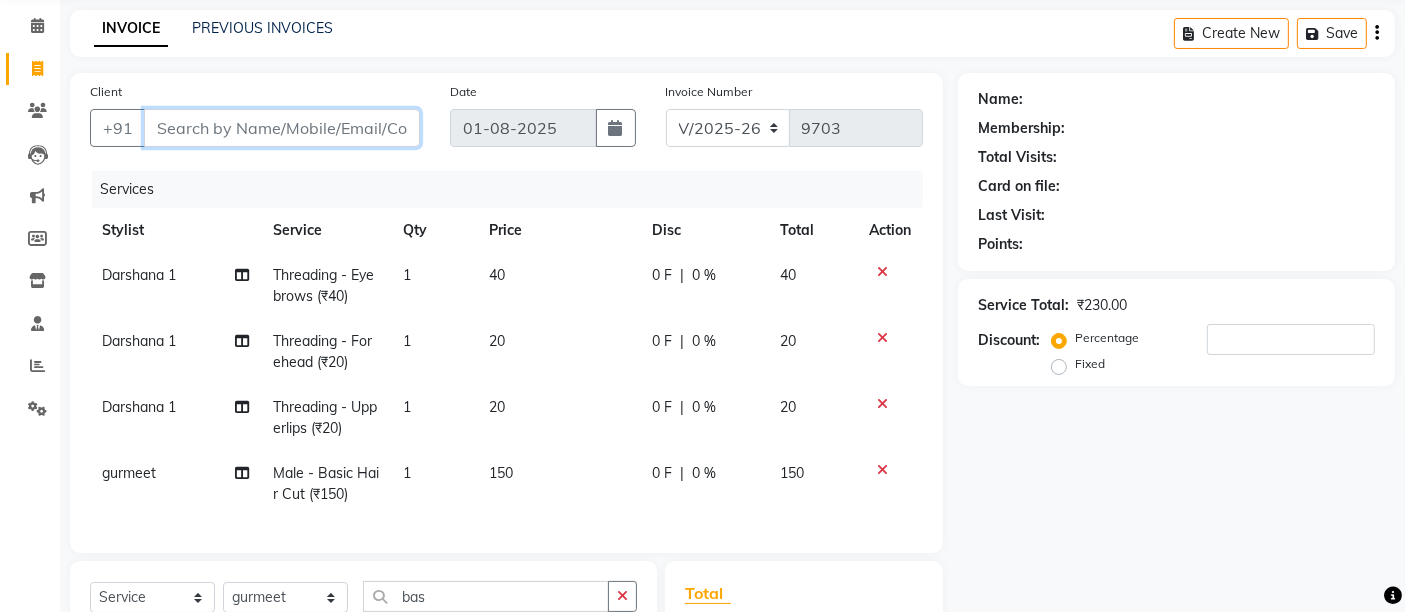 type on "9" 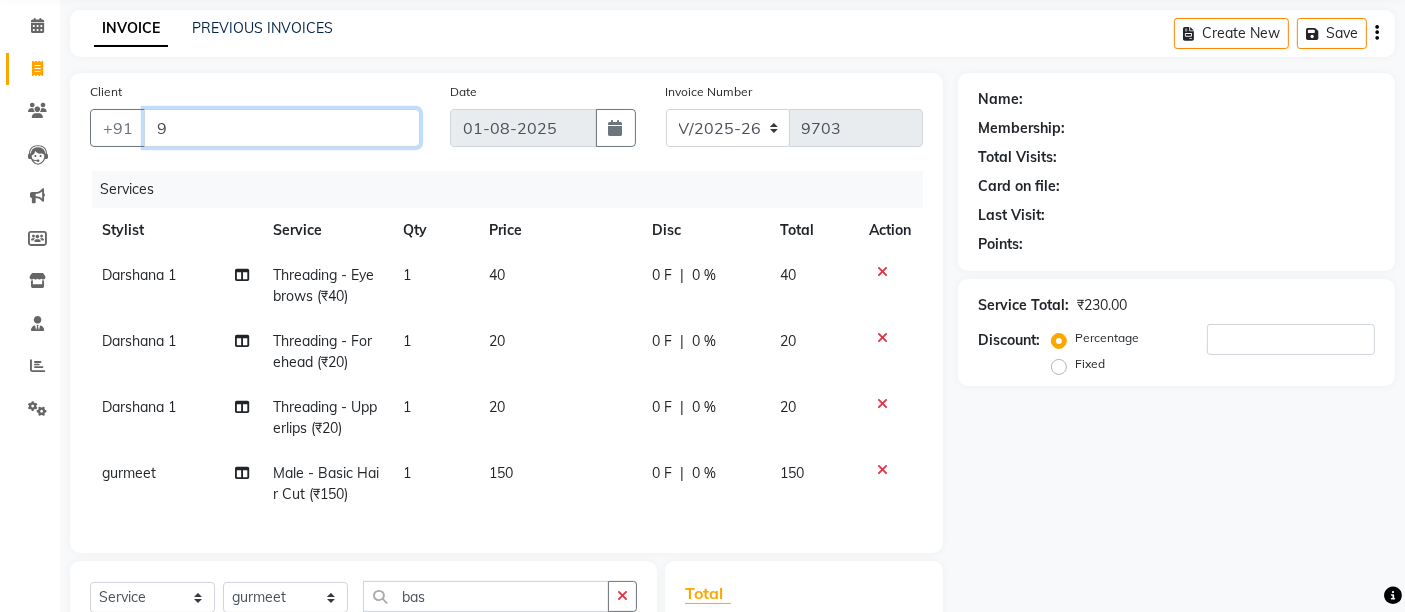 type on "0" 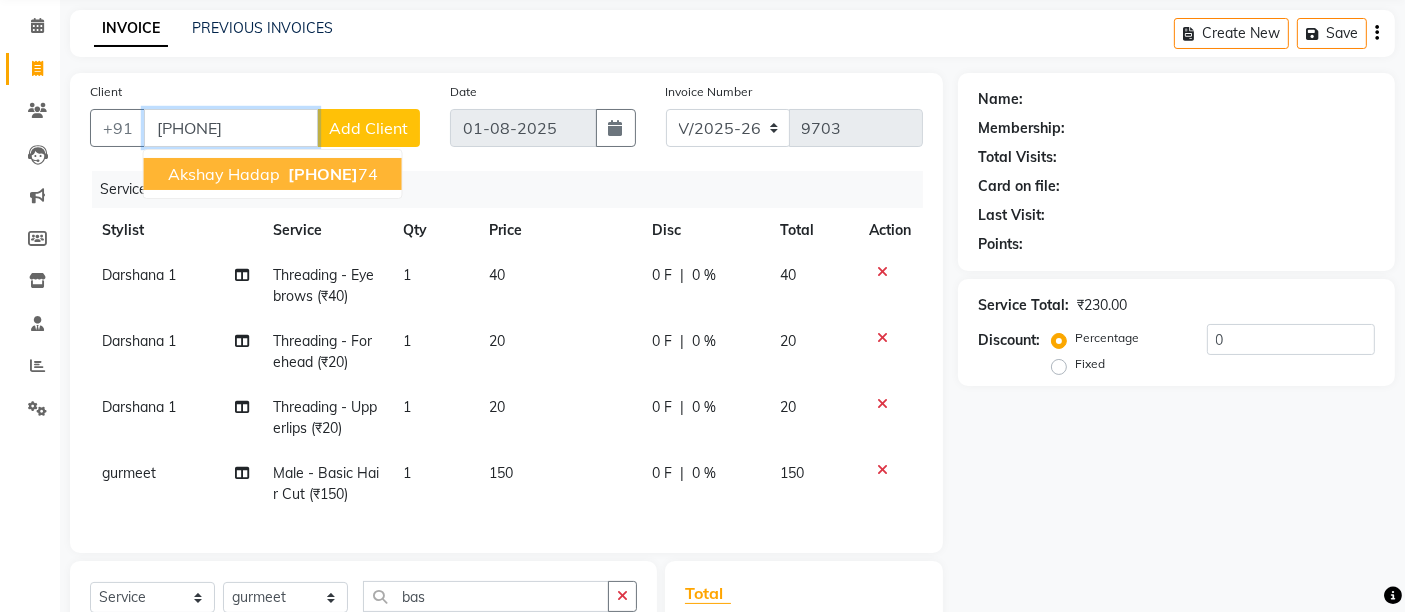 click on "90962664" at bounding box center (323, 174) 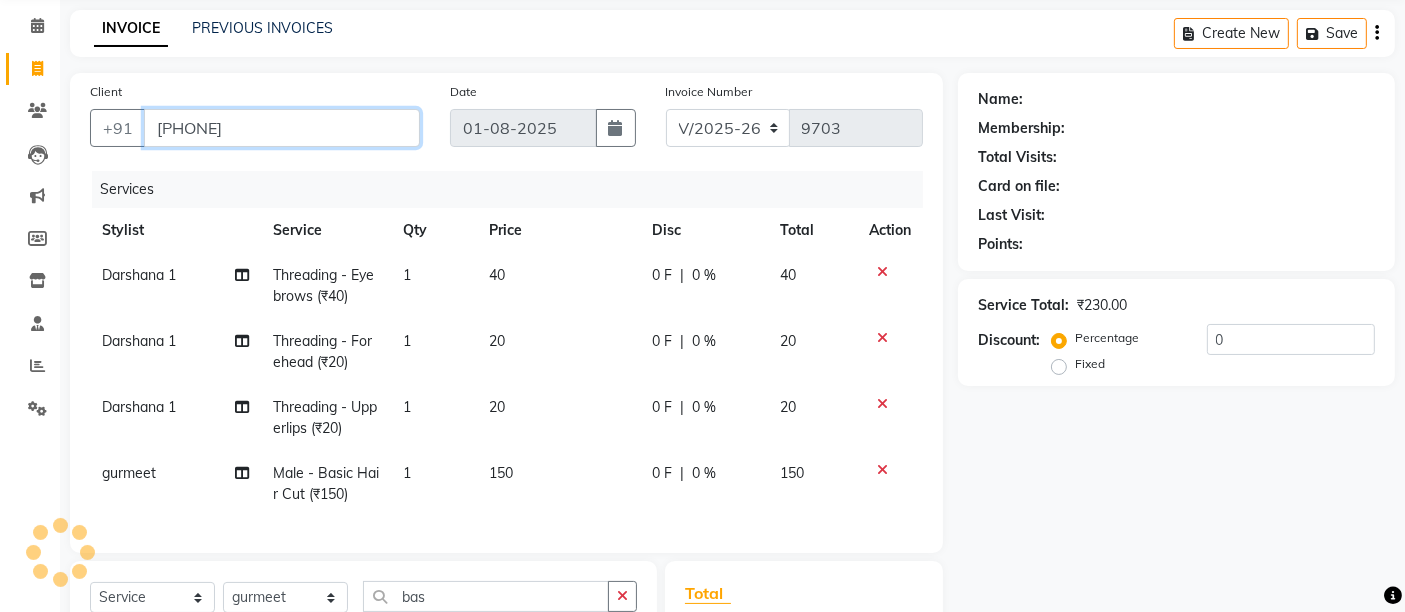 type on "[PHONE]" 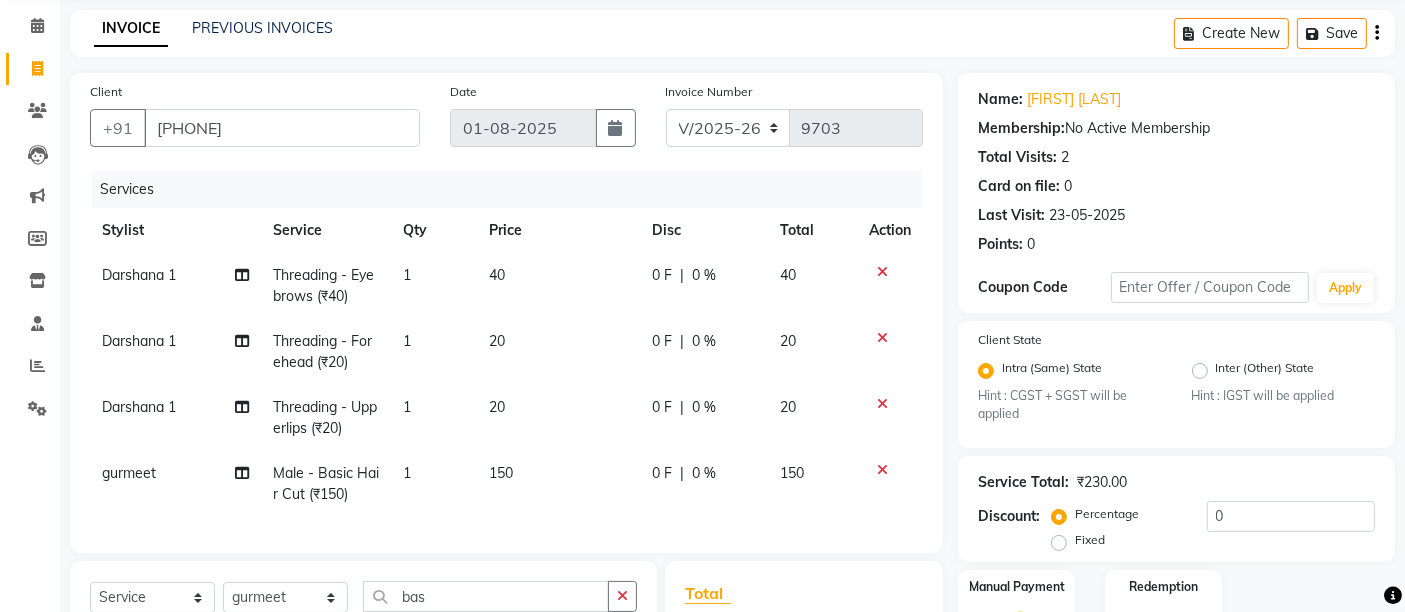 scroll, scrollTop: 323, scrollLeft: 0, axis: vertical 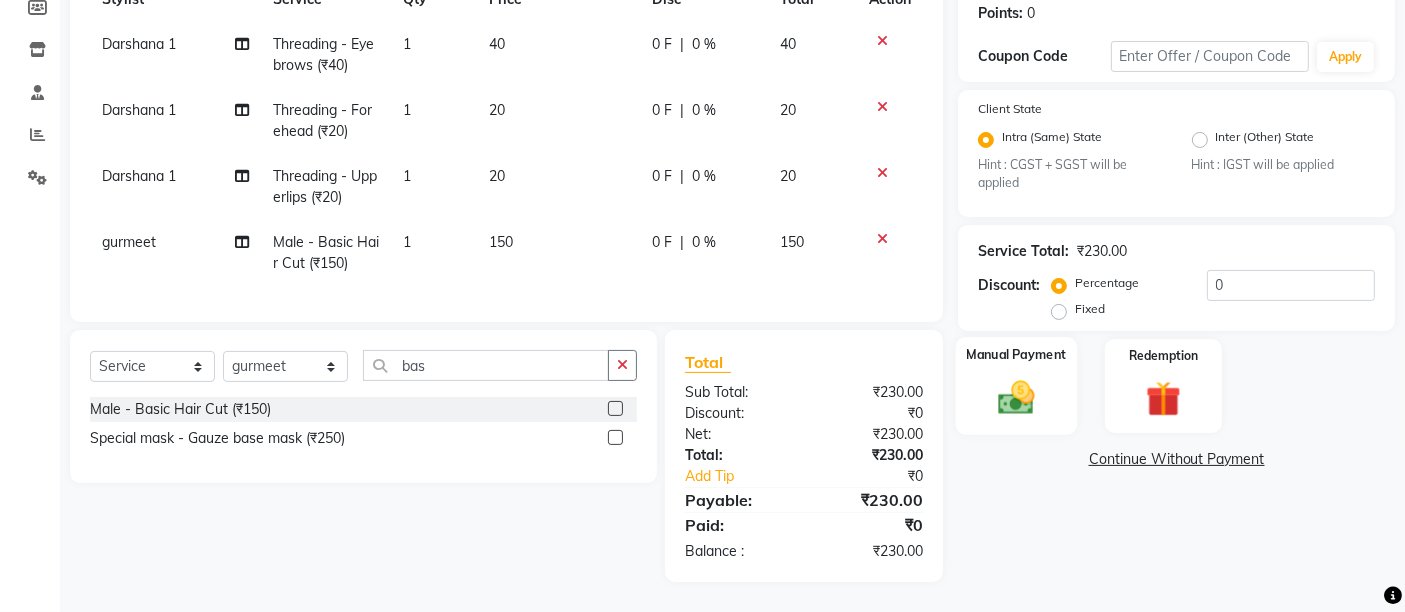 click 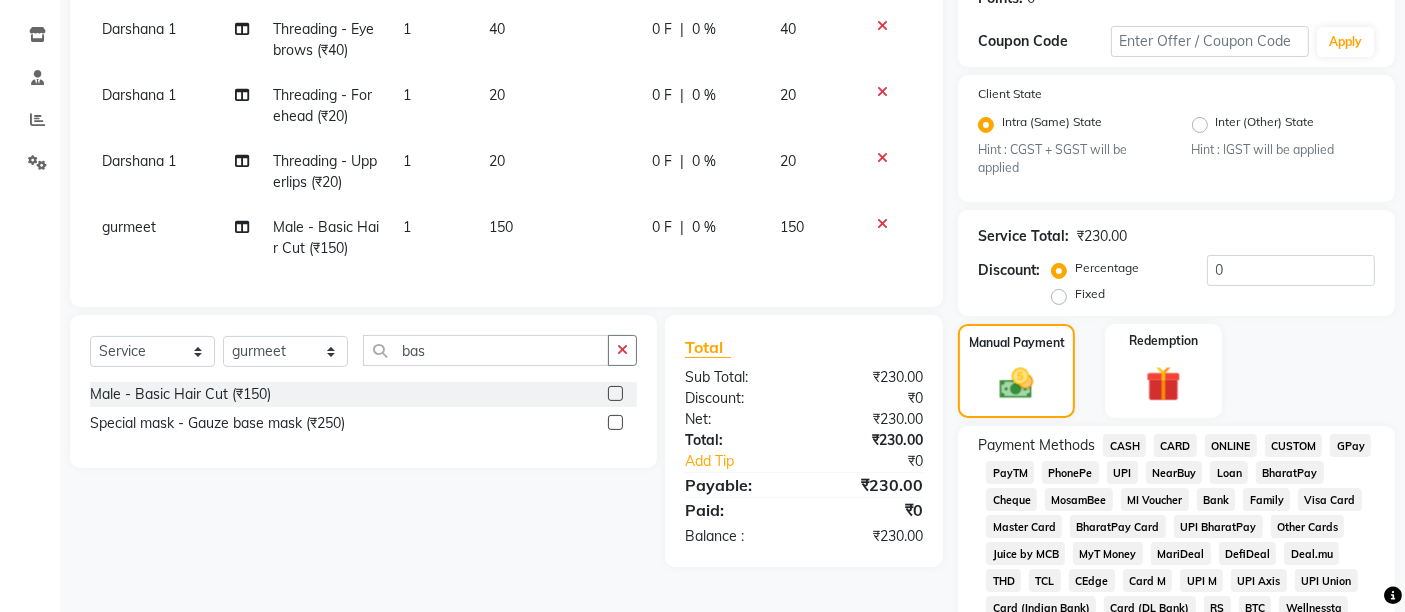 click on "PayTM" 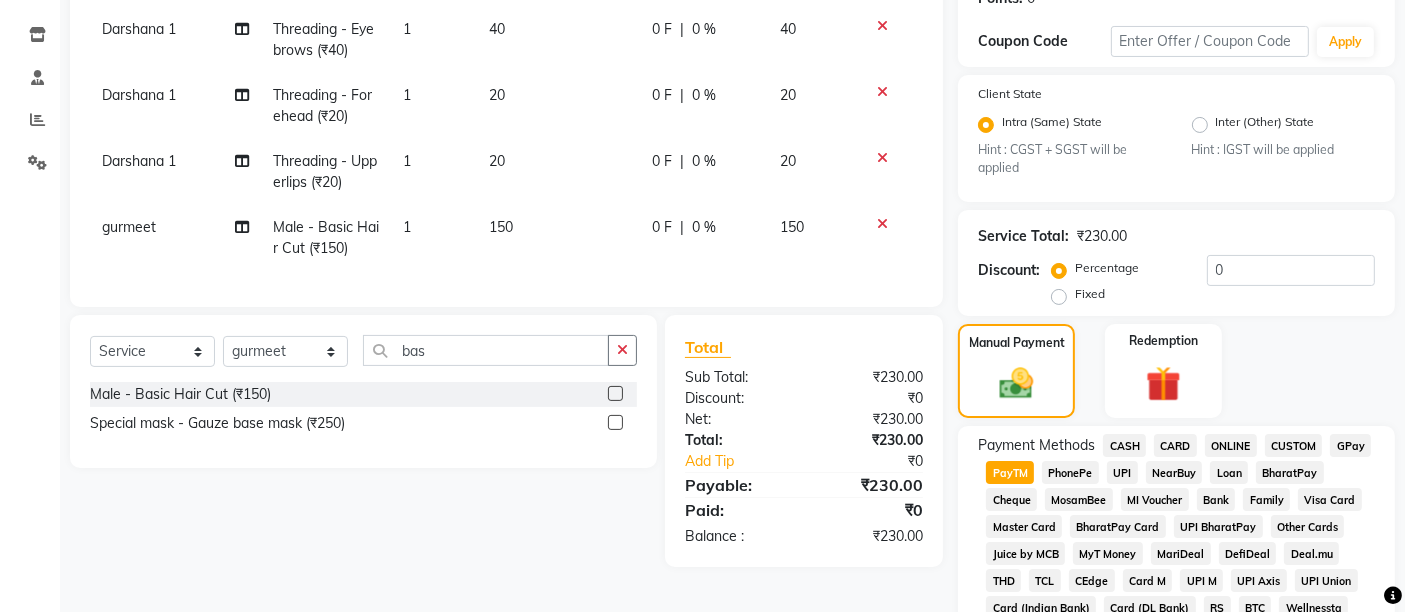 click on "GPay" 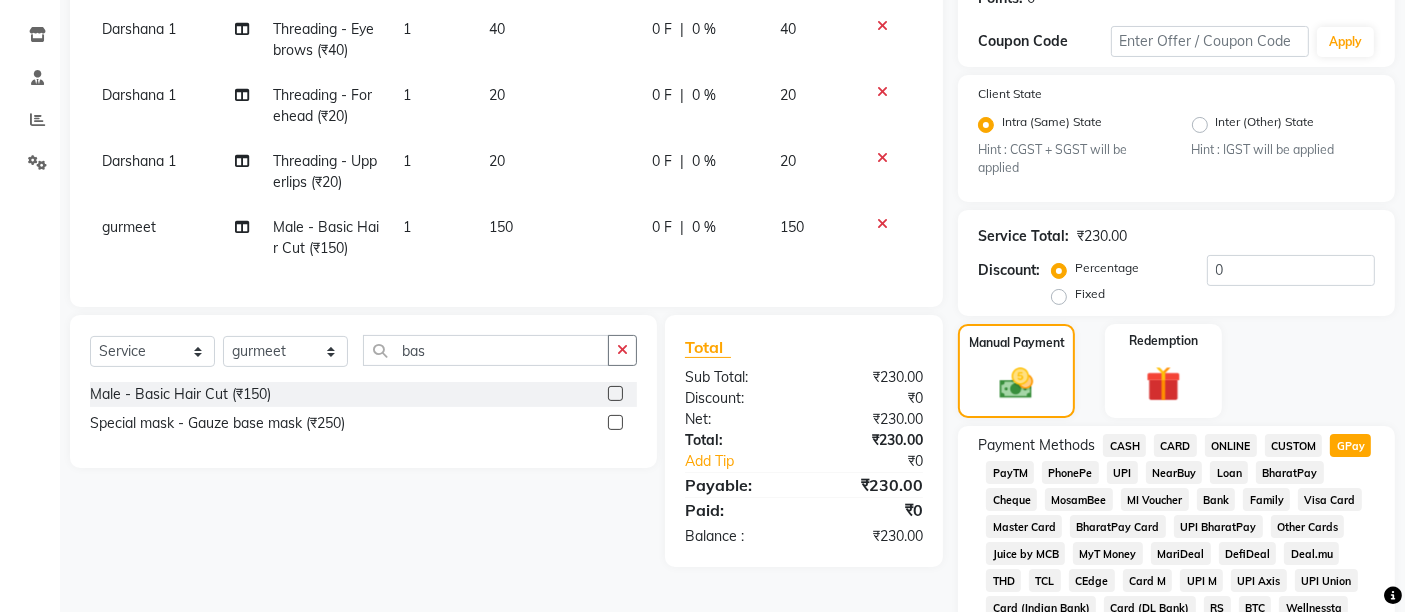 scroll, scrollTop: 1004, scrollLeft: 0, axis: vertical 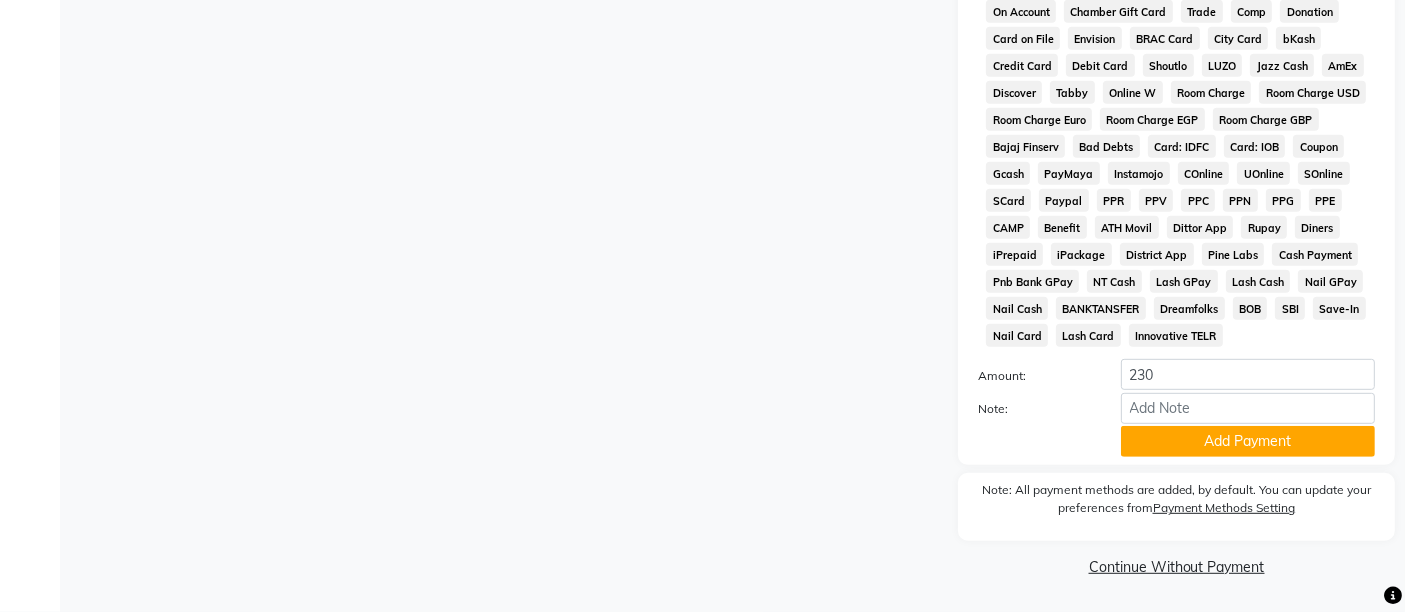 click on "Payment Methods  CASH   CARD   ONLINE   CUSTOM   GPay   PayTM   PhonePe   UPI   NearBuy   Loan   BharatPay   Cheque   MosamBee   MI Voucher   Bank   Family   Visa Card   Master Card   BharatPay Card   UPI BharatPay   Other Cards   Juice by MCB   MyT Money   MariDeal   DefiDeal   Deal.mu   THD   TCL   CEdge   Card M   UPI M   UPI Axis   UPI Union   Card (Indian Bank)   Card (DL Bank)   RS   BTC   Wellnessta   Razorpay   Complimentary   Nift   Spa Finder   Spa Week   Venmo   BFL   LoanTap   SaveIN   GMoney   ATH Movil   On Account   Chamber Gift Card   Trade   Comp   Donation   Card on File   Envision   BRAC Card   City Card   bKash   Credit Card   Debit Card   Shoutlo   LUZO   Jazz Cash   AmEx   Discover   Tabby   Online W   Room Charge   Room Charge USD   Room Charge Euro   Room Charge EGP   Room Charge GBP   Bajaj Finserv   Bad Debts   Card: IDFC   Card: IOB   Coupon   Gcash   PayMaya   Instamojo   COnline   UOnline   SOnline   SCard   Paypal   PPR   PPV   PPC   PPN   PPG   PPE   CAMP   Benefit   ATH Movil" 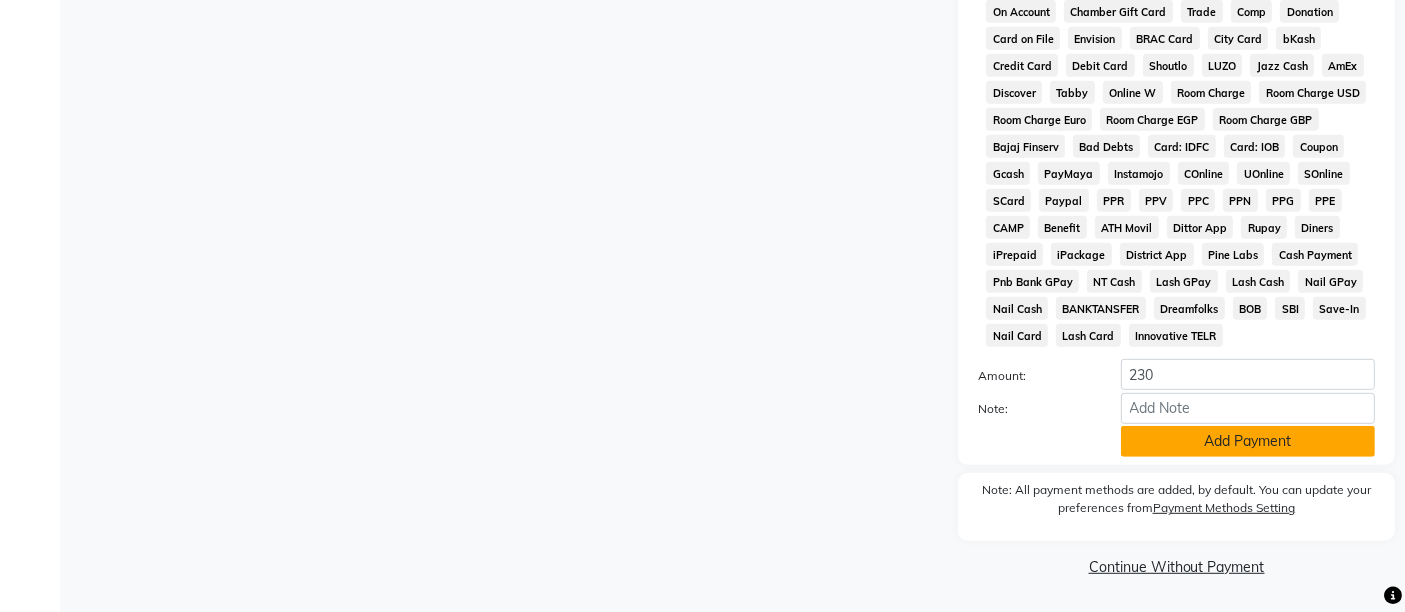 click on "Add Payment" 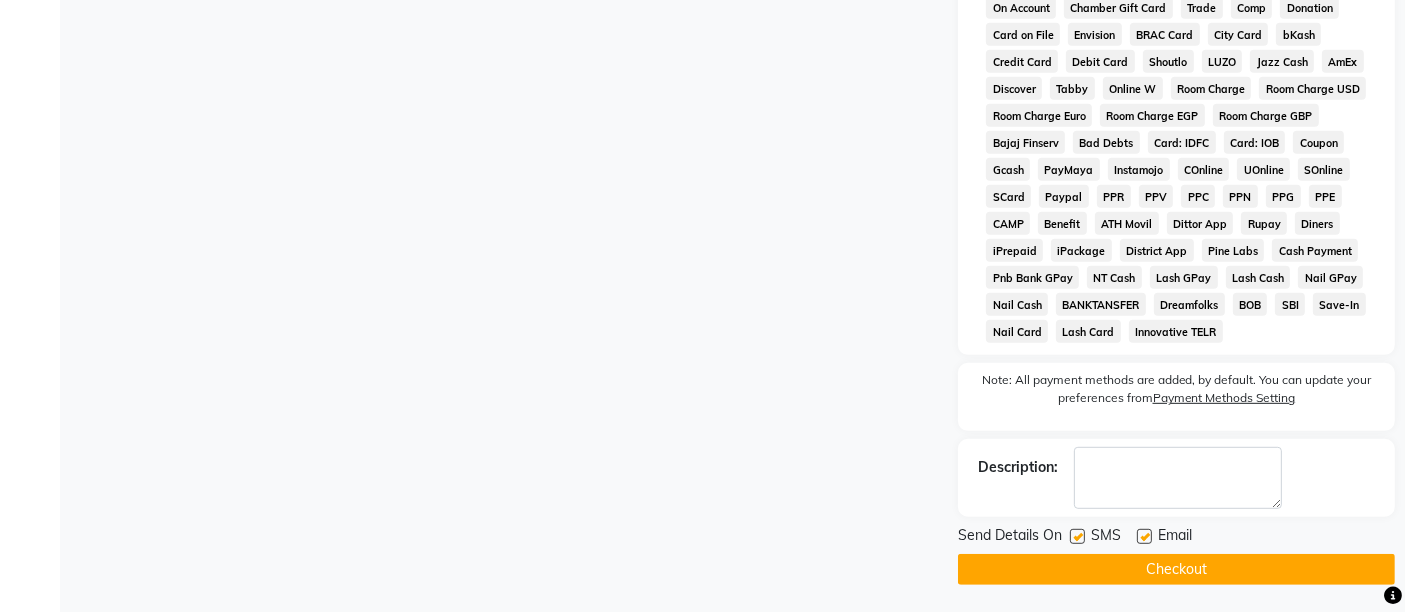 click on "Checkout" 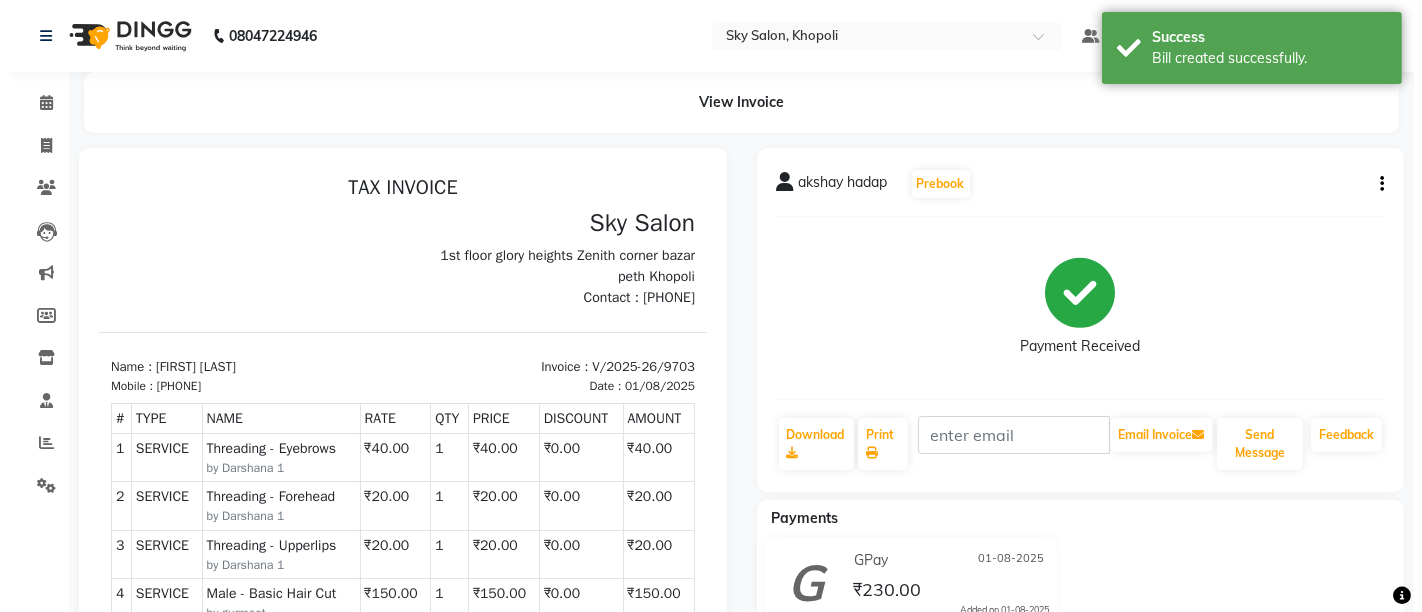 scroll, scrollTop: 0, scrollLeft: 0, axis: both 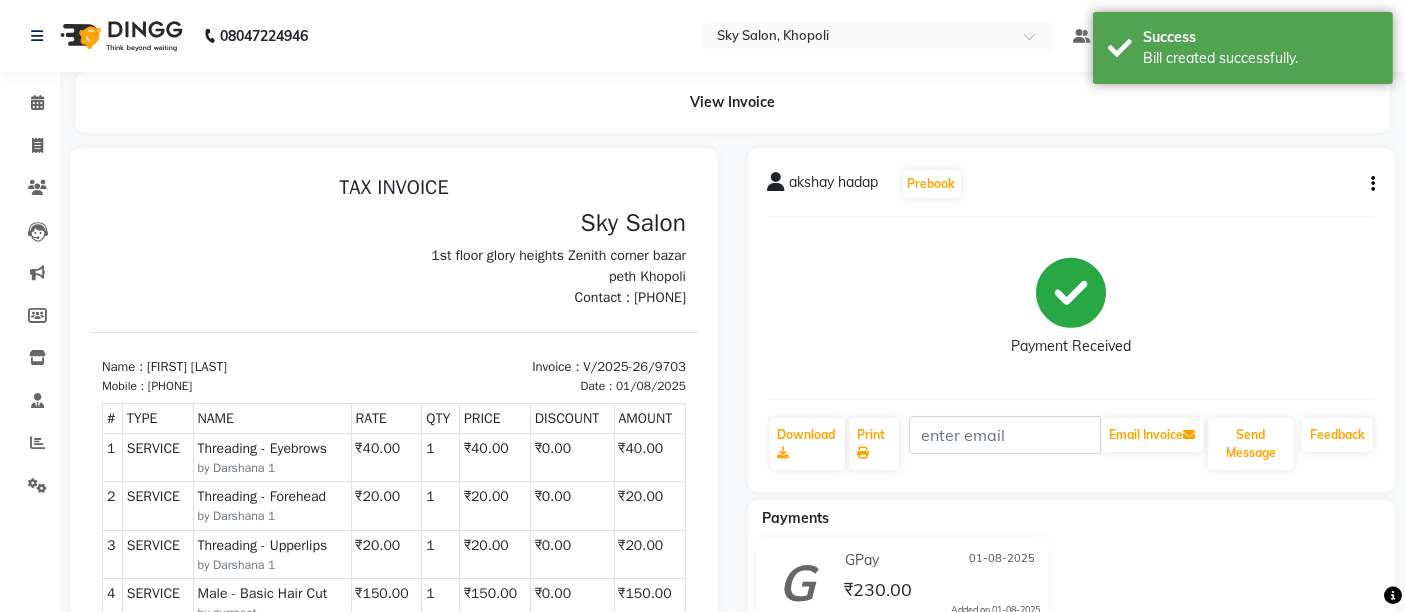 click on "akshay hadap  Prebook   Payment Received  Download  Print   Email Invoice   Send Message Feedback" 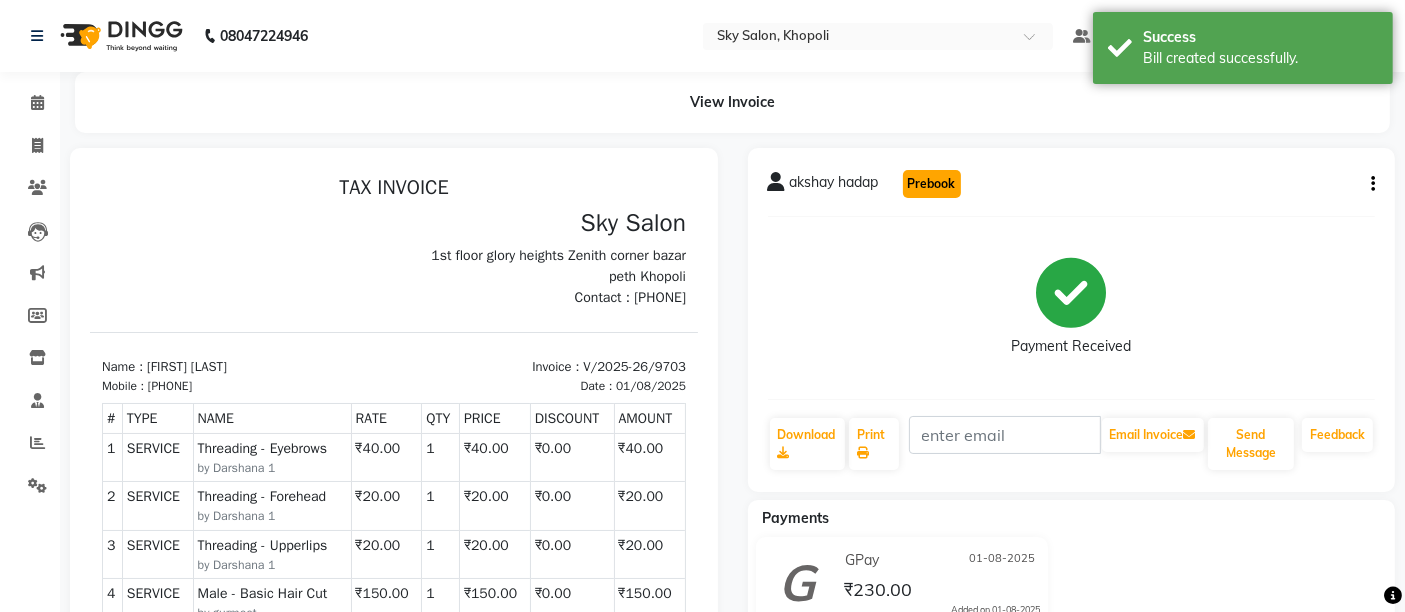 click on "Prebook" 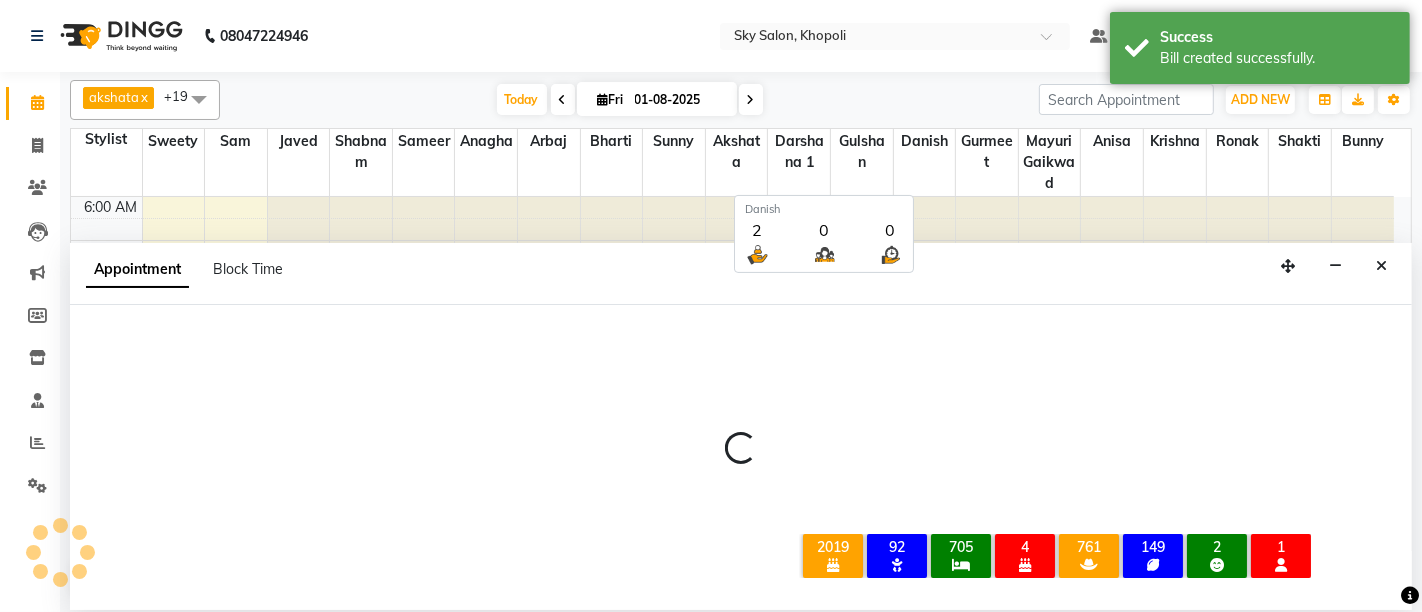 scroll, scrollTop: 0, scrollLeft: 0, axis: both 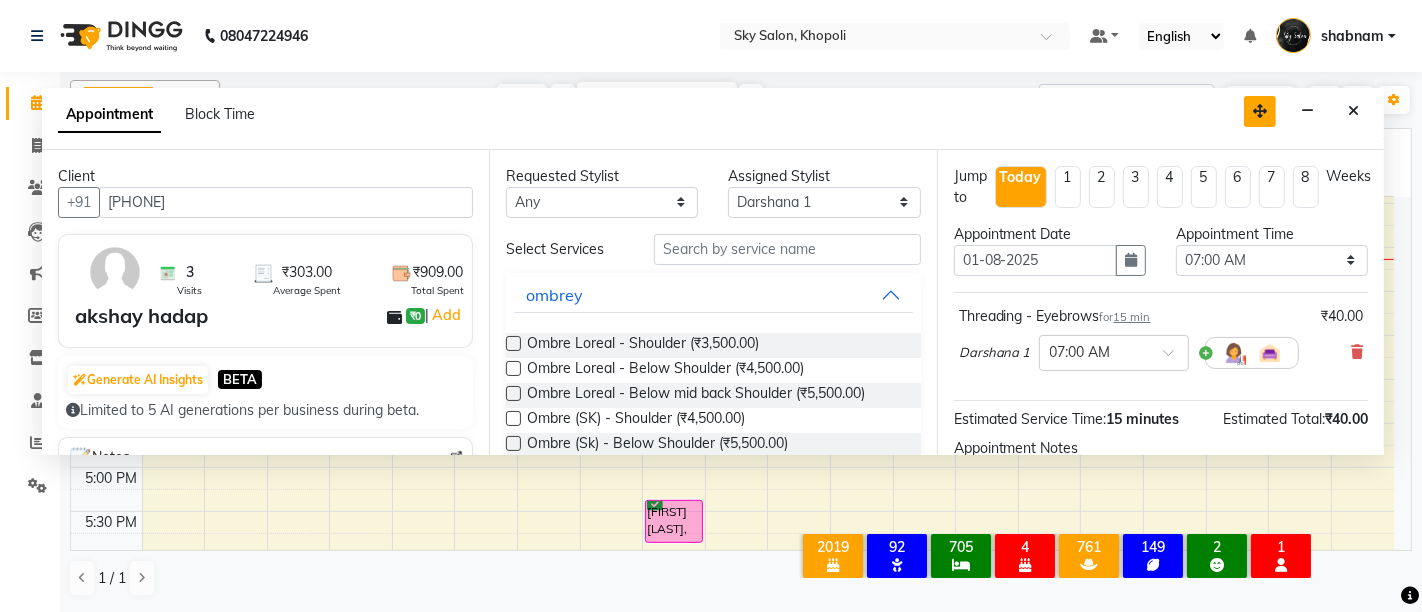 drag, startPoint x: 1279, startPoint y: 272, endPoint x: 1251, endPoint y: 117, distance: 157.50873 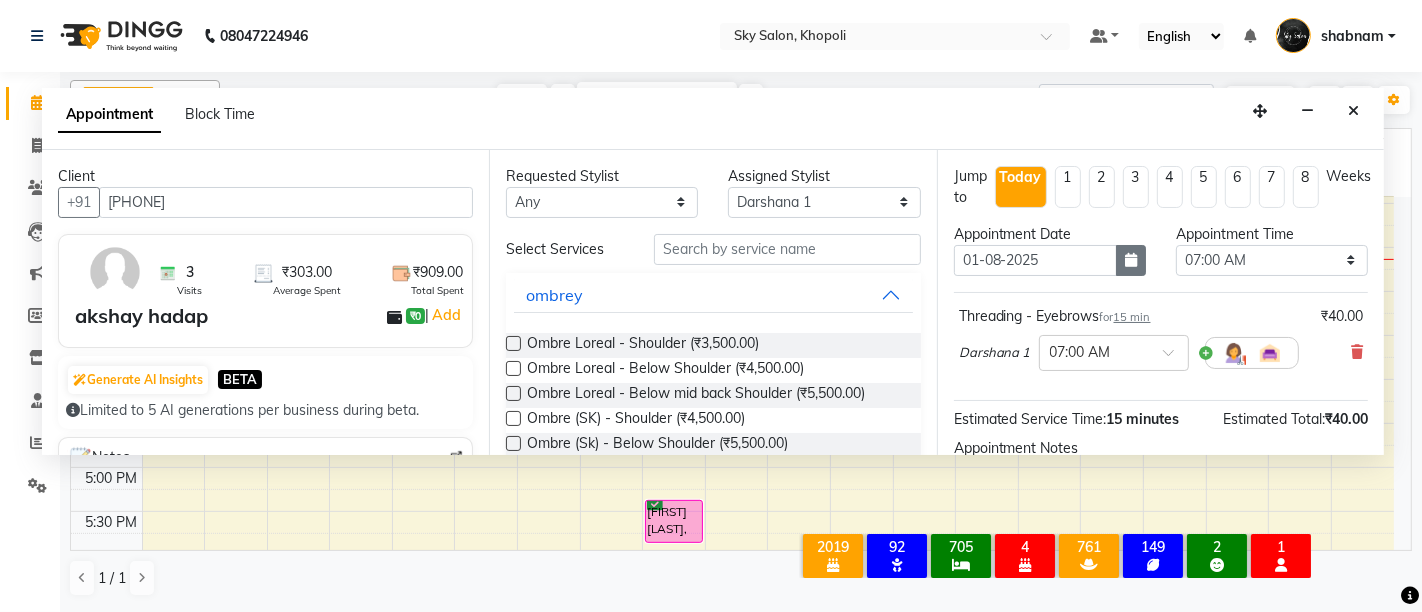 click at bounding box center [1131, 260] 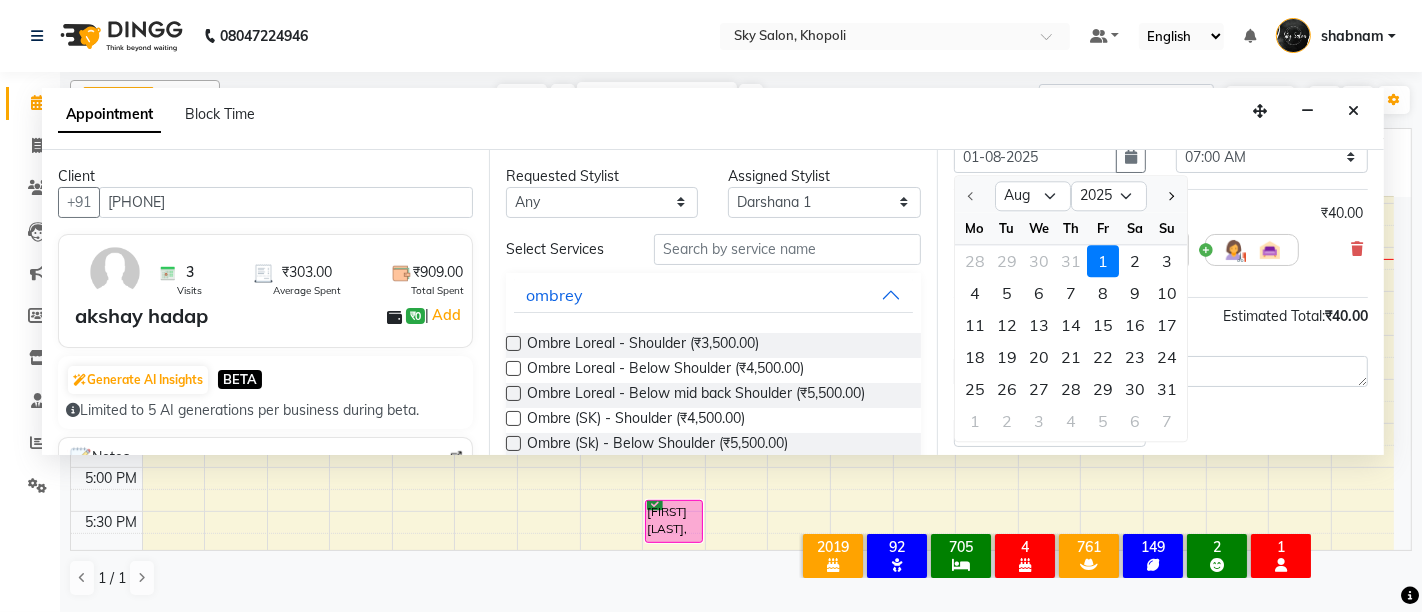 scroll, scrollTop: 114, scrollLeft: 0, axis: vertical 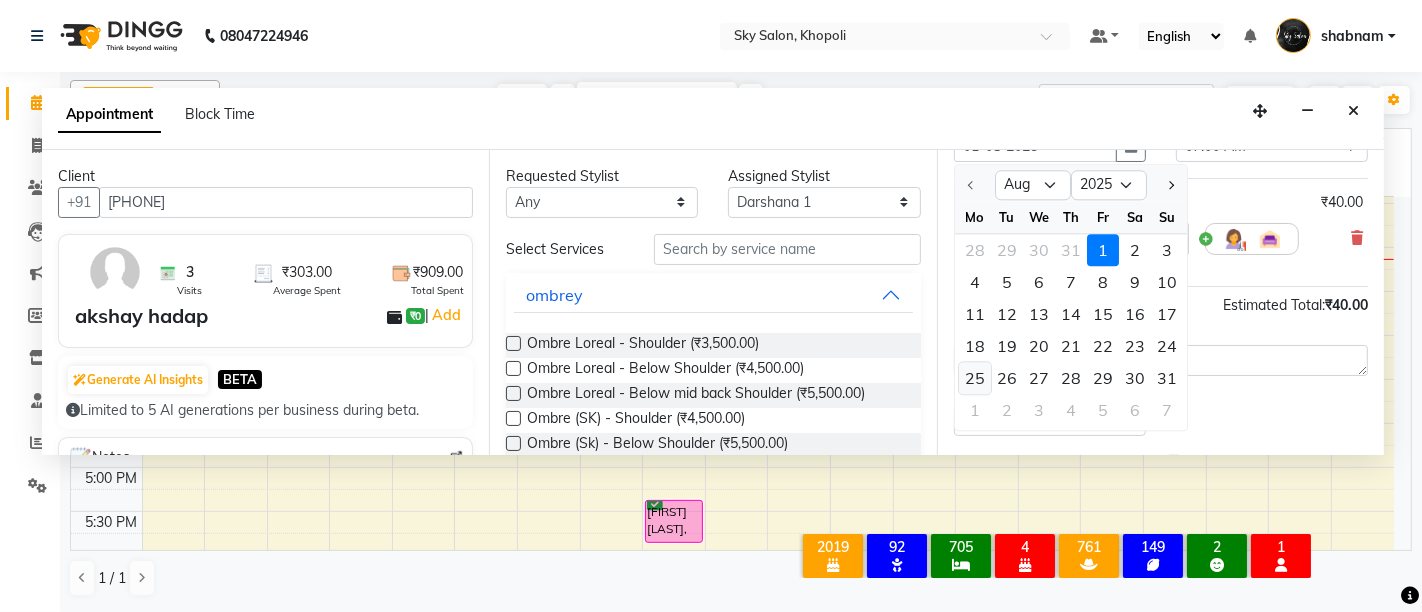 click on "25" at bounding box center [975, 378] 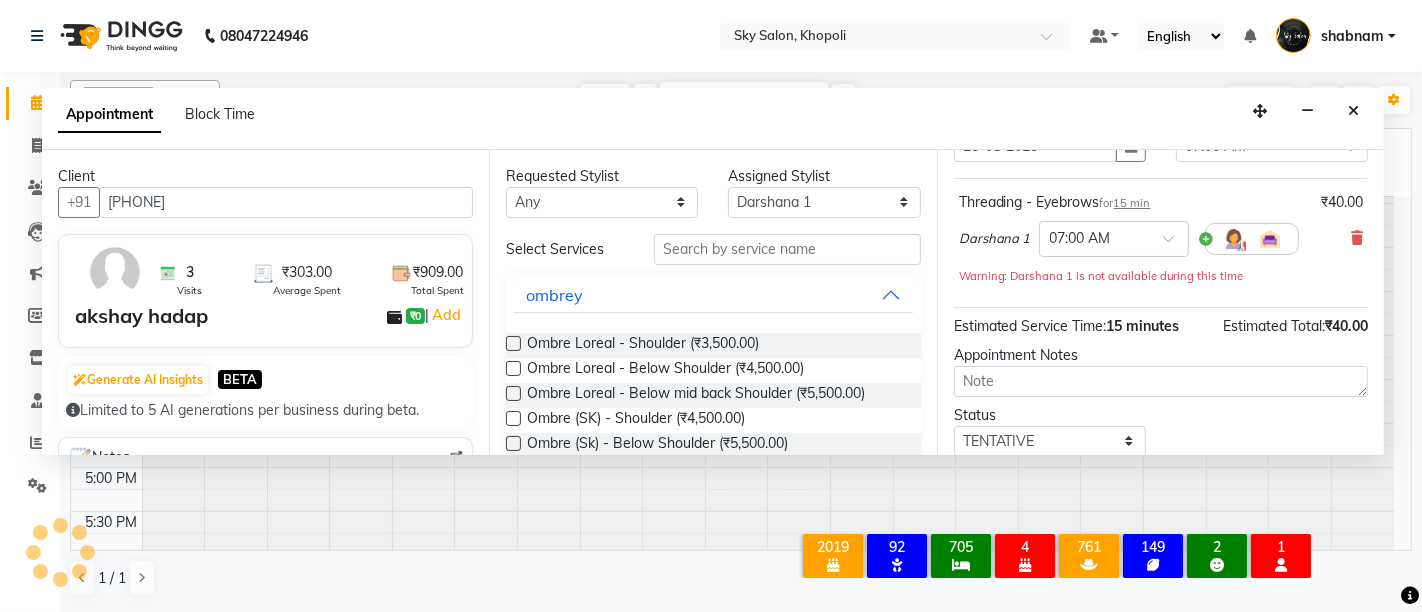 scroll, scrollTop: 0, scrollLeft: 0, axis: both 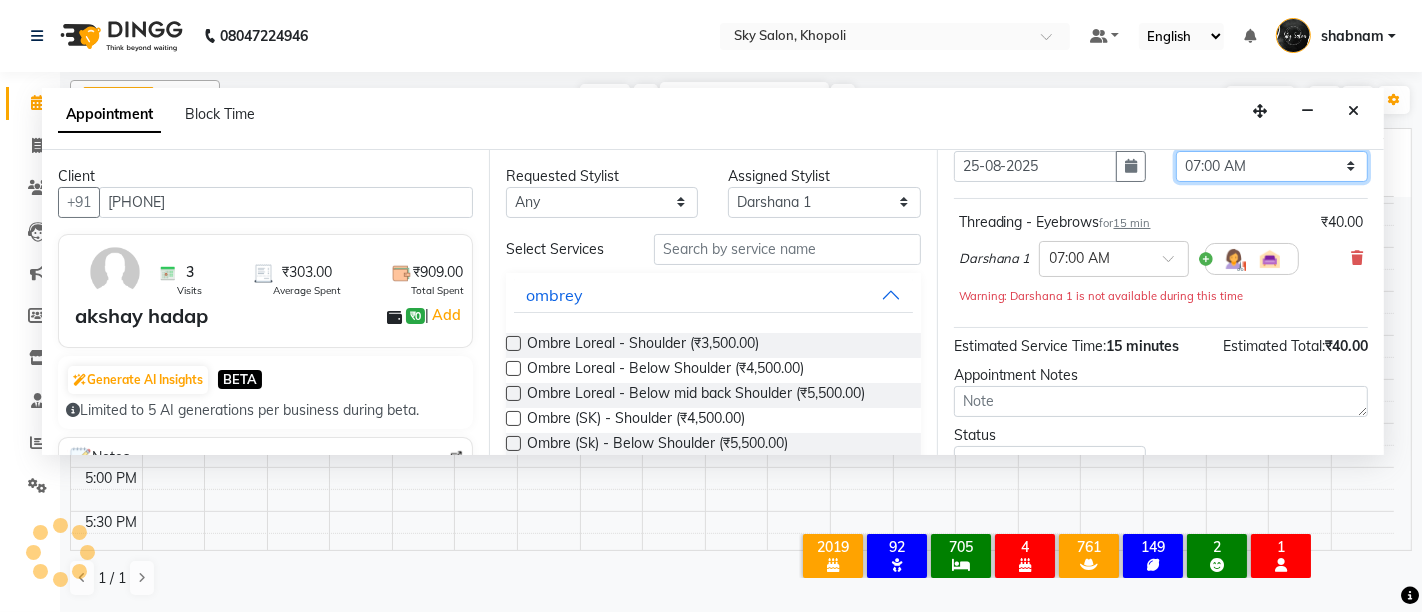 click on "Select 07:00 AM 07:30 AM 08:00 AM 08:30 AM 09:00 AM 09:30 AM 10:00 AM 10:30 AM 11:00 AM 11:30 AM 12:00 PM 12:30 PM 01:00 PM 01:30 PM 02:00 PM 02:30 PM 03:00 PM 03:30 PM 04:00 PM 04:30 PM 05:00 PM 05:30 PM 06:00 PM 06:30 PM 07:00 PM 07:30 PM 08:00 PM 08:30 PM 09:00 PM 09:30 PM 10:00 PM 10:30 PM 11:00 PM" at bounding box center (1272, 166) 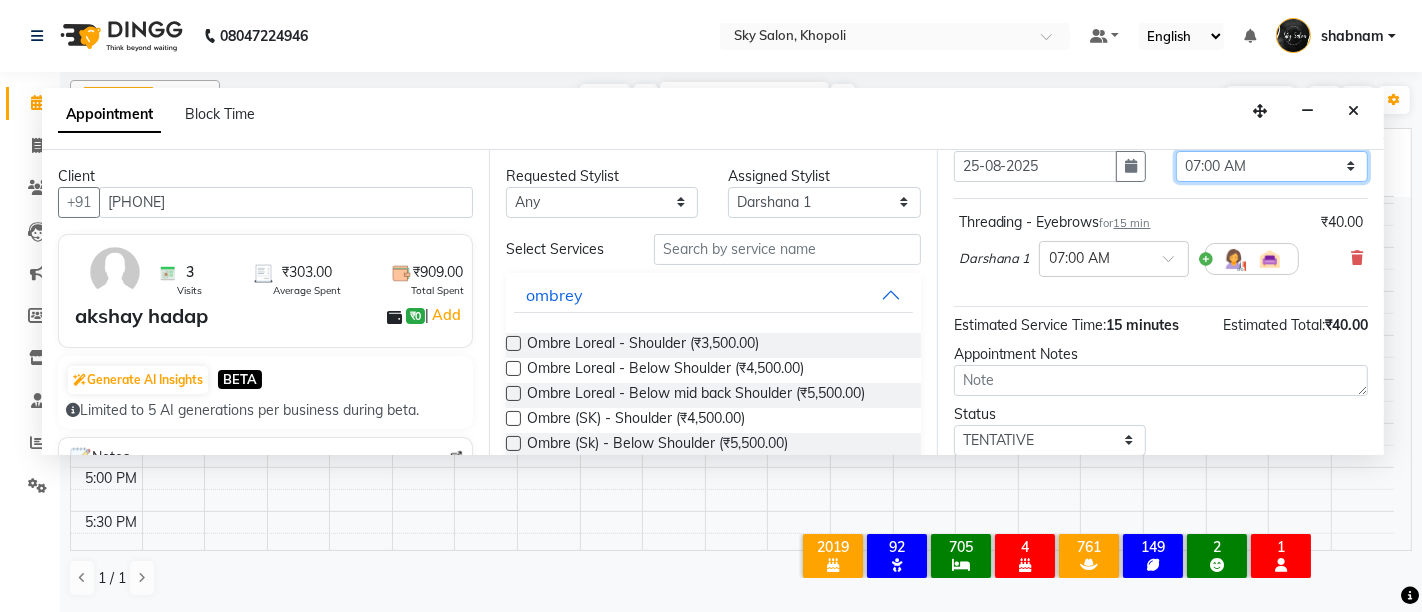 select on "720" 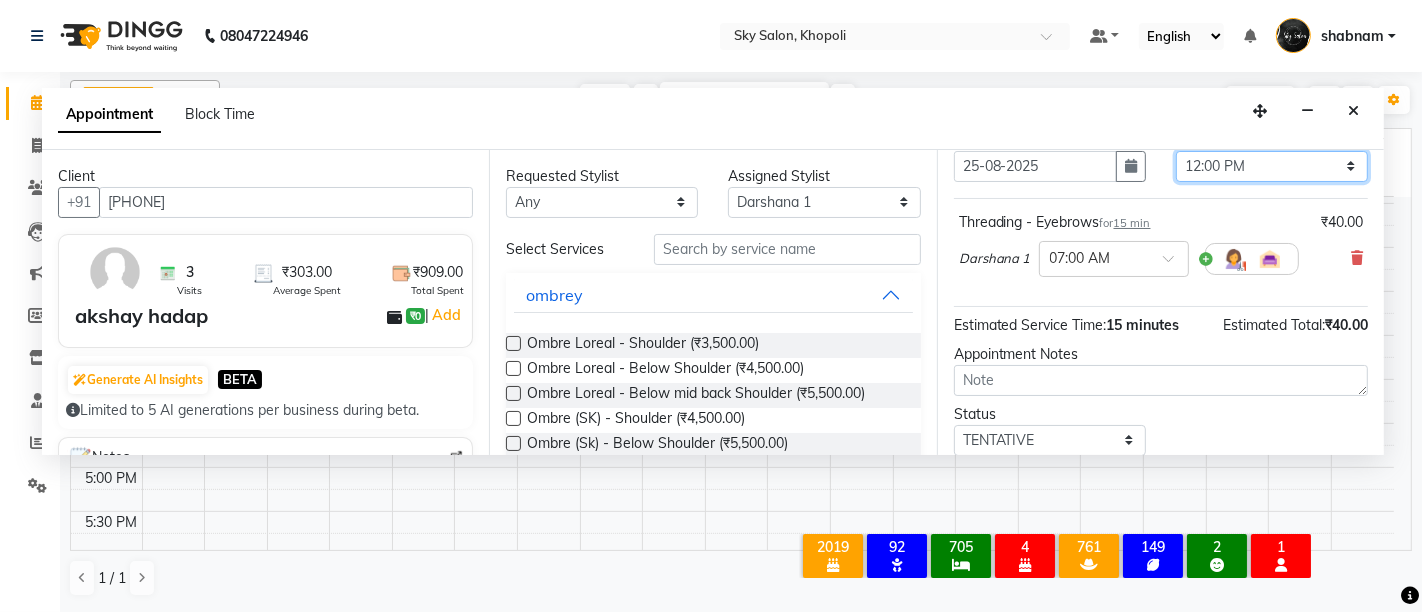 click on "Select 07:00 AM 07:30 AM 08:00 AM 08:30 AM 09:00 AM 09:30 AM 10:00 AM 10:30 AM 11:00 AM 11:30 AM 12:00 PM 12:30 PM 01:00 PM 01:30 PM 02:00 PM 02:30 PM 03:00 PM 03:30 PM 04:00 PM 04:30 PM 05:00 PM 05:30 PM 06:00 PM 06:30 PM 07:00 PM 07:30 PM 08:00 PM 08:30 PM 09:00 PM 09:30 PM 10:00 PM 10:30 PM 11:00 PM" at bounding box center (1272, 166) 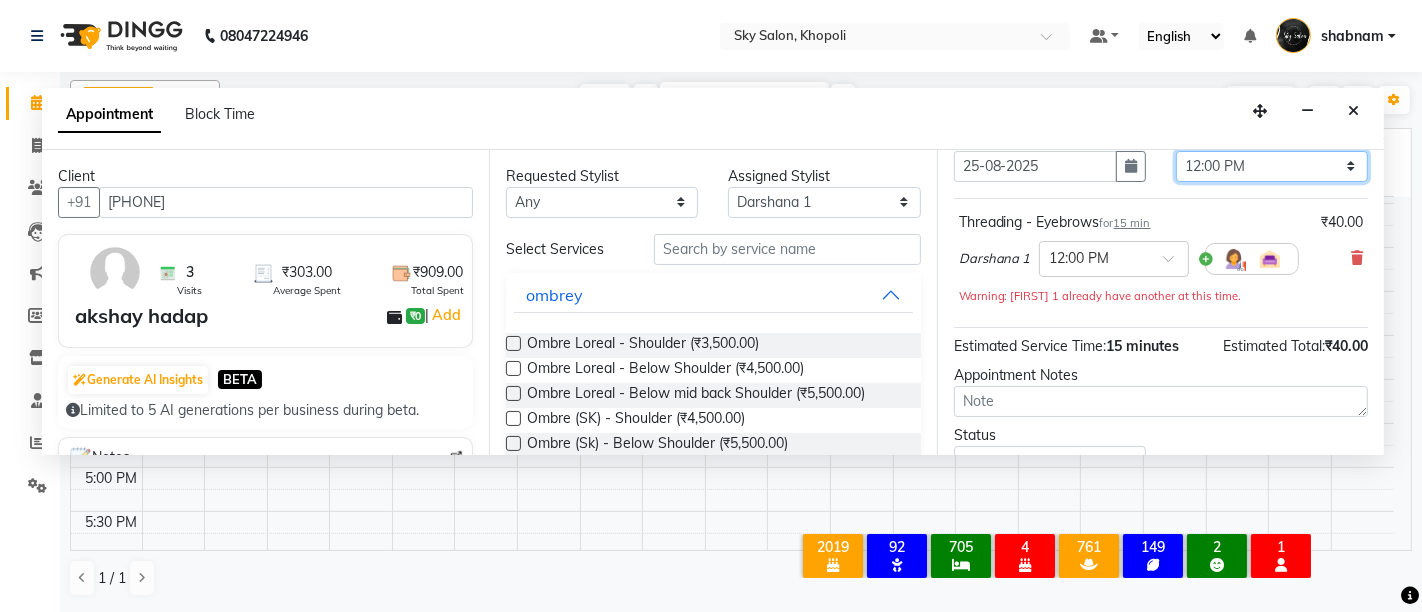 scroll, scrollTop: 240, scrollLeft: 0, axis: vertical 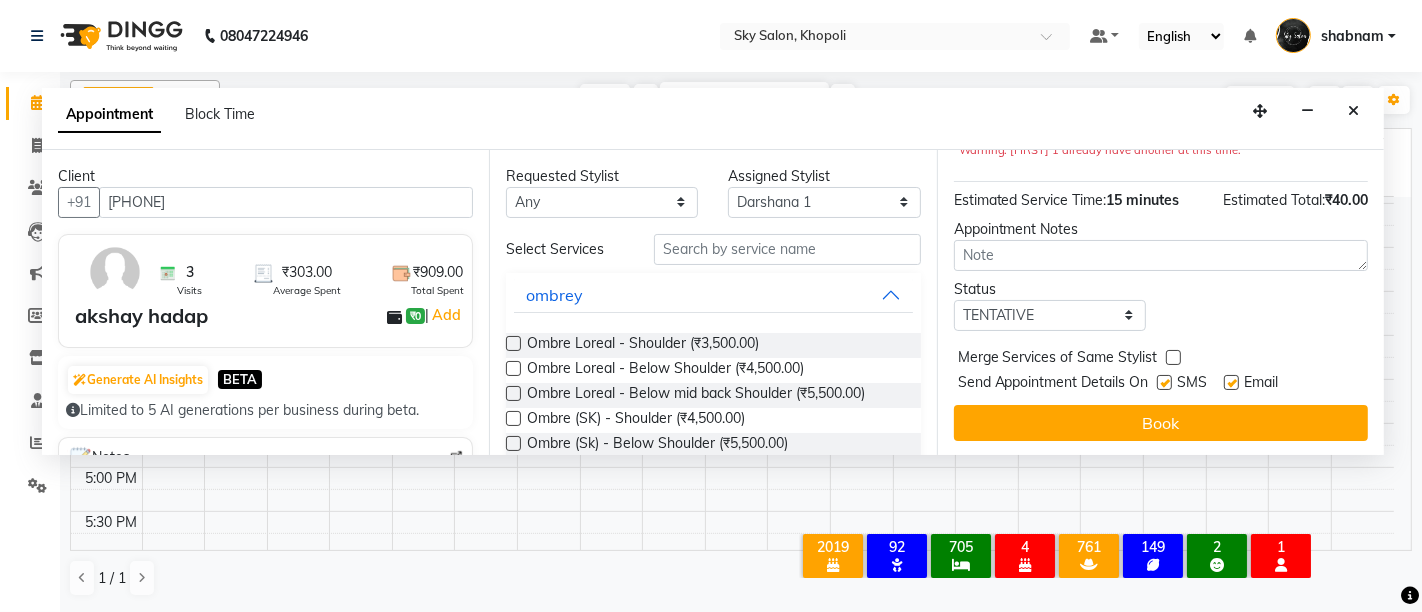 click on "Book" at bounding box center (1161, 423) 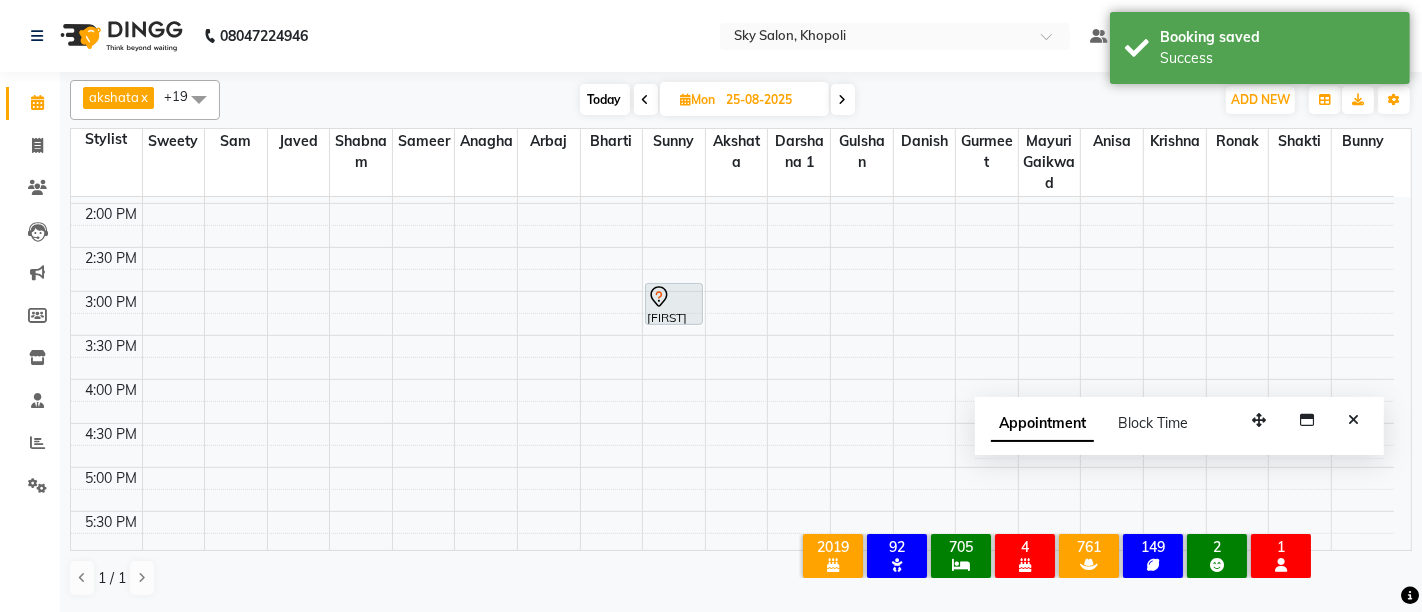 click on "Today" at bounding box center (605, 99) 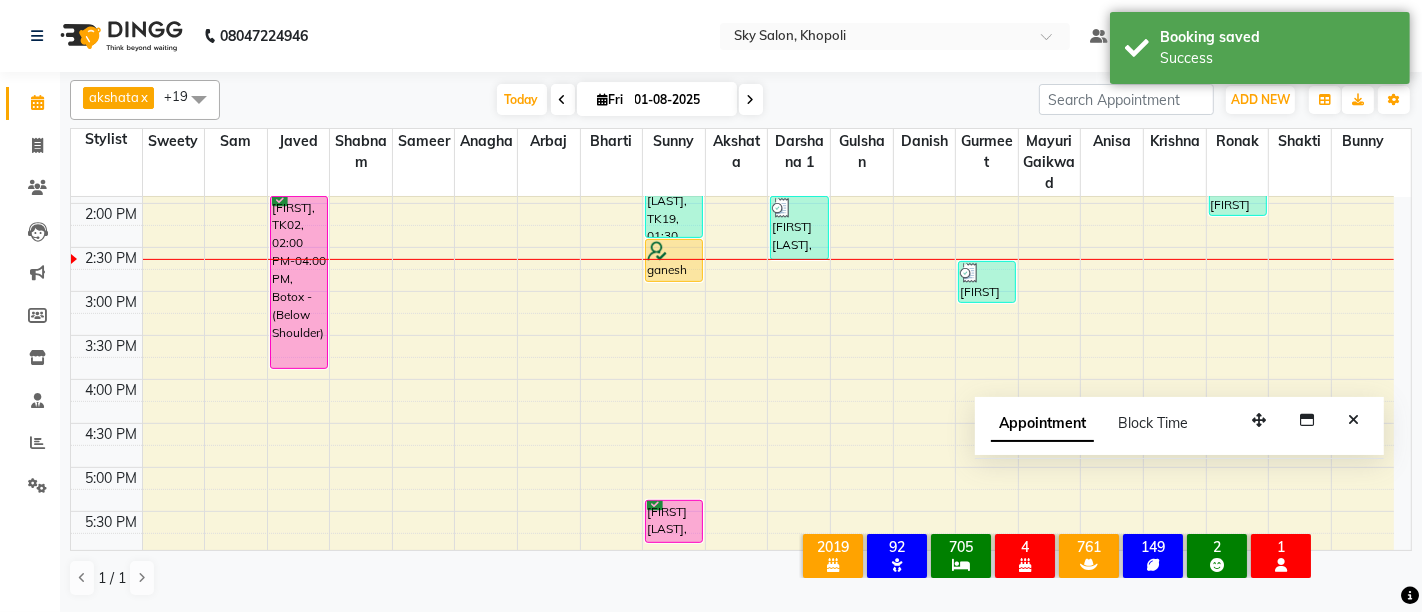 scroll, scrollTop: 636, scrollLeft: 0, axis: vertical 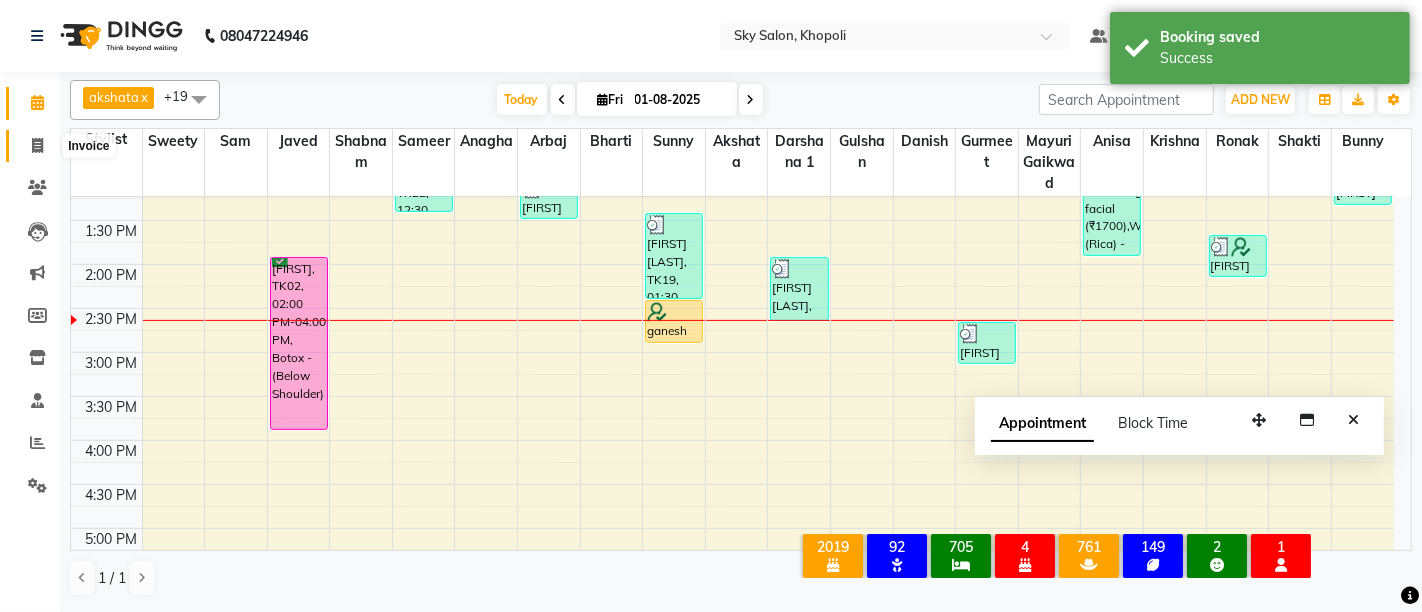 click 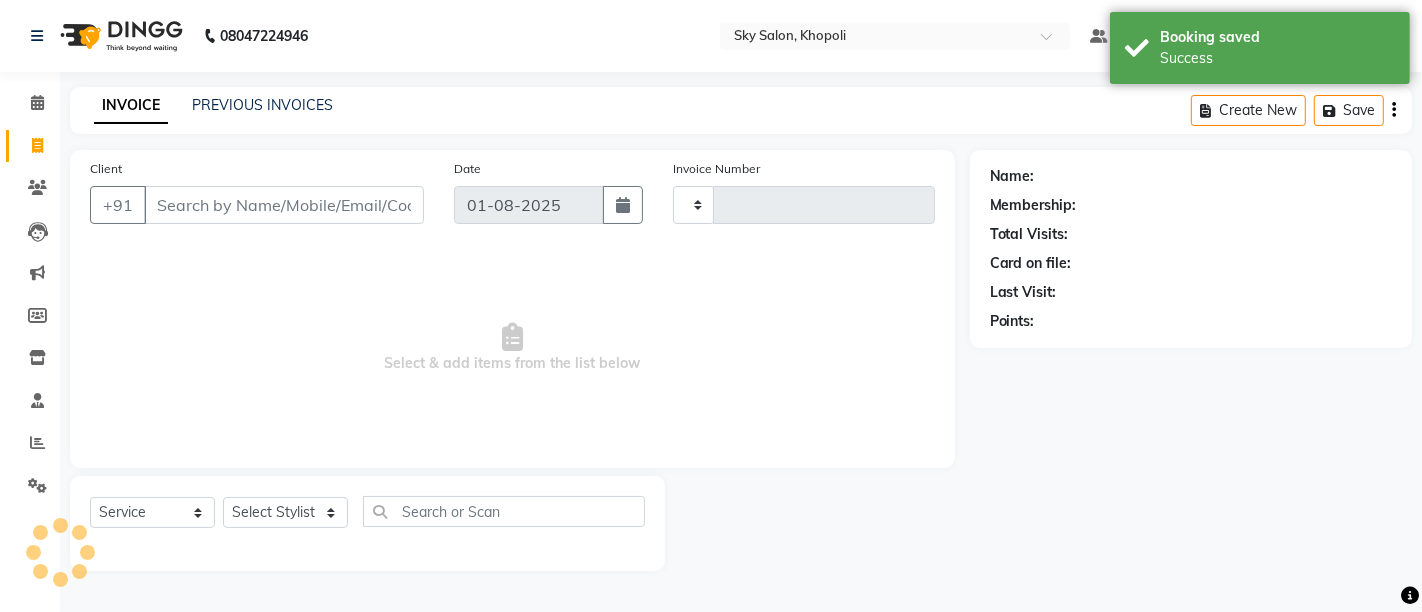 type on "9704" 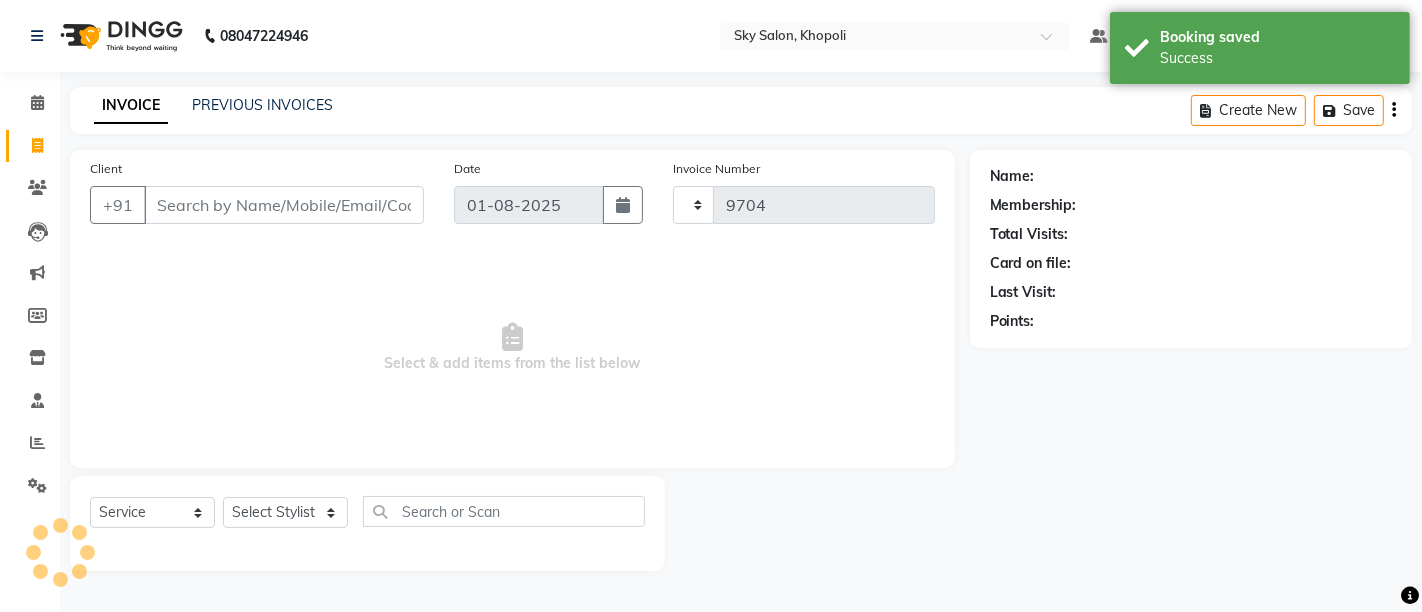 select on "3537" 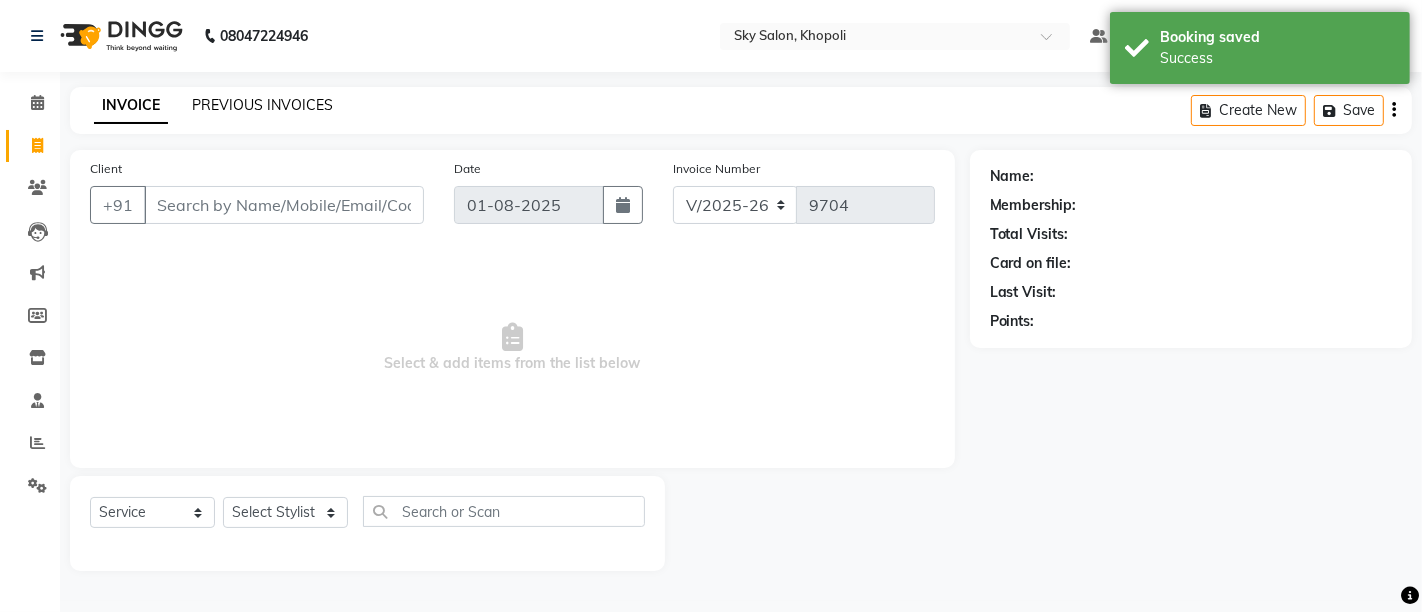 click on "PREVIOUS INVOICES" 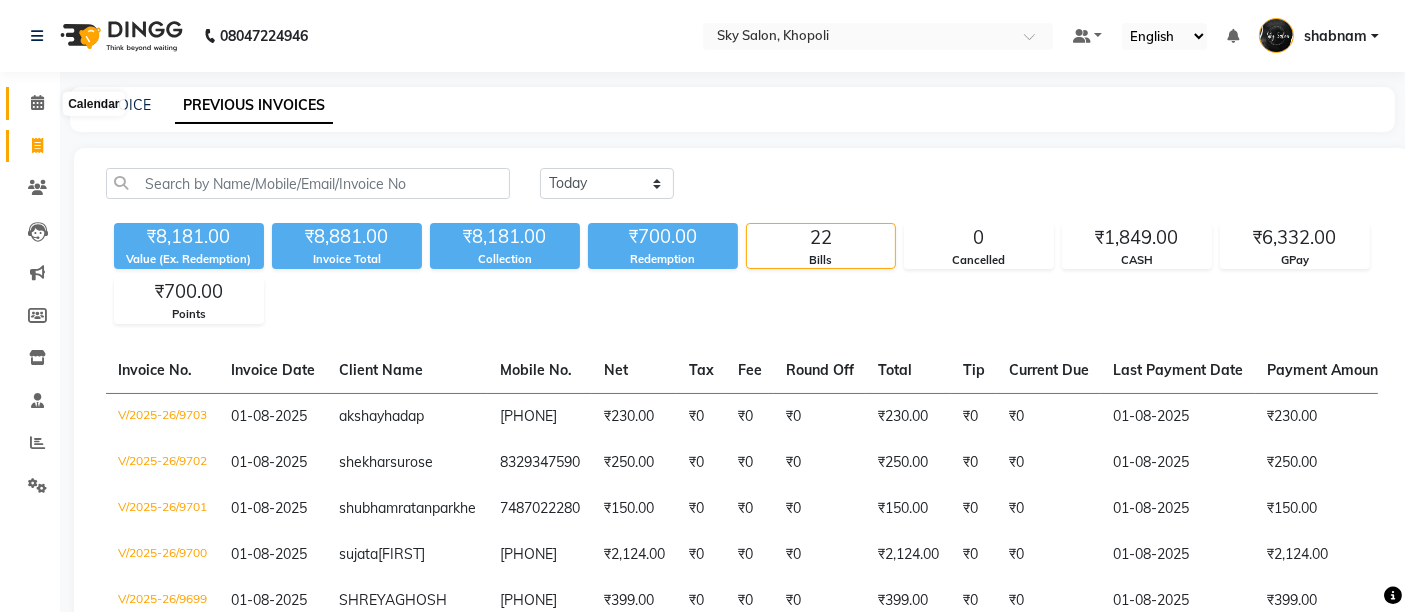 click 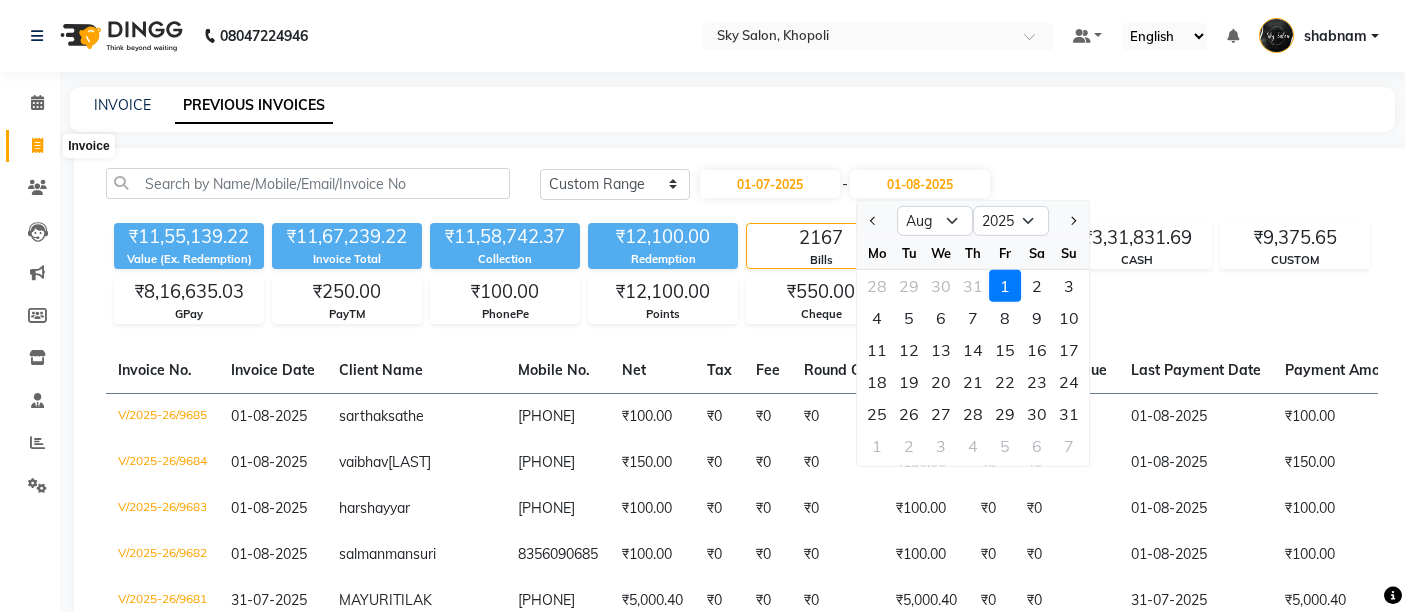 click 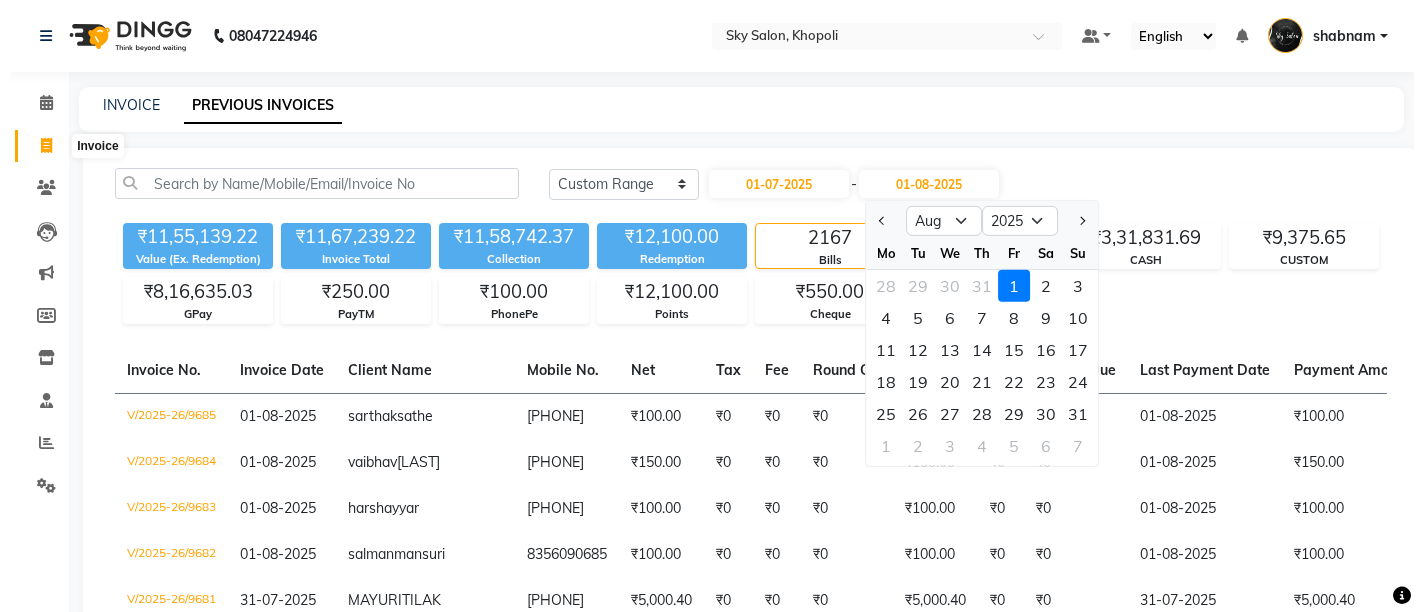 scroll, scrollTop: 0, scrollLeft: 0, axis: both 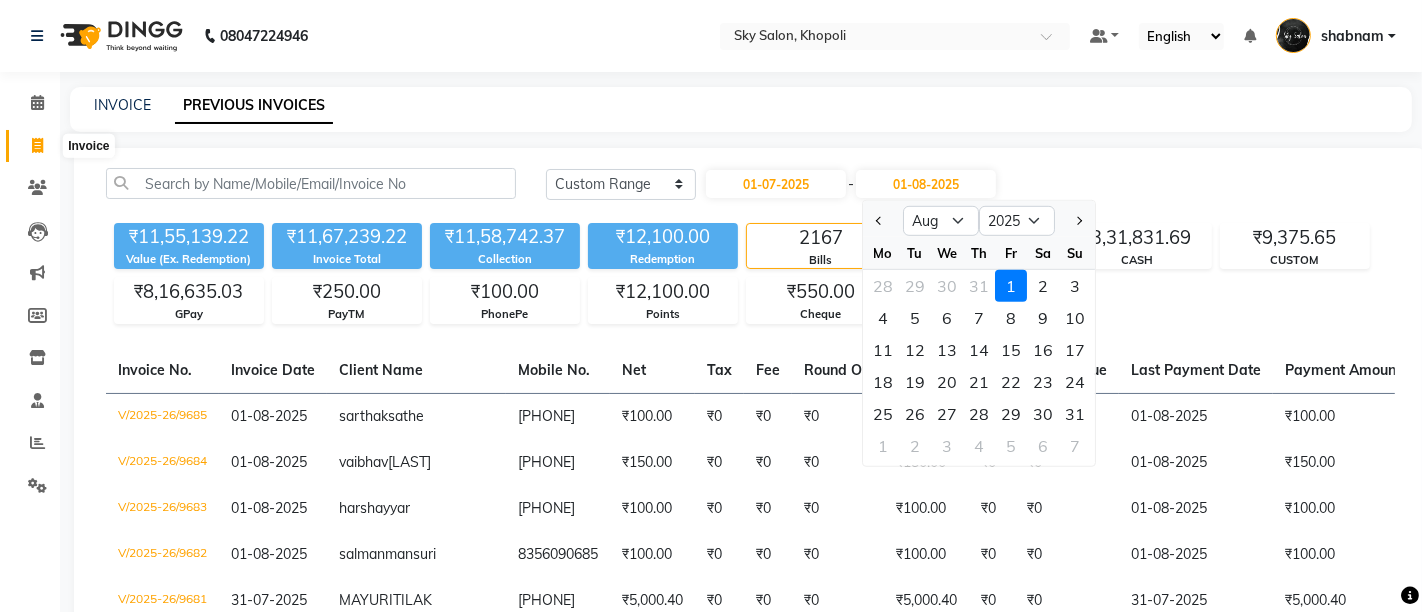 select on "3537" 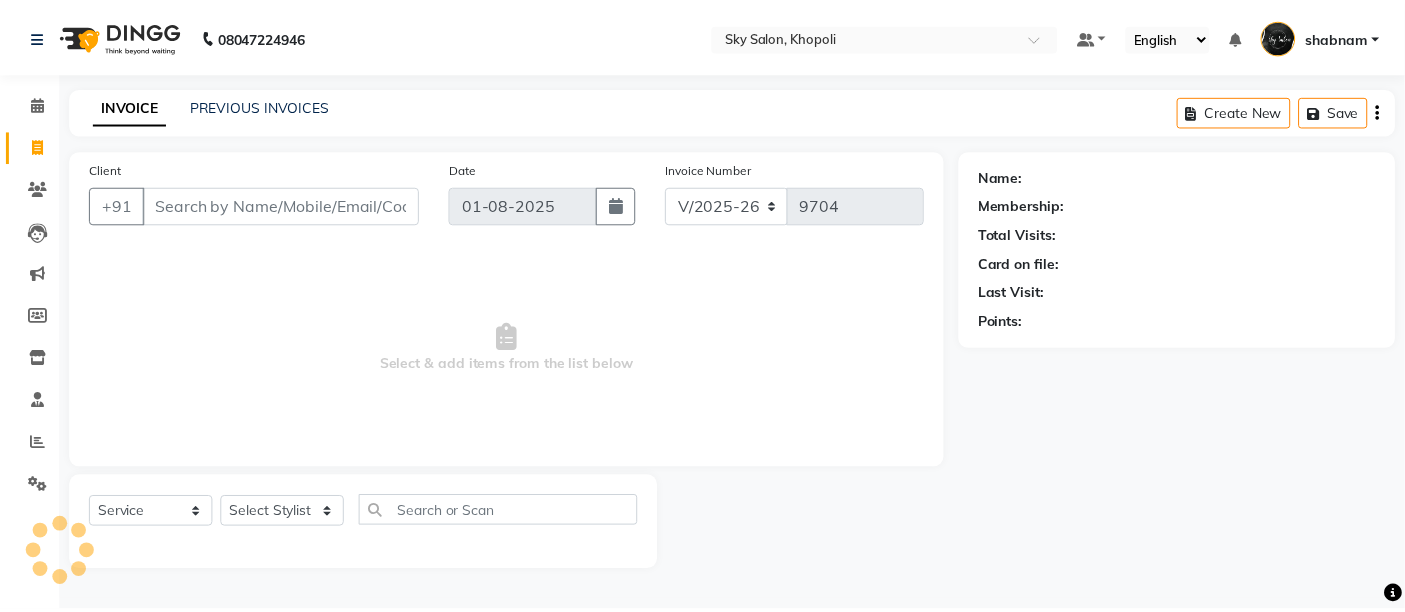 scroll, scrollTop: 0, scrollLeft: 0, axis: both 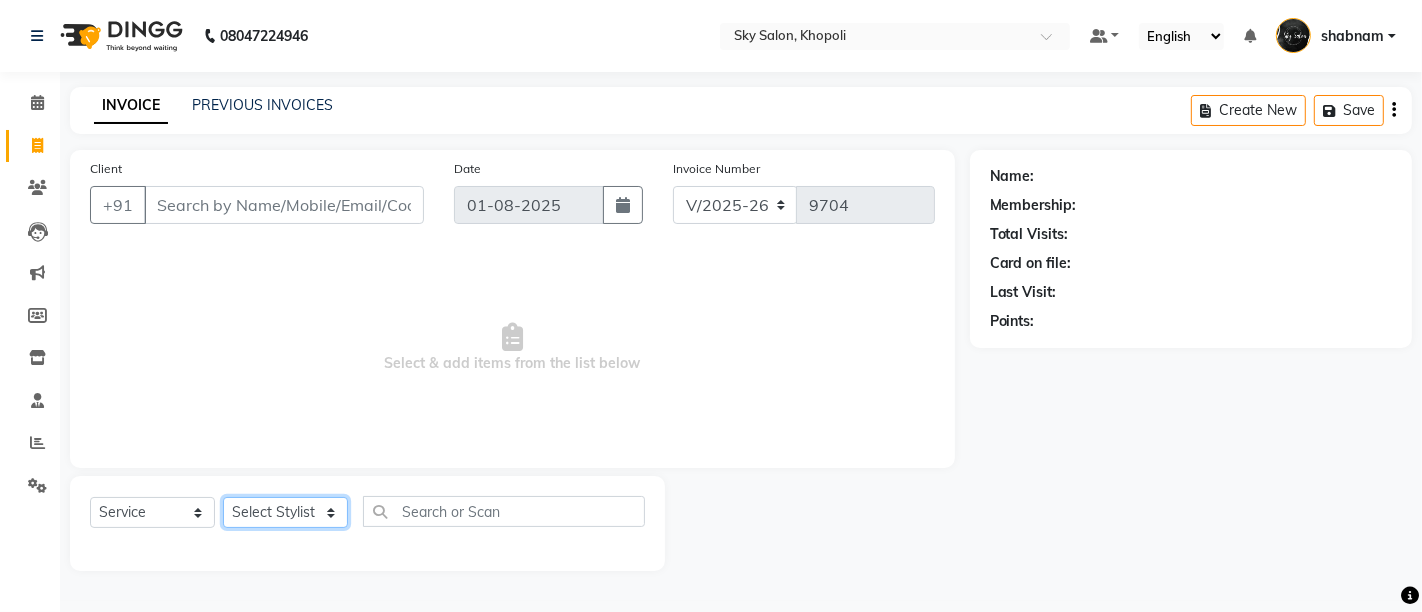 click on "Select Stylist afreen akshata aman saha ameer Anagha anisa arbaj bharti Bunny Danish Darshana 1 devyani dilshad gaurav Gulshan gurmeet javed jishan krishna mayuri gaikwad muskan rani rinku rocky Ronak sachin sahil sam sameer sameer 2 sandhya shabnam shakti sunny sweety vivek" 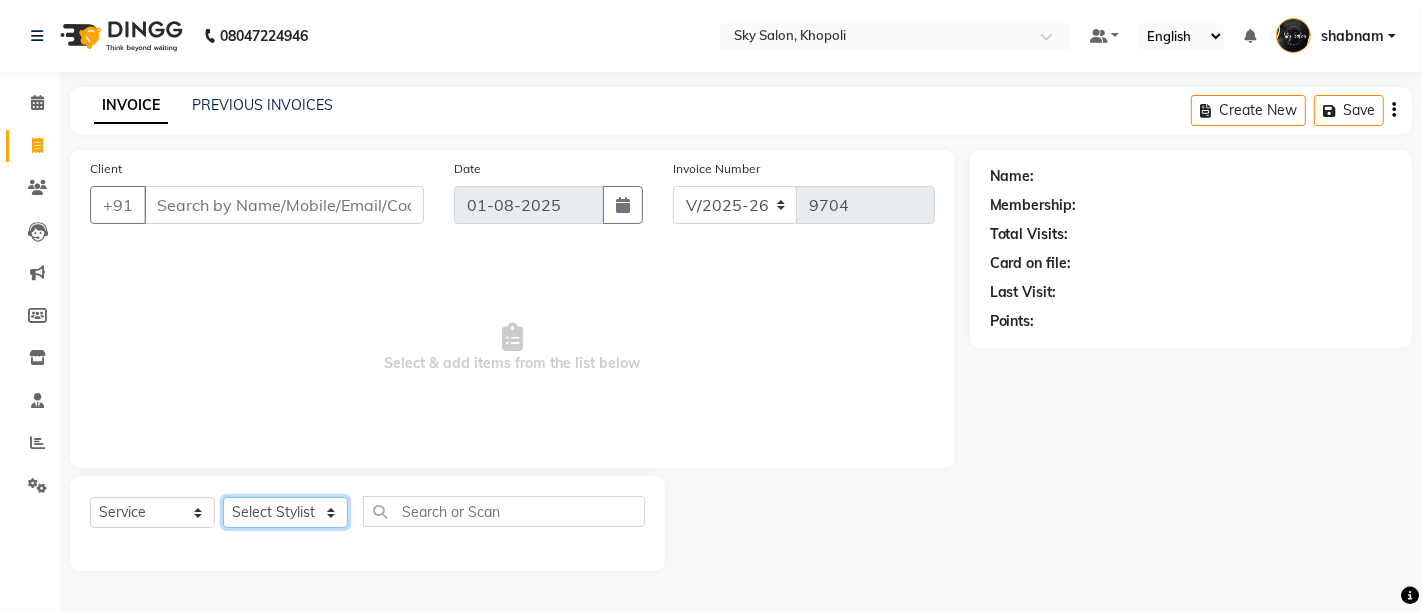 select on "20908" 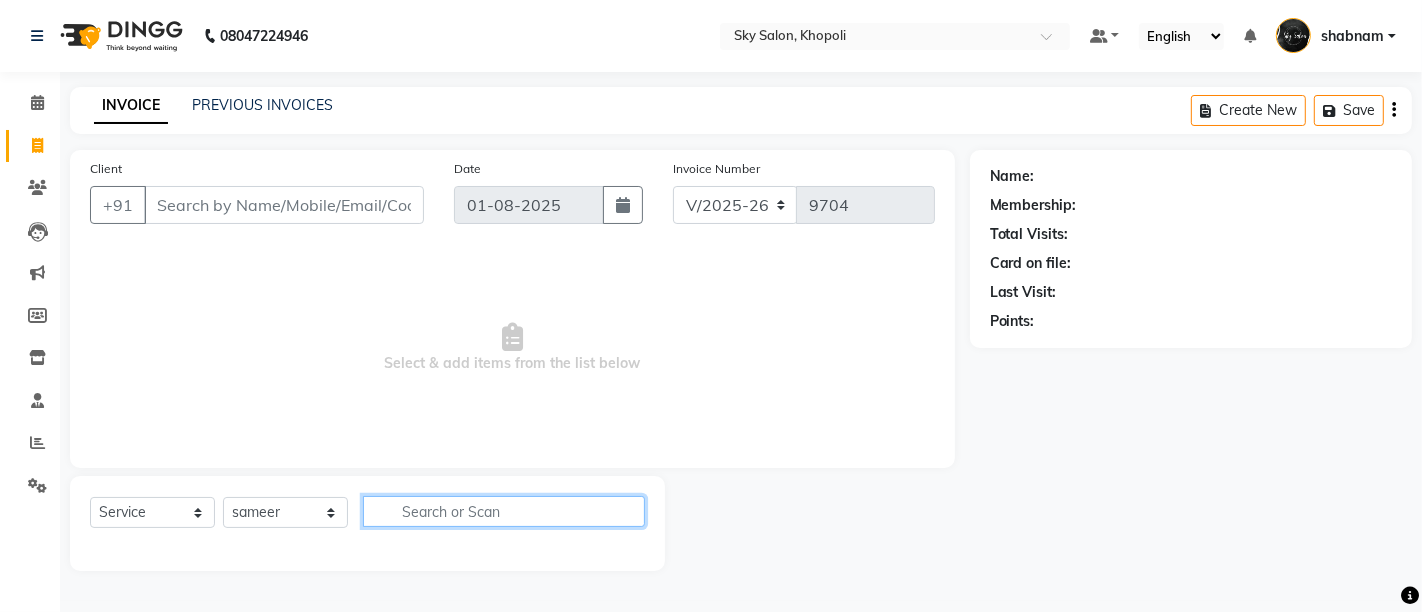 click 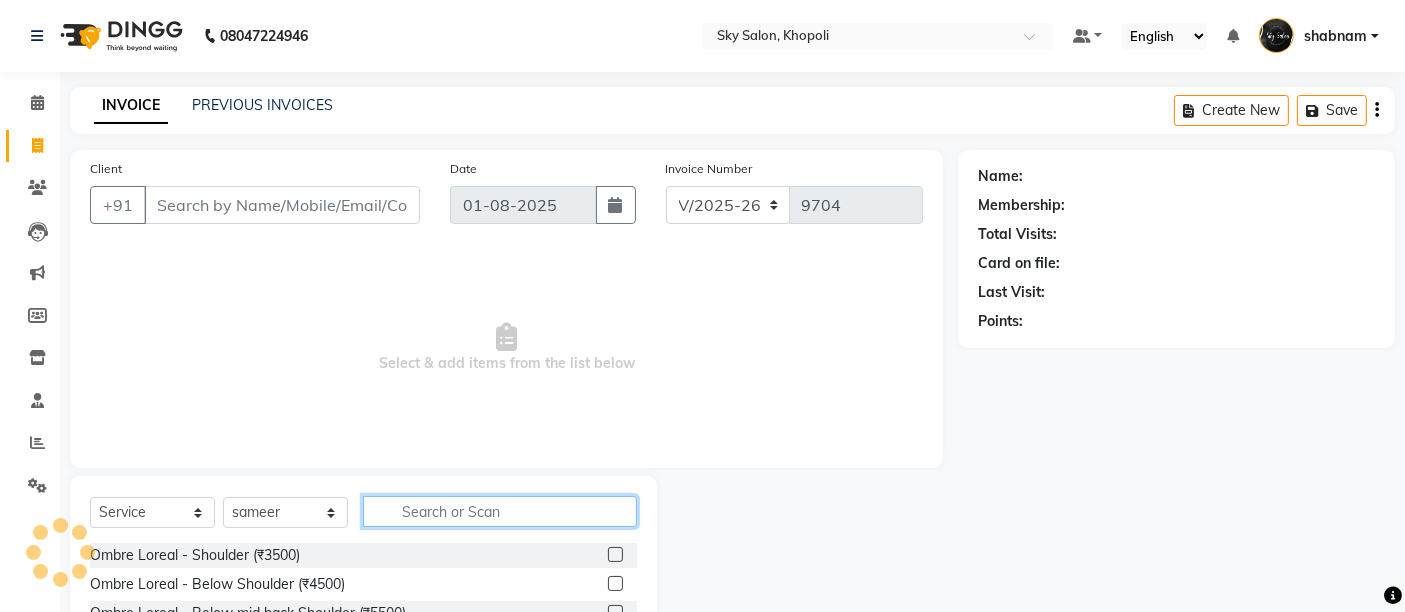 type on "4" 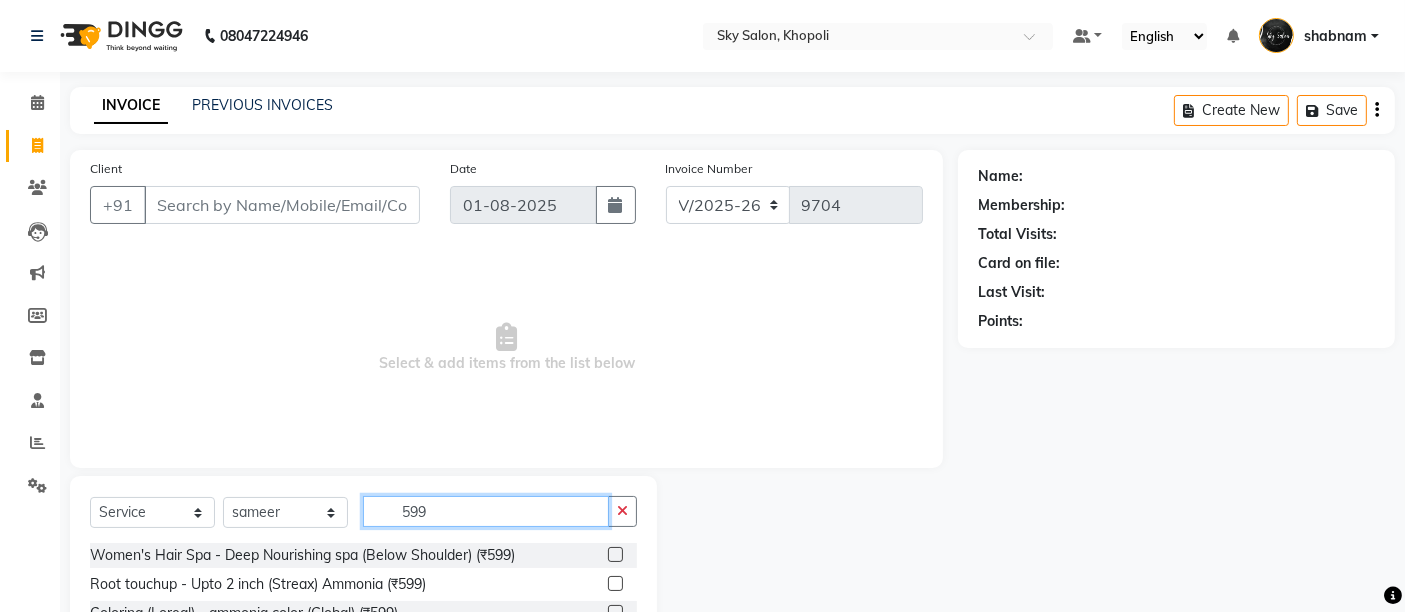 scroll, scrollTop: 188, scrollLeft: 0, axis: vertical 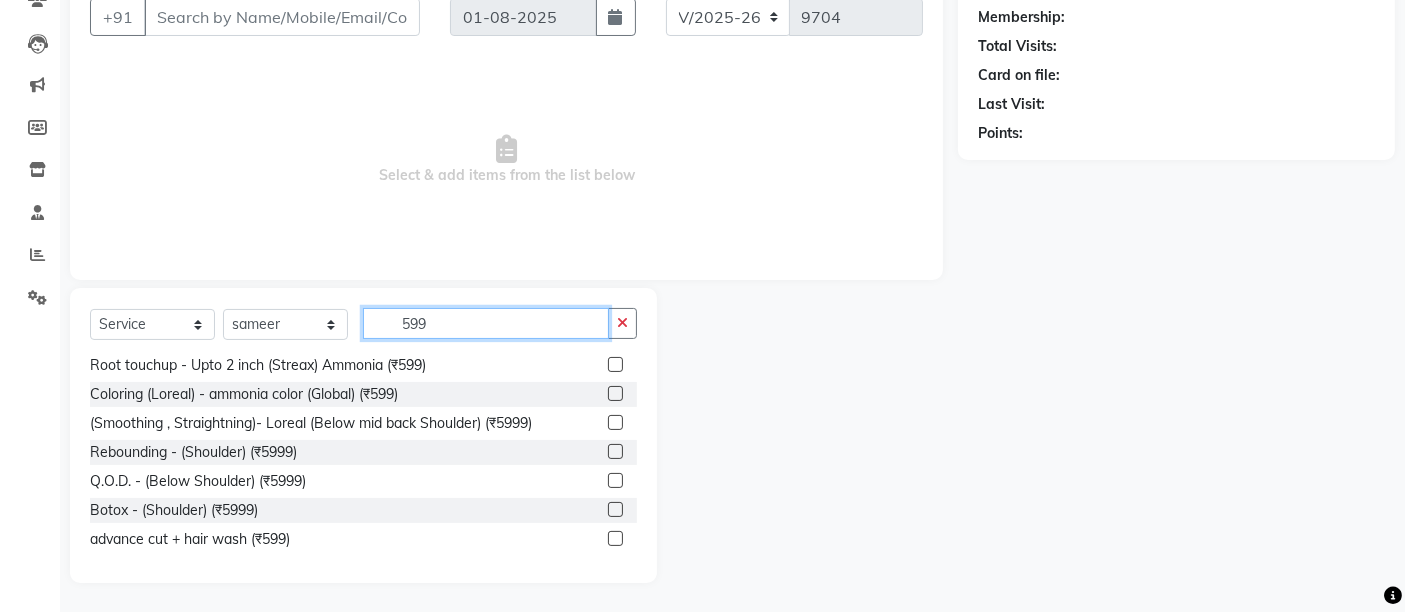 type on "599" 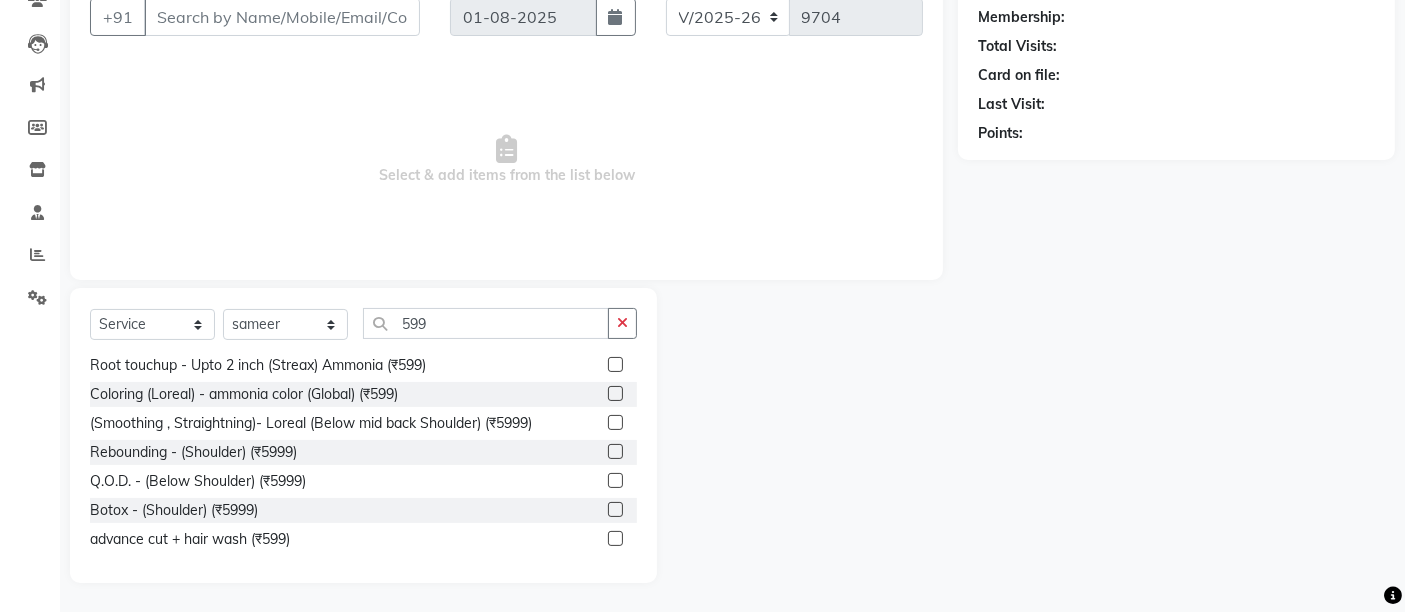 click 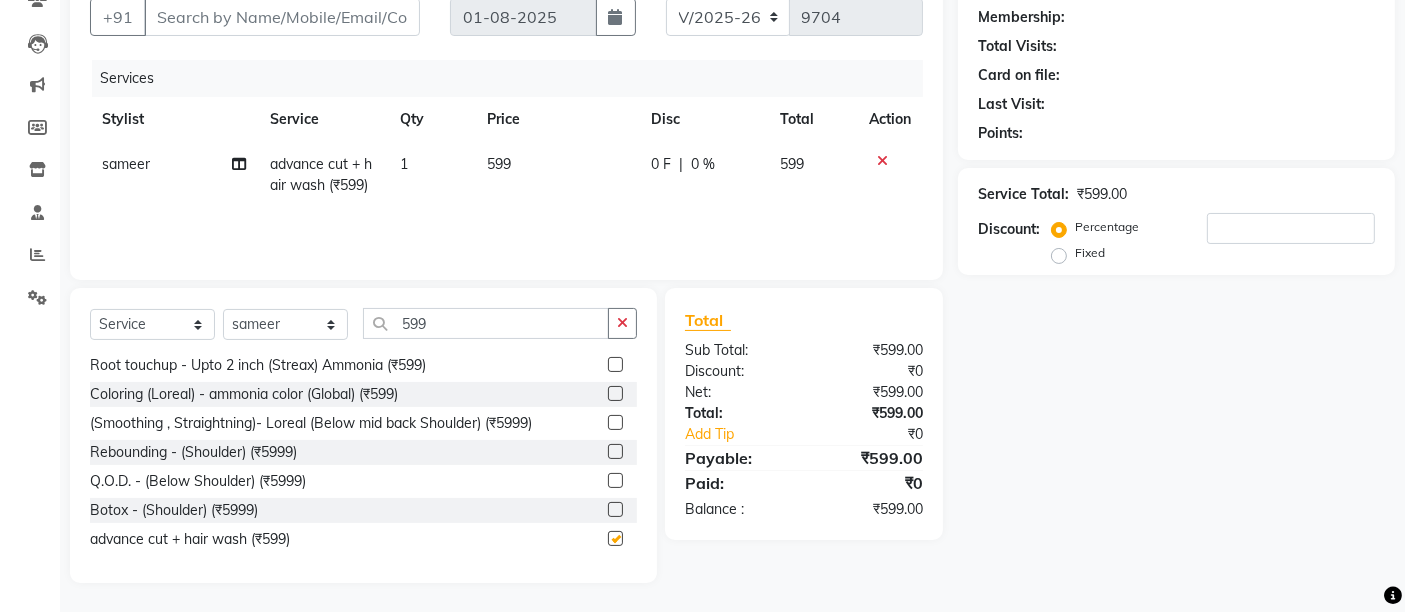 checkbox on "false" 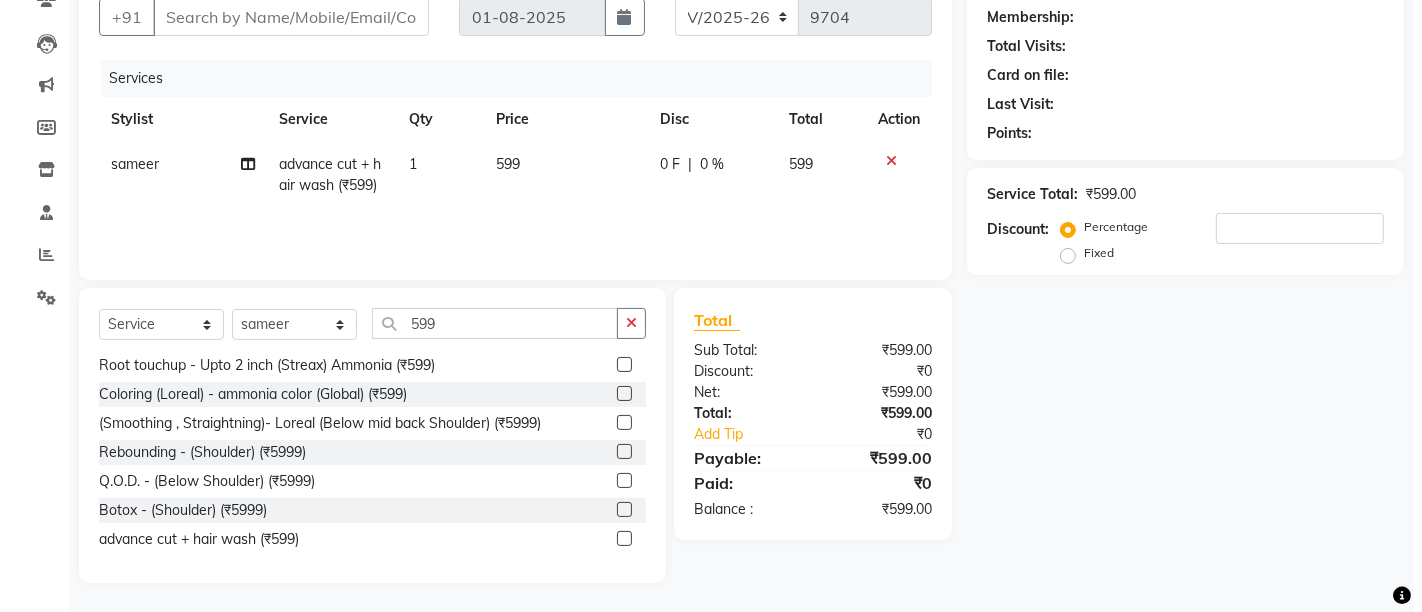 scroll, scrollTop: 70, scrollLeft: 0, axis: vertical 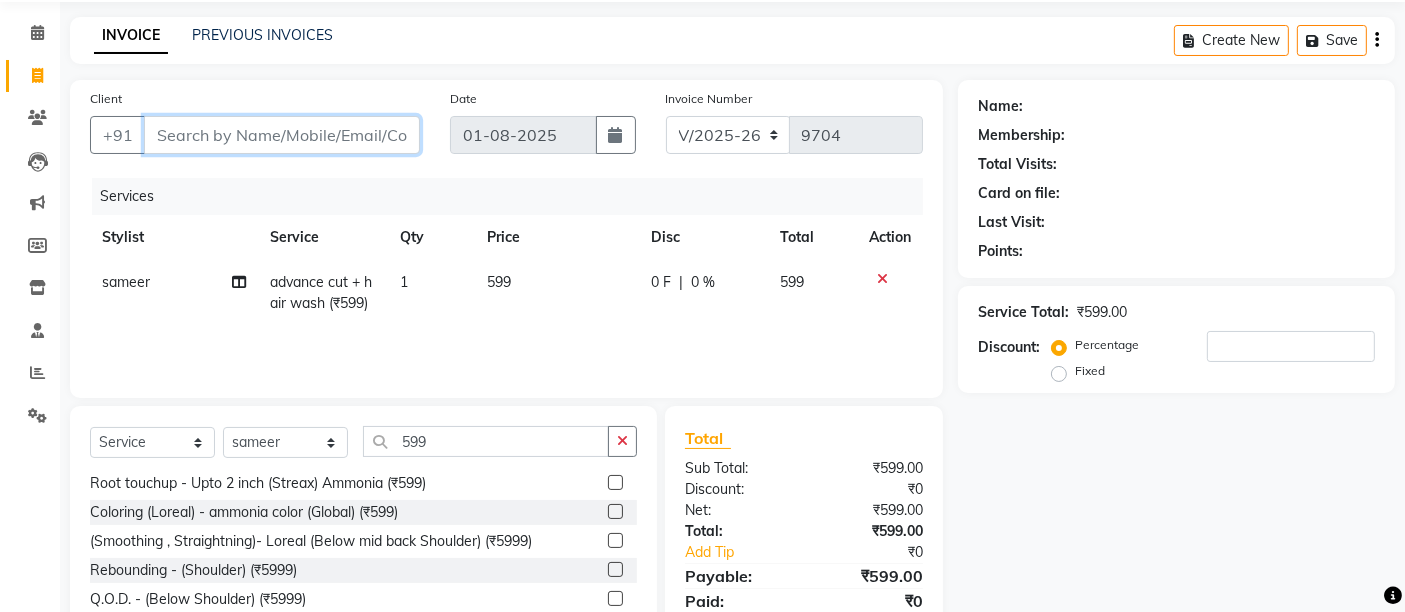 click on "Client" at bounding box center (282, 135) 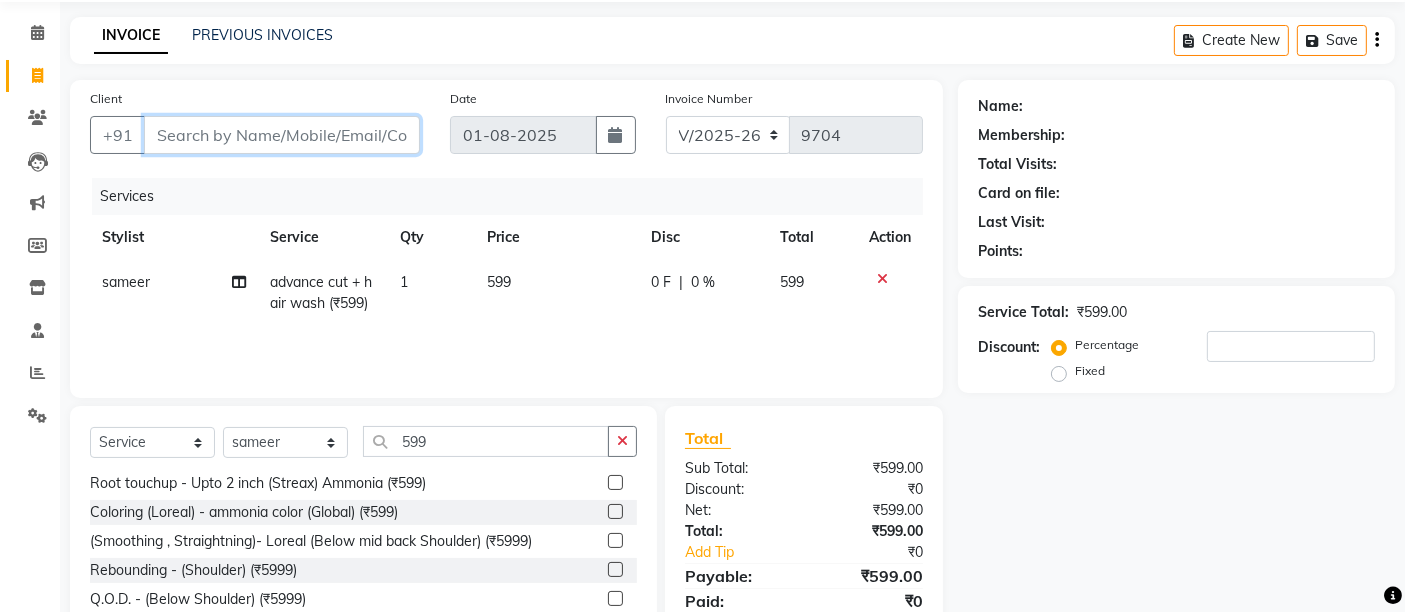 click on "Client" at bounding box center [282, 135] 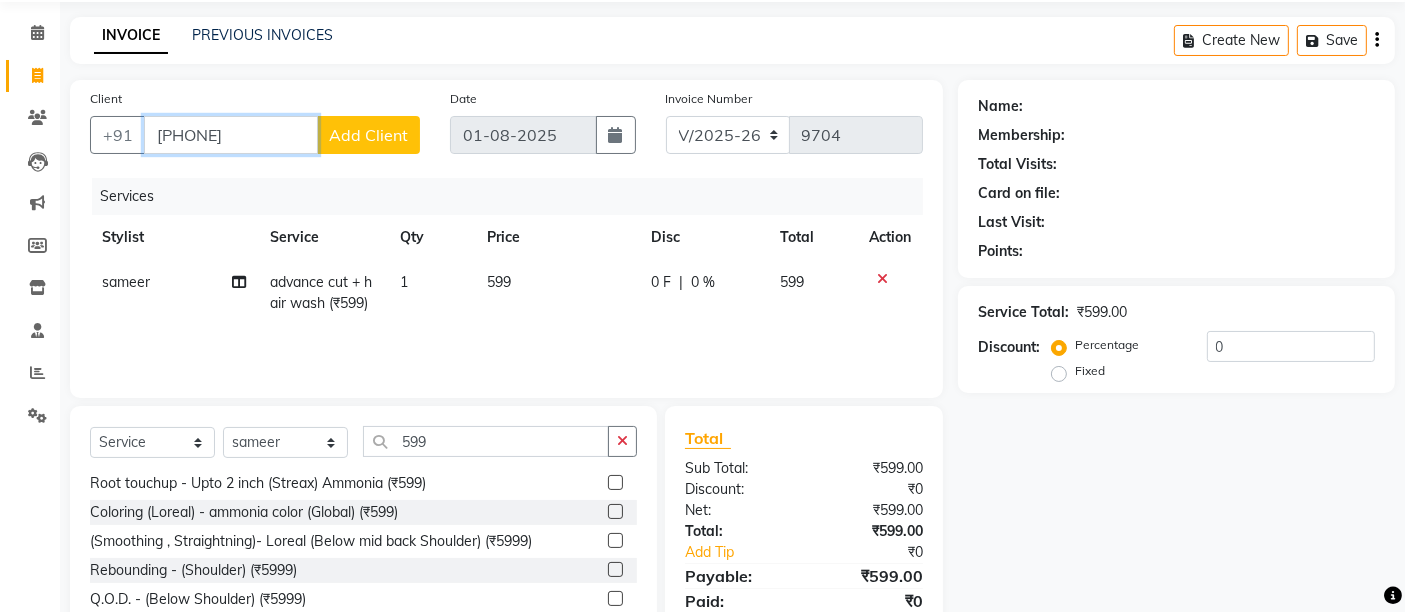 type on "[PHONE]" 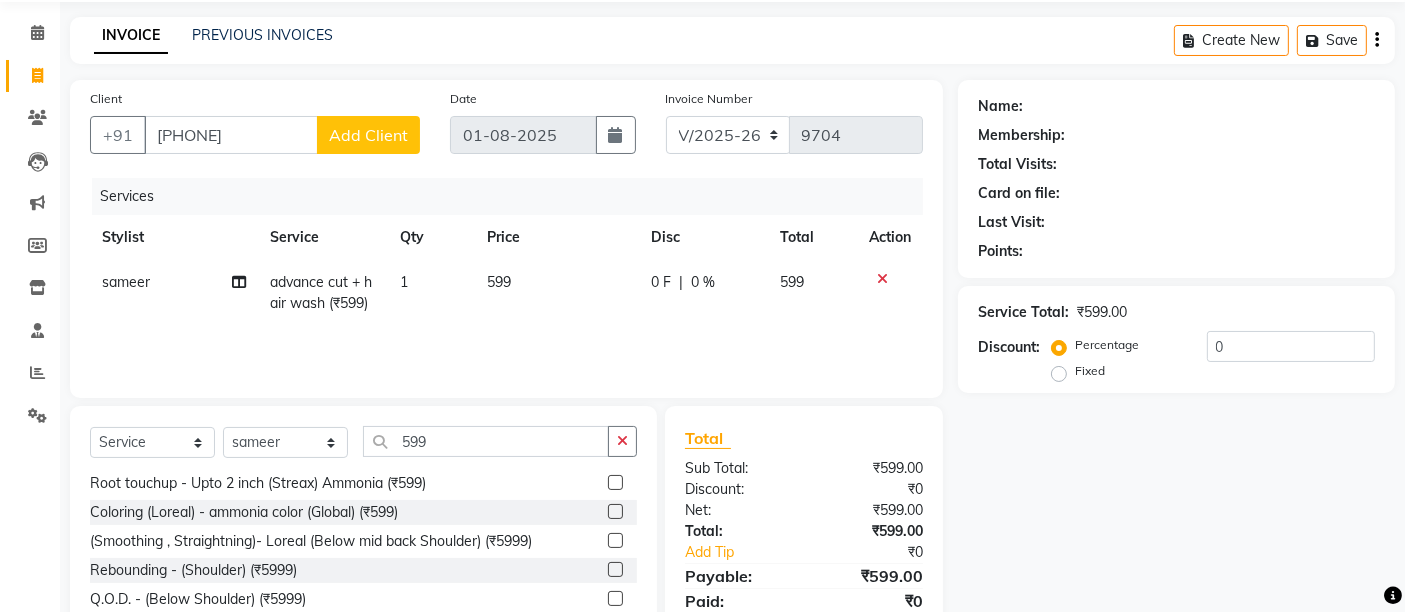 click on "Add Client" 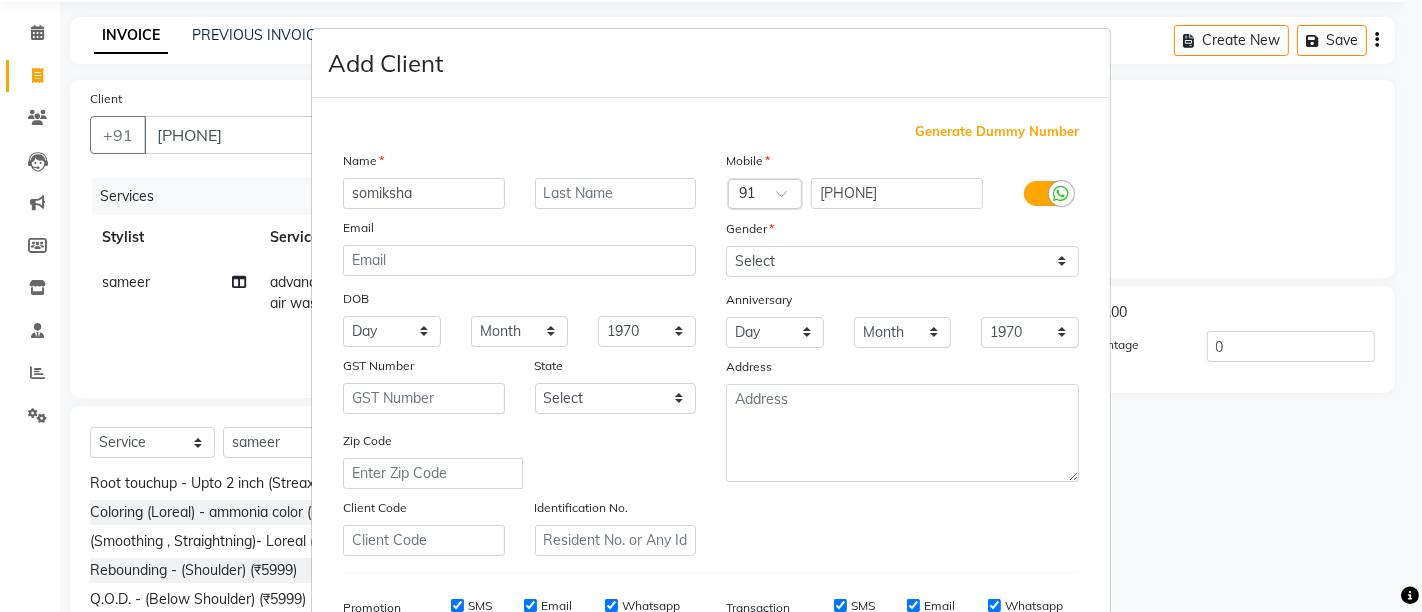 type on "somiksha" 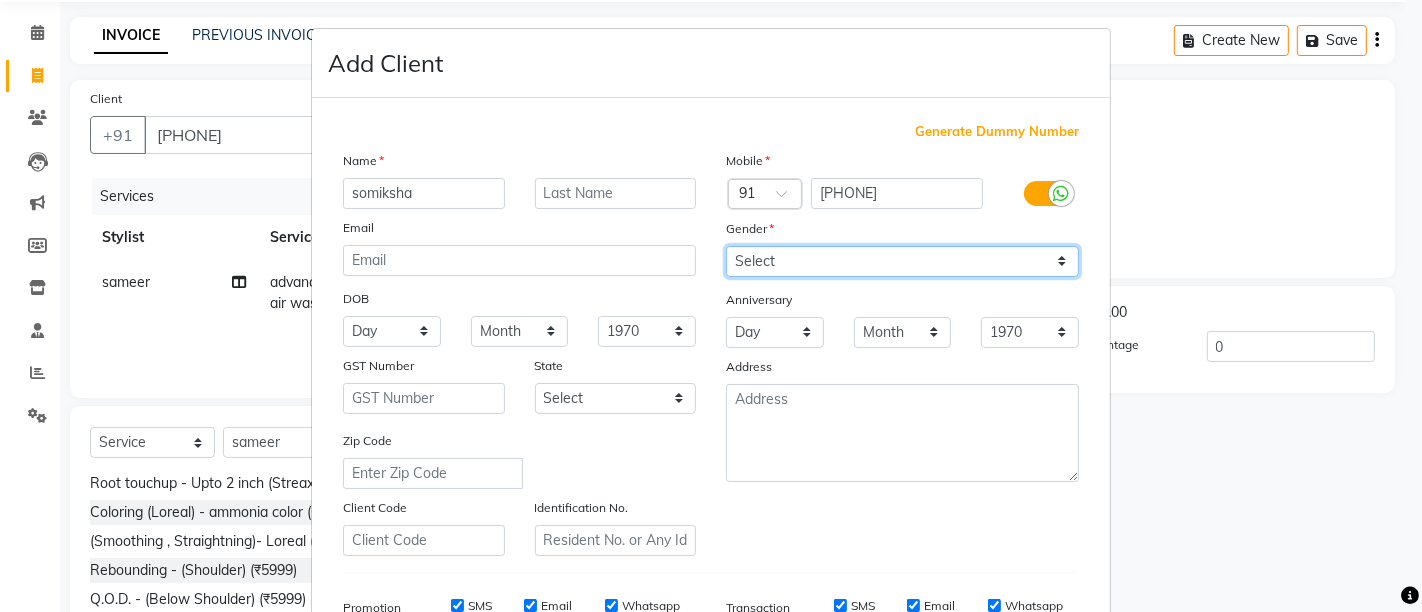 click on "Select Male Female Other Prefer Not To Say" at bounding box center [902, 261] 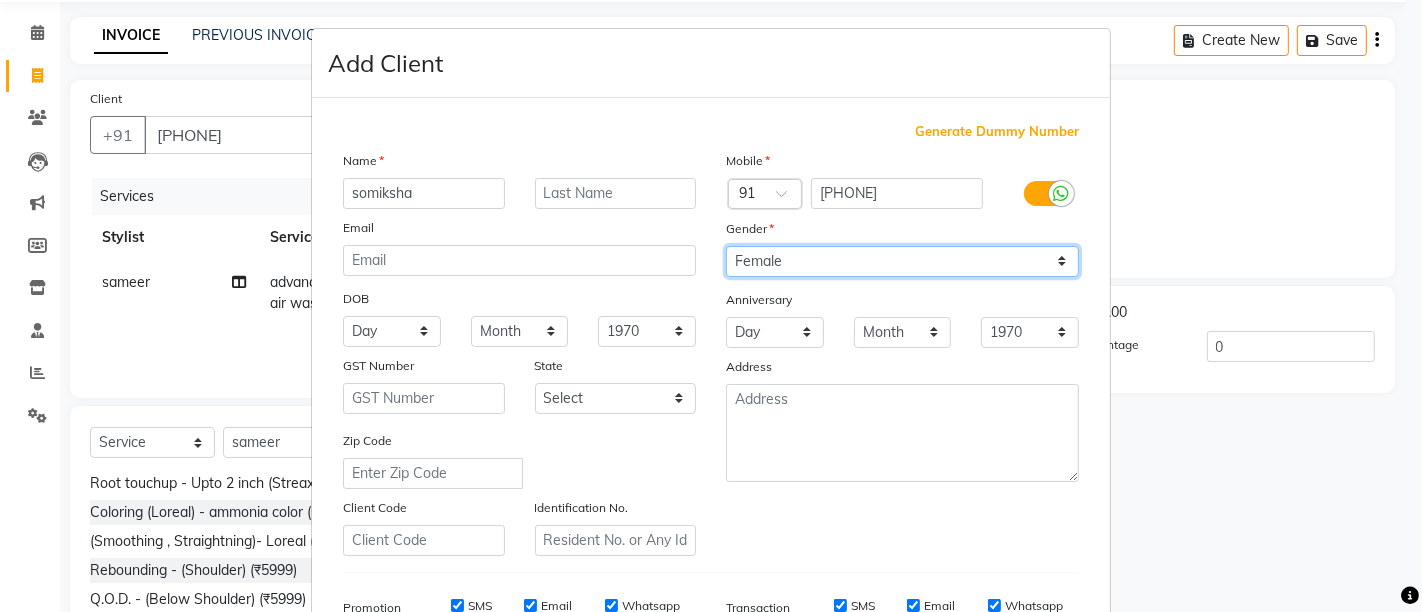 click on "Select Male Female Other Prefer Not To Say" at bounding box center (902, 261) 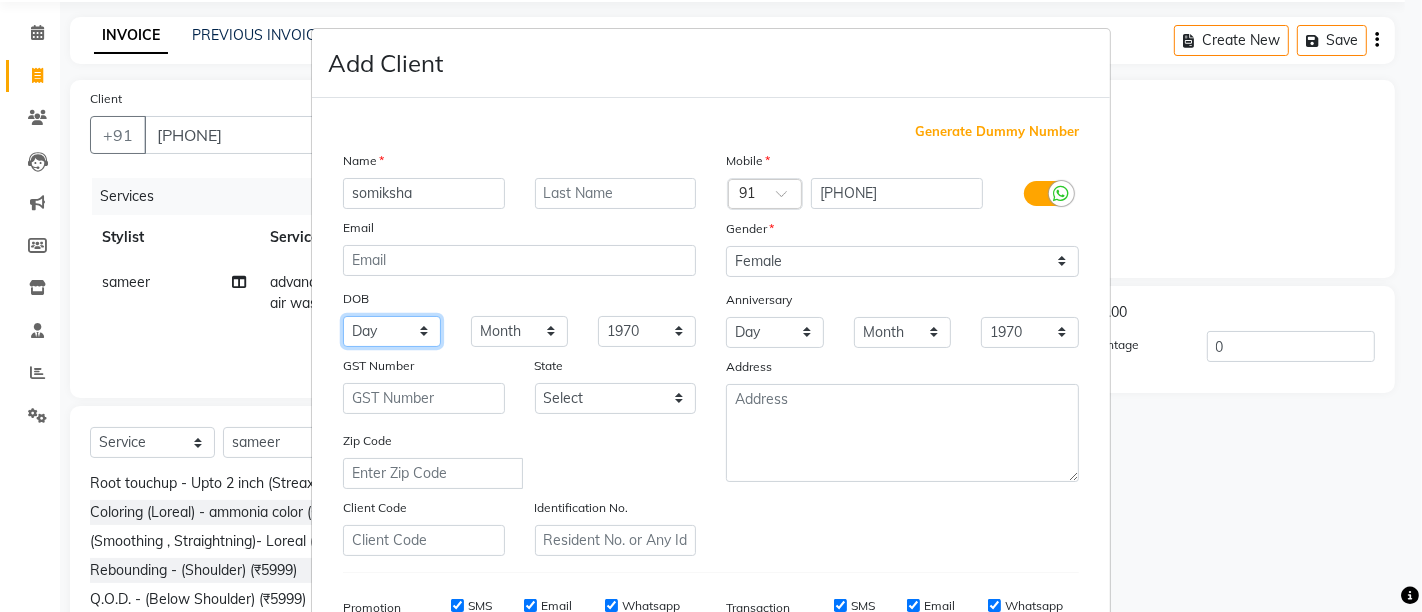 click on "Day 01 02 03 04 05 06 07 08 09 10 11 12 13 14 15 16 17 18 19 20 21 22 23 24 25 26 27 28 29 30 31" at bounding box center (392, 331) 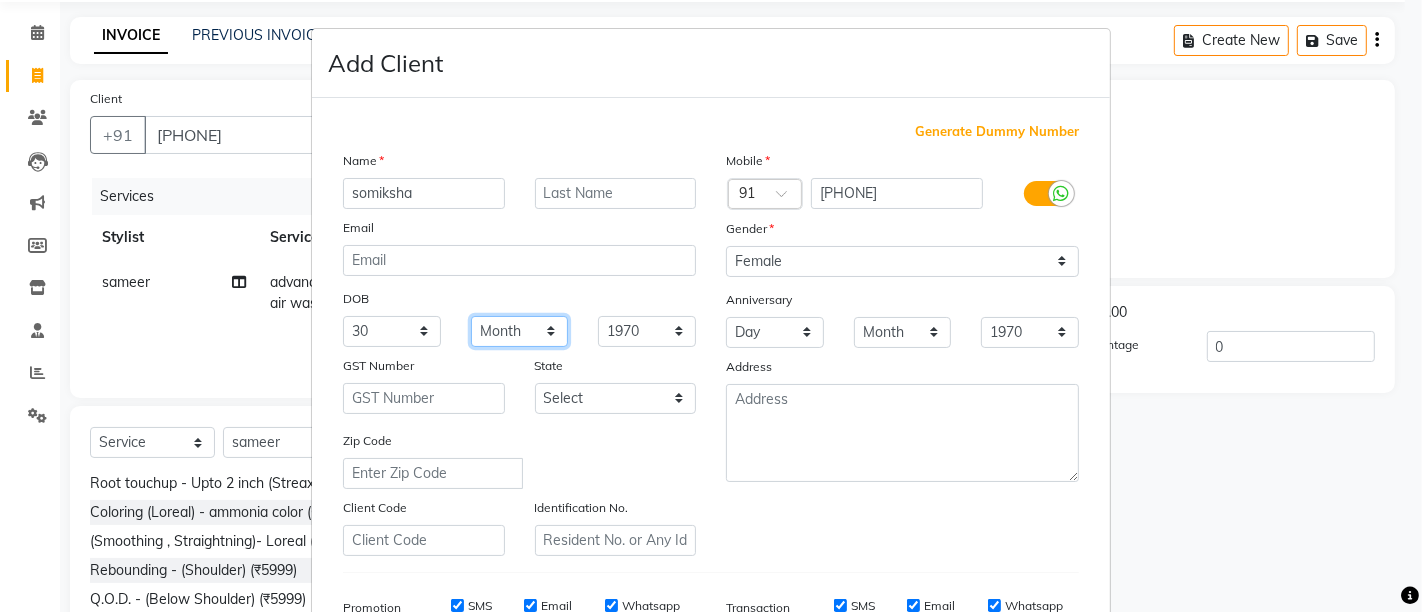 click on "Month January February March April May June July August September October November December" at bounding box center (520, 331) 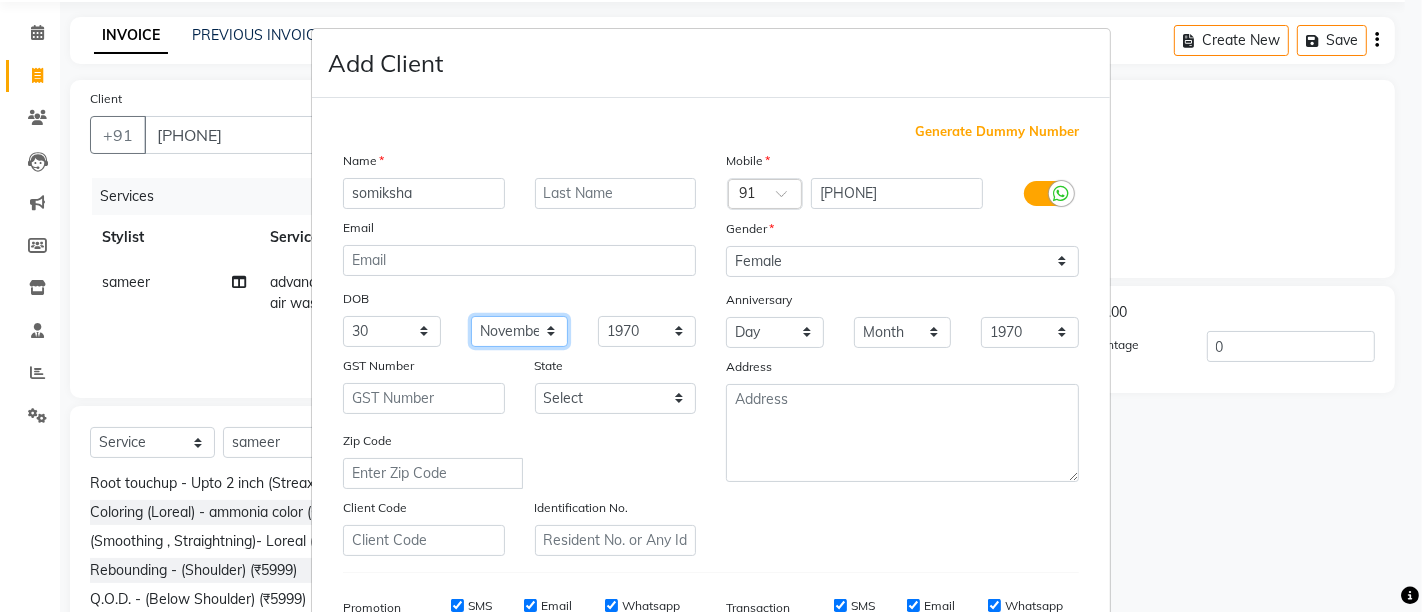 click on "Month January February March April May June July August September October November December" at bounding box center (520, 331) 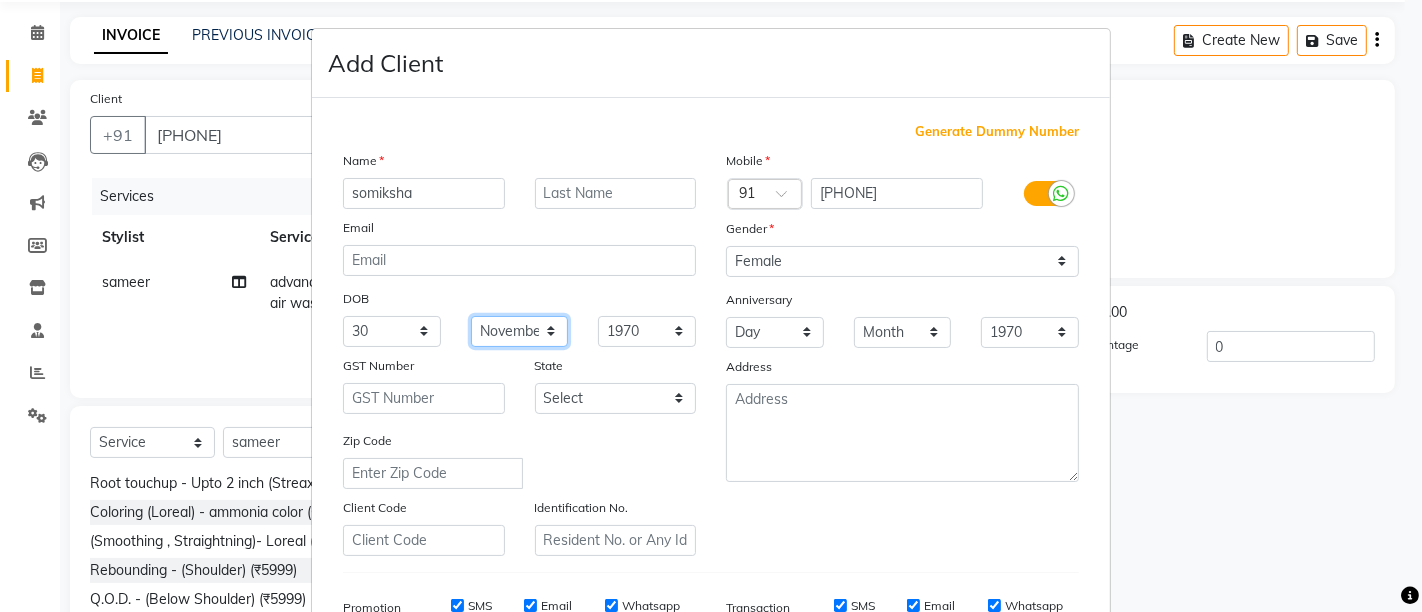 scroll, scrollTop: 86, scrollLeft: 0, axis: vertical 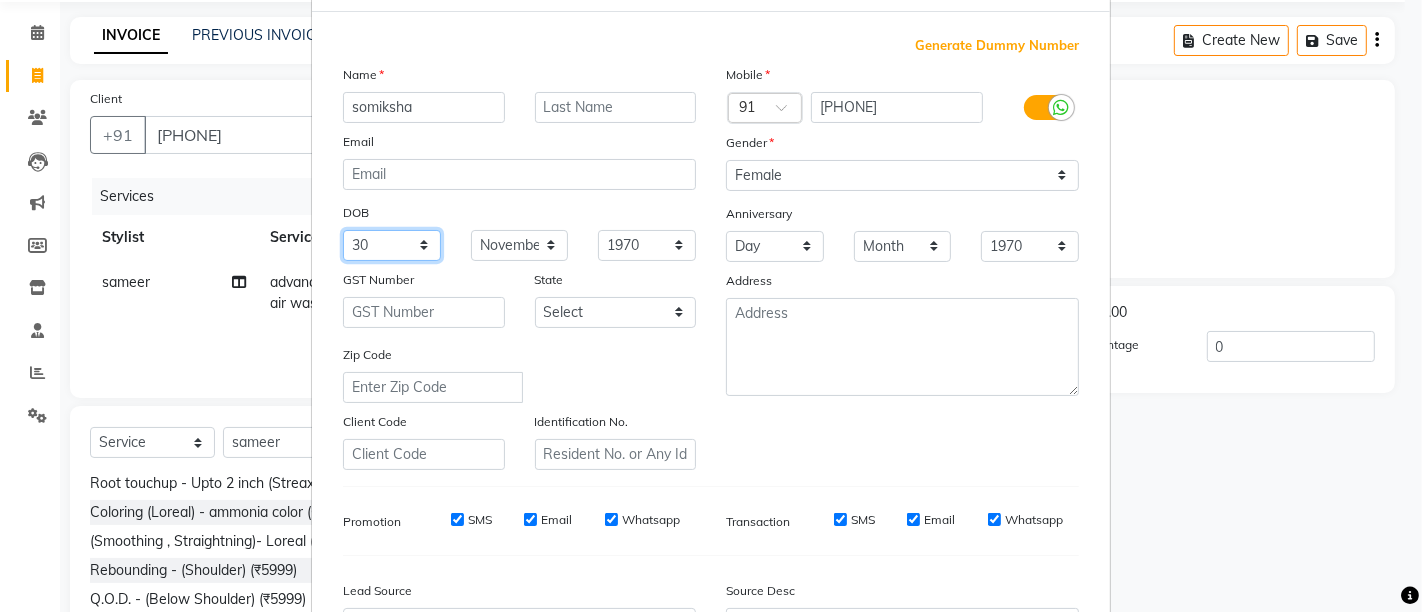 click on "Day 01 02 03 04 05 06 07 08 09 10 11 12 13 14 15 16 17 18 19 20 21 22 23 24 25 26 27 28 29 30 31" at bounding box center (392, 245) 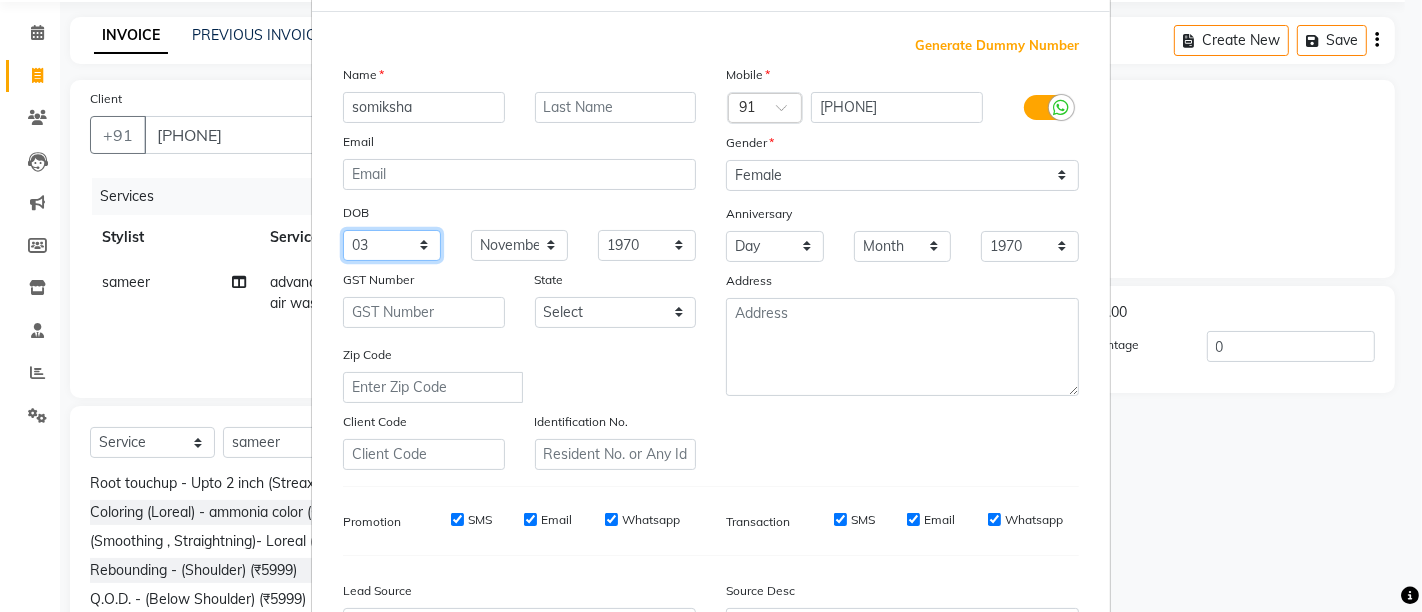 click on "Day 01 02 03 04 05 06 07 08 09 10 11 12 13 14 15 16 17 18 19 20 21 22 23 24 25 26 27 28 29 30 31" at bounding box center (392, 245) 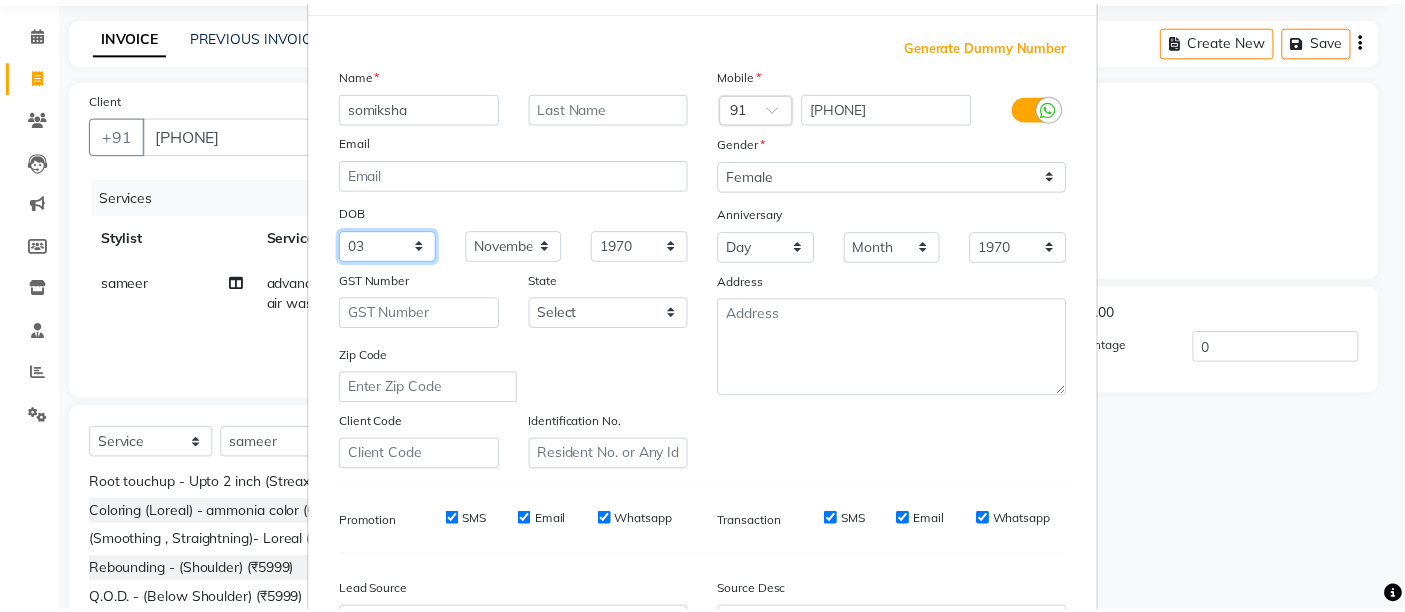 scroll, scrollTop: 309, scrollLeft: 0, axis: vertical 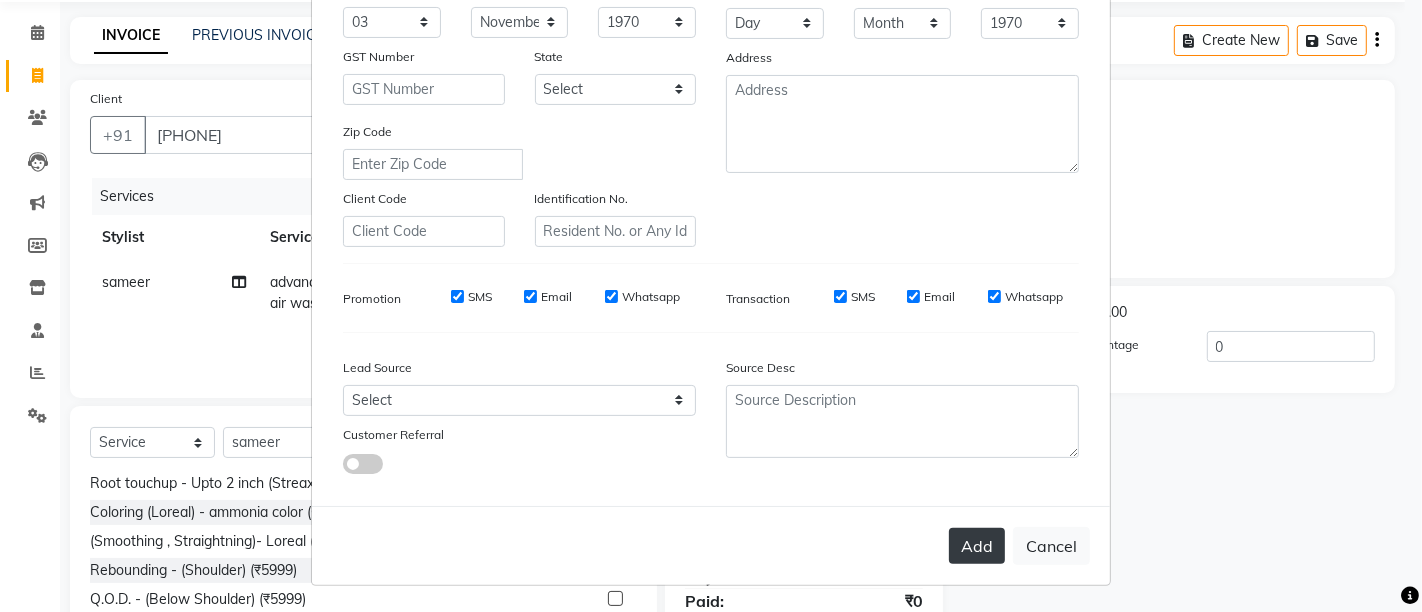 click on "Add" at bounding box center (977, 546) 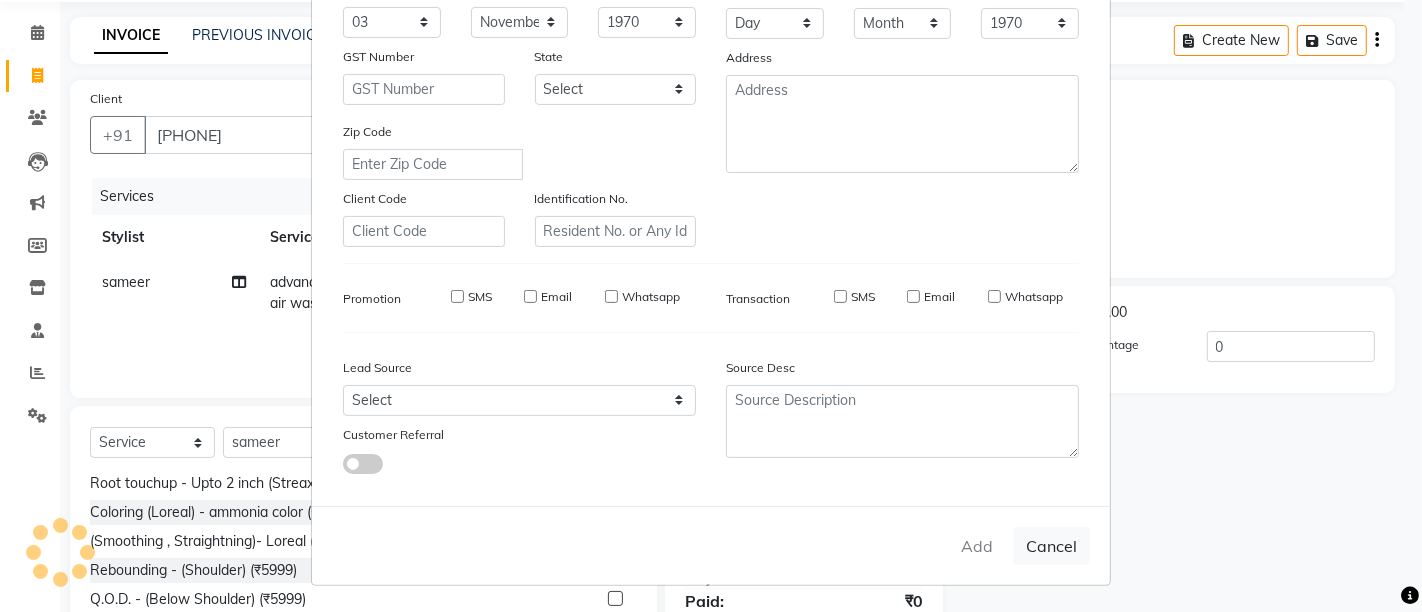 type 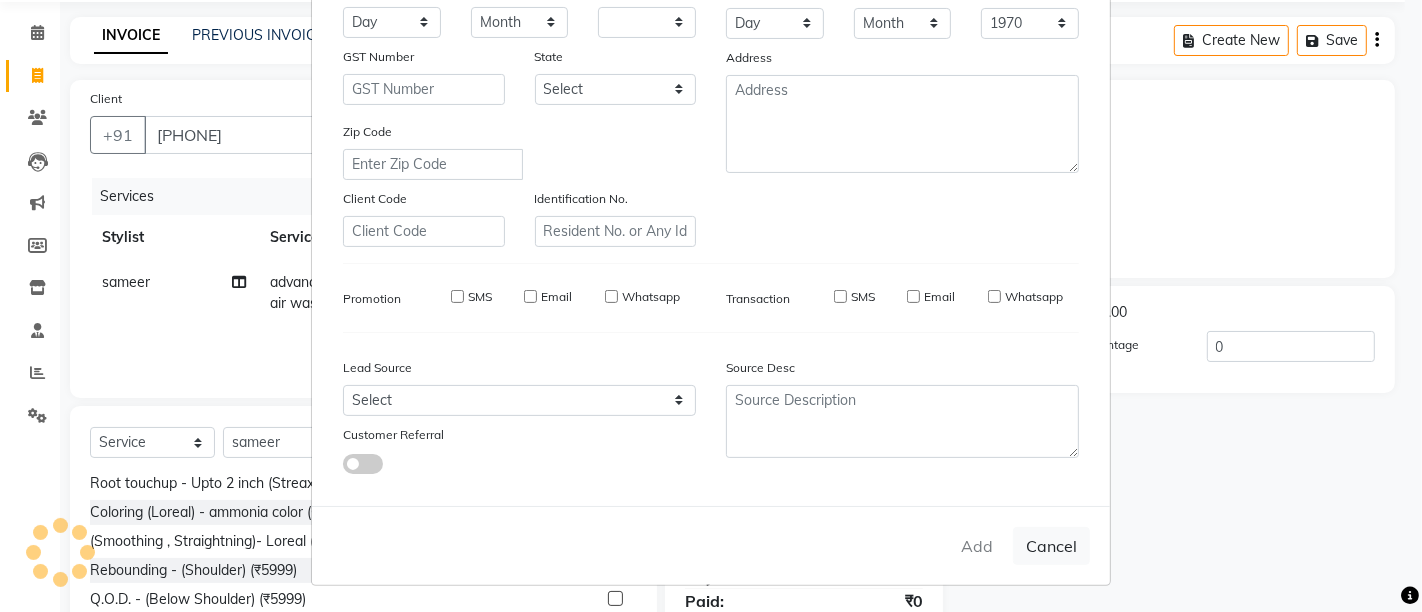 select 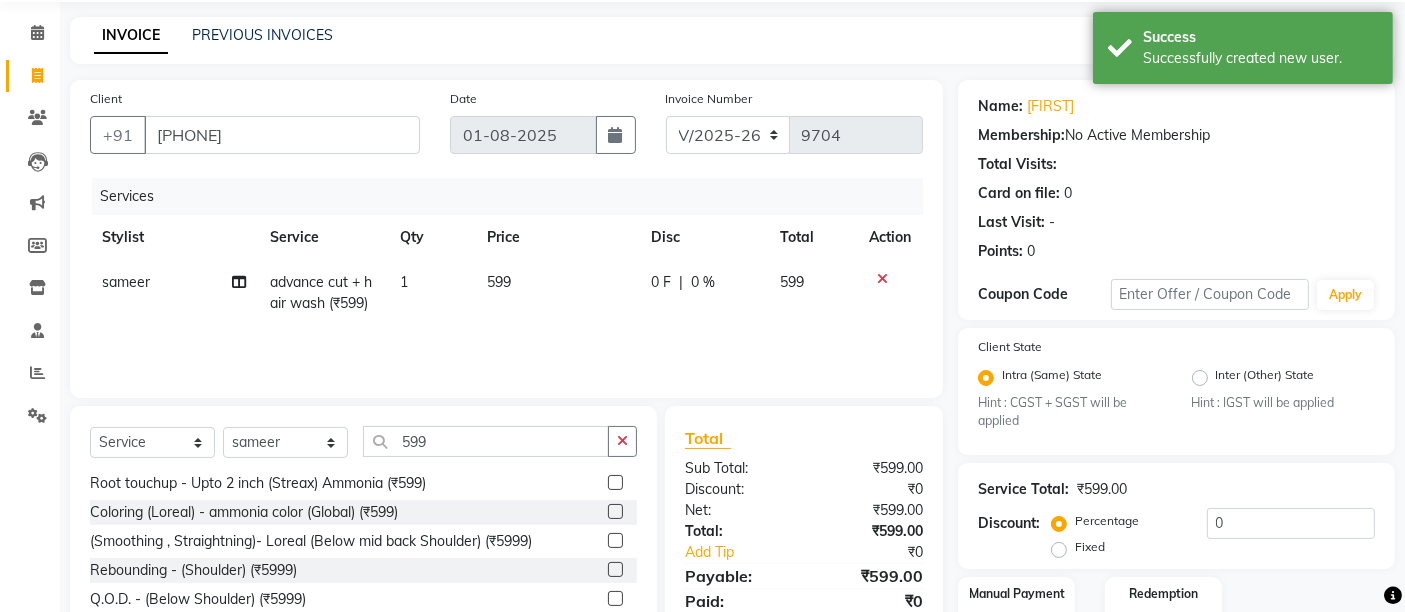 scroll, scrollTop: 199, scrollLeft: 0, axis: vertical 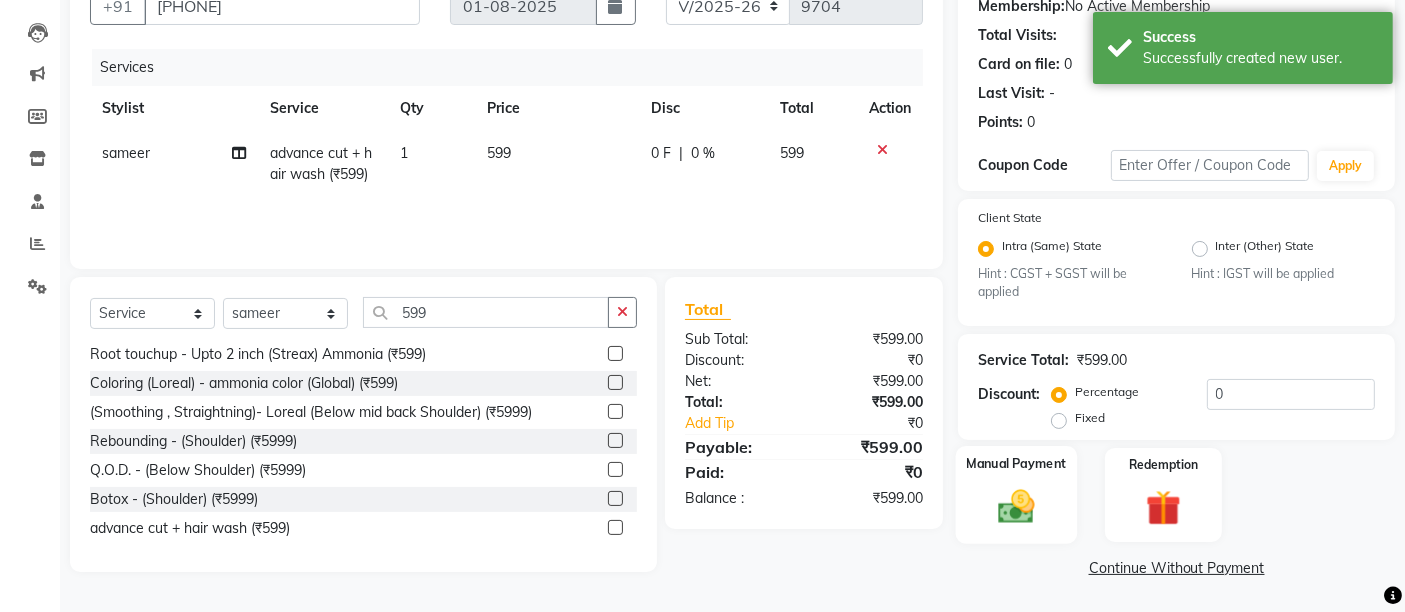 click on "Manual Payment" 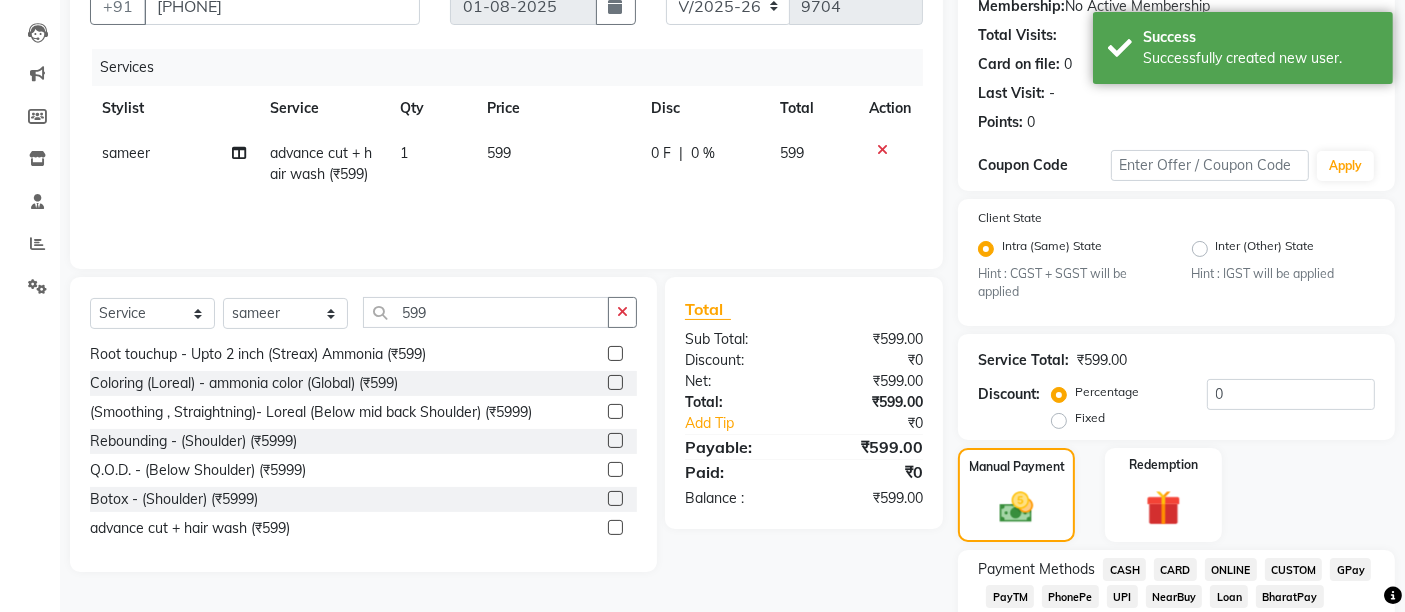 click on "GPay" 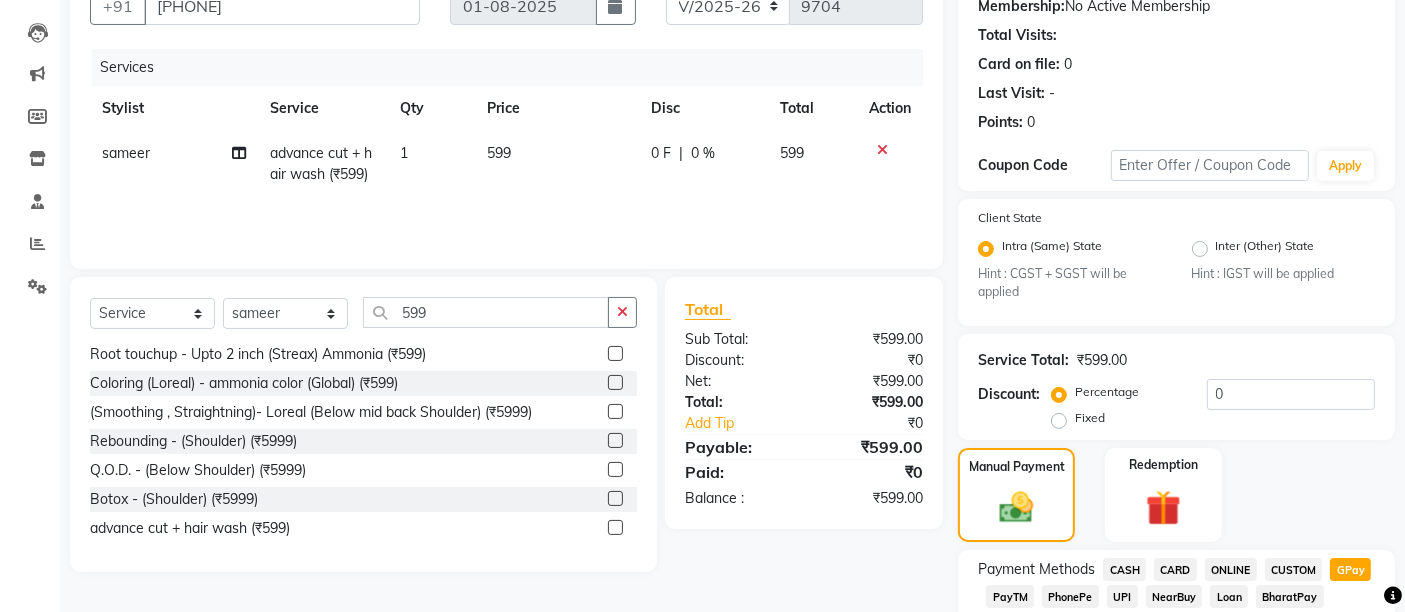 scroll, scrollTop: 1004, scrollLeft: 0, axis: vertical 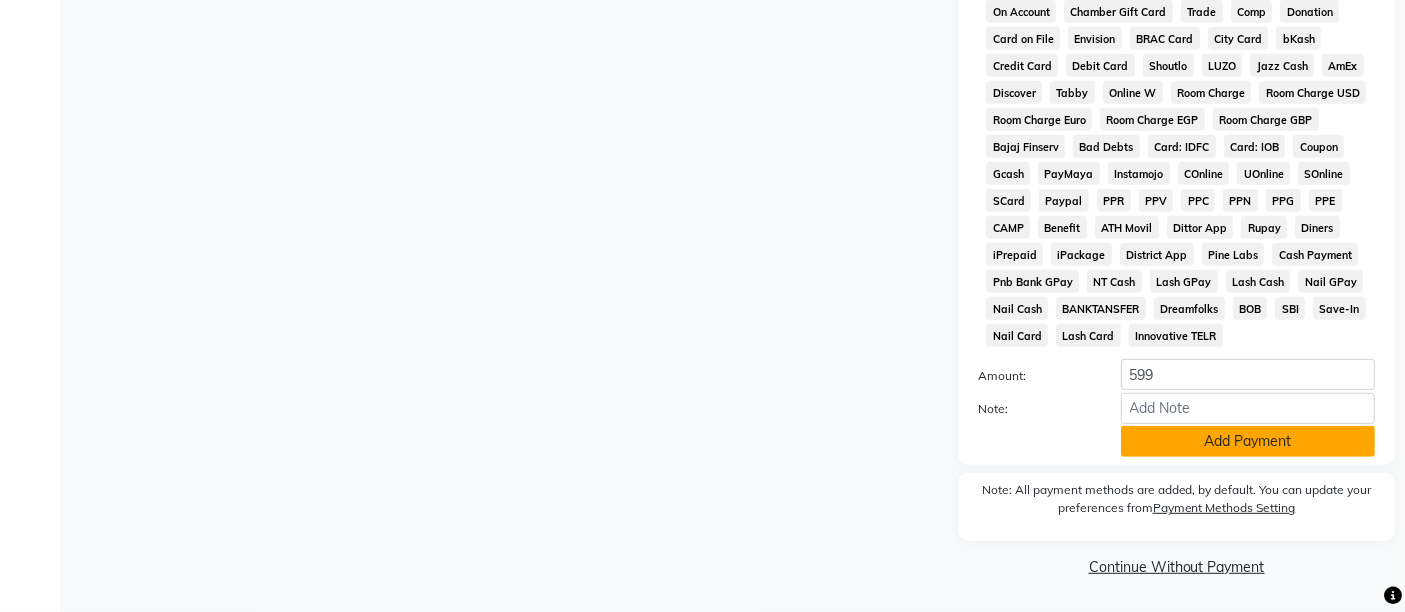 click on "Add Payment" 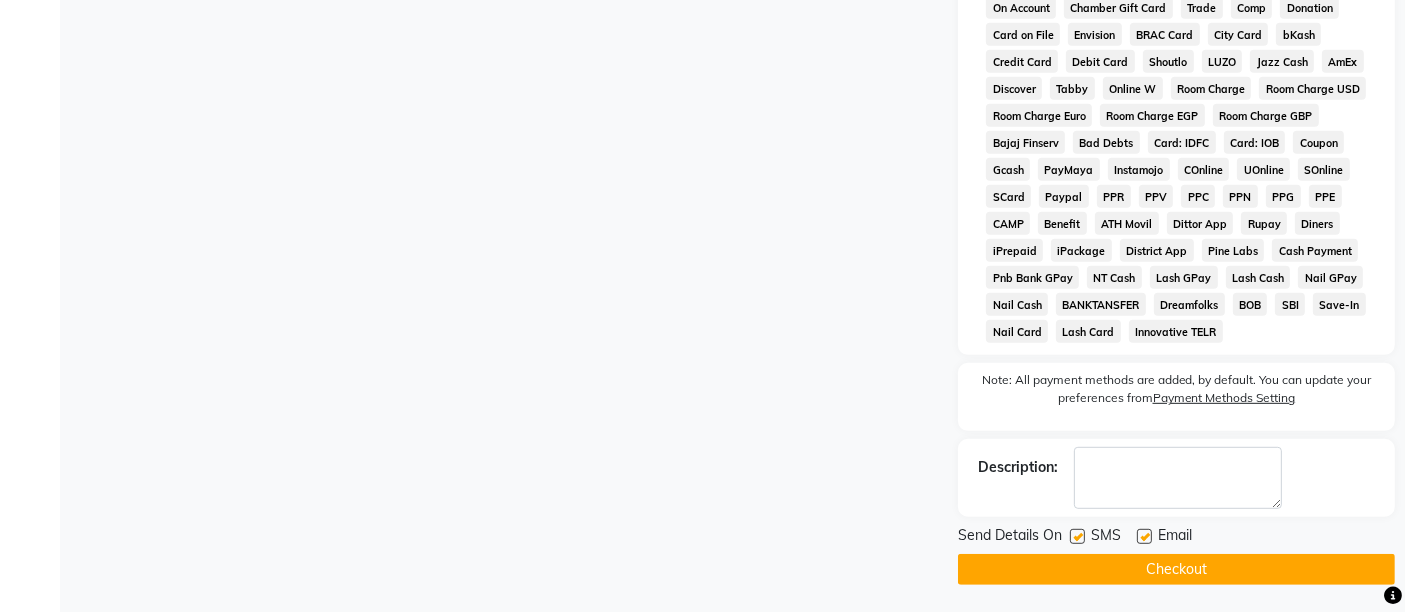 click on "Checkout" 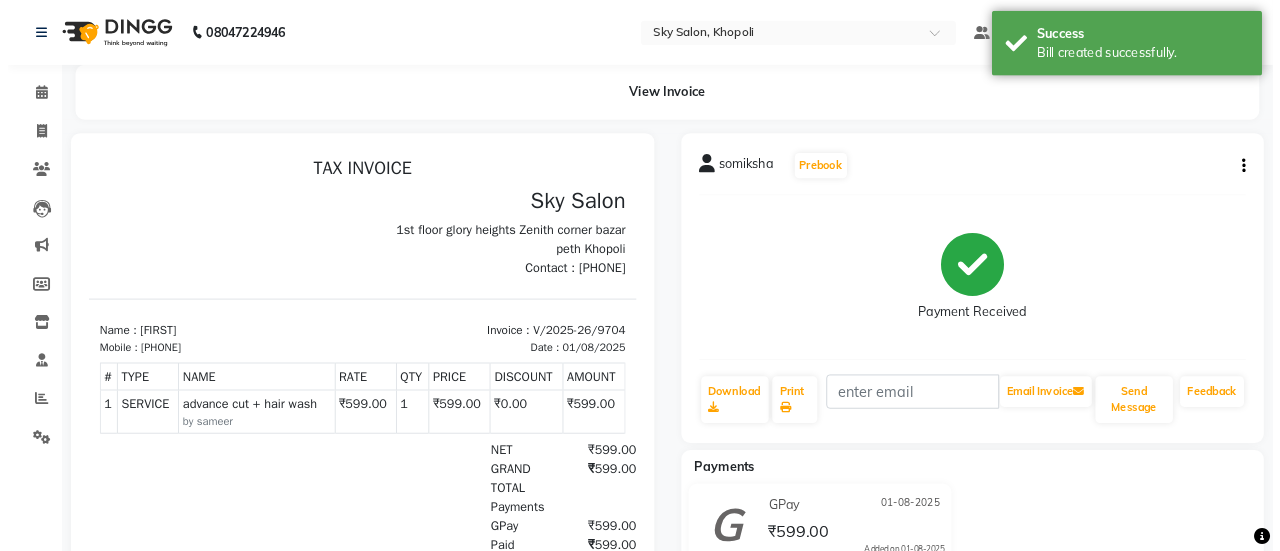 scroll, scrollTop: 0, scrollLeft: 0, axis: both 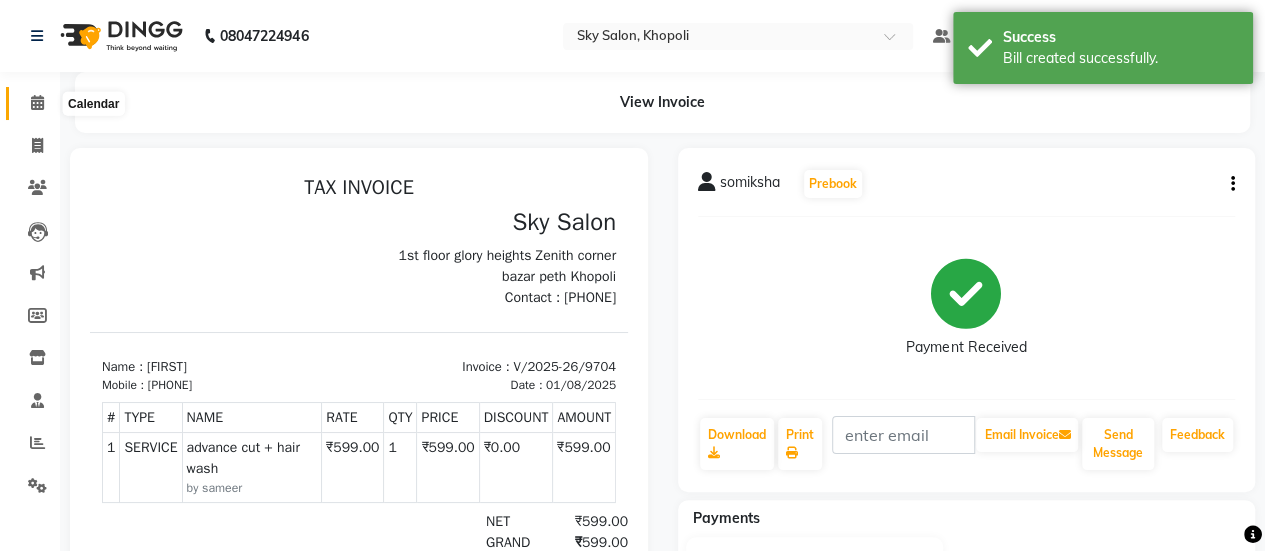 click 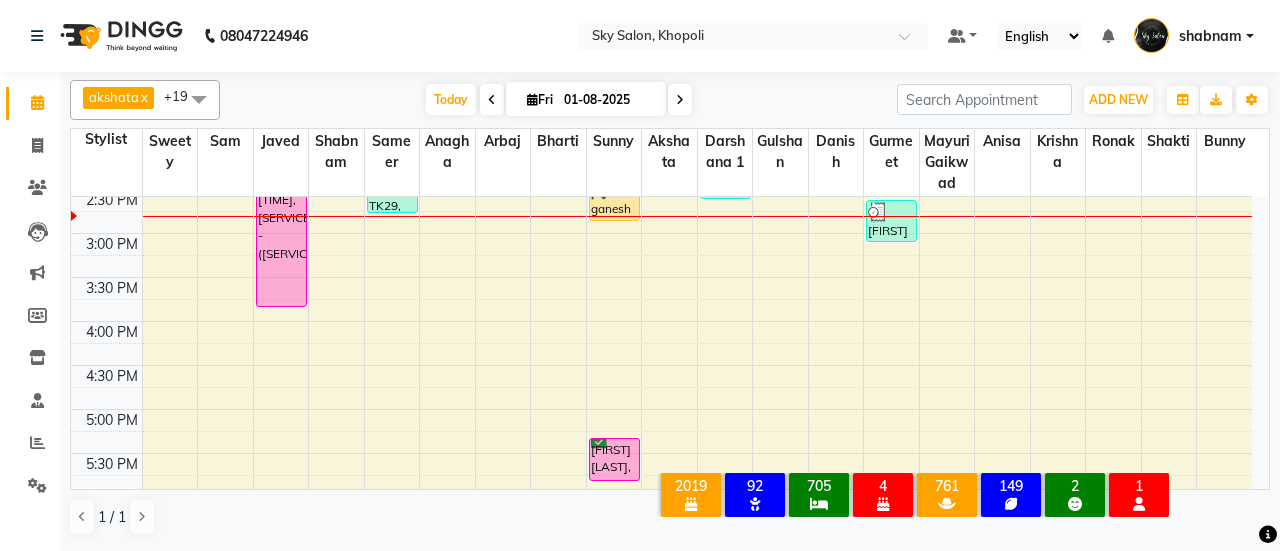 scroll, scrollTop: 723, scrollLeft: 0, axis: vertical 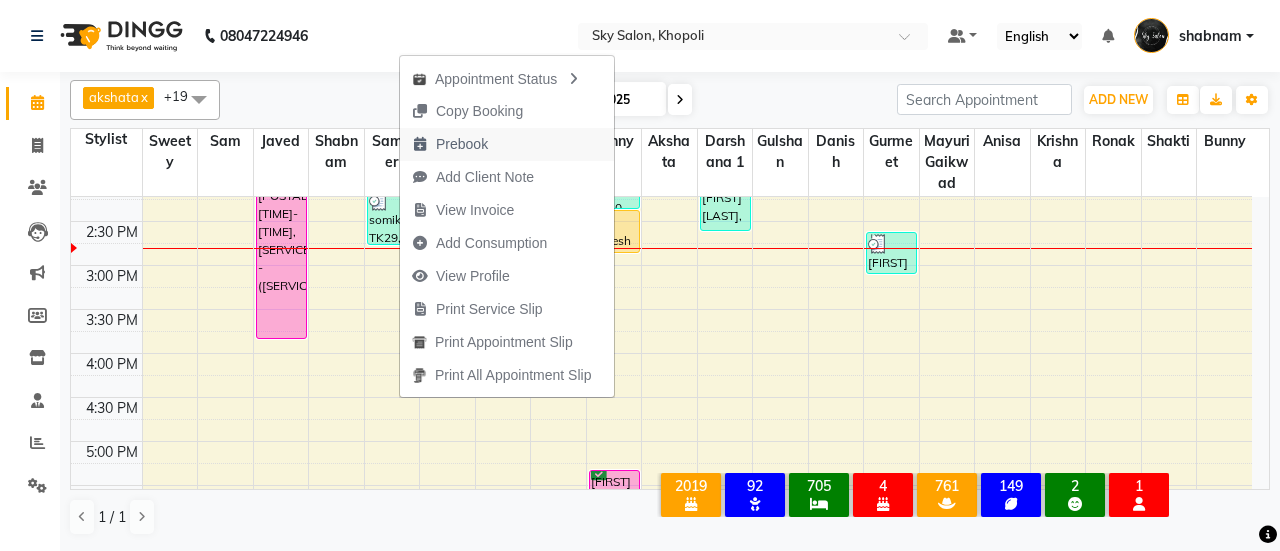 click on "Prebook" at bounding box center [462, 144] 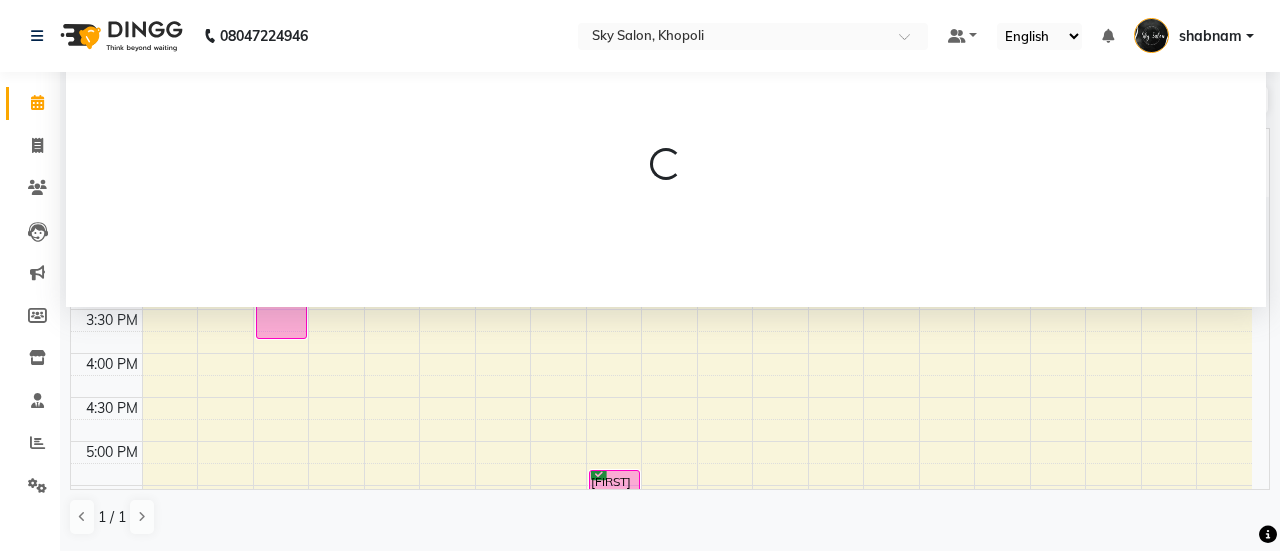 drag, startPoint x: 1140, startPoint y: 231, endPoint x: 1135, endPoint y: -20, distance: 251.04979 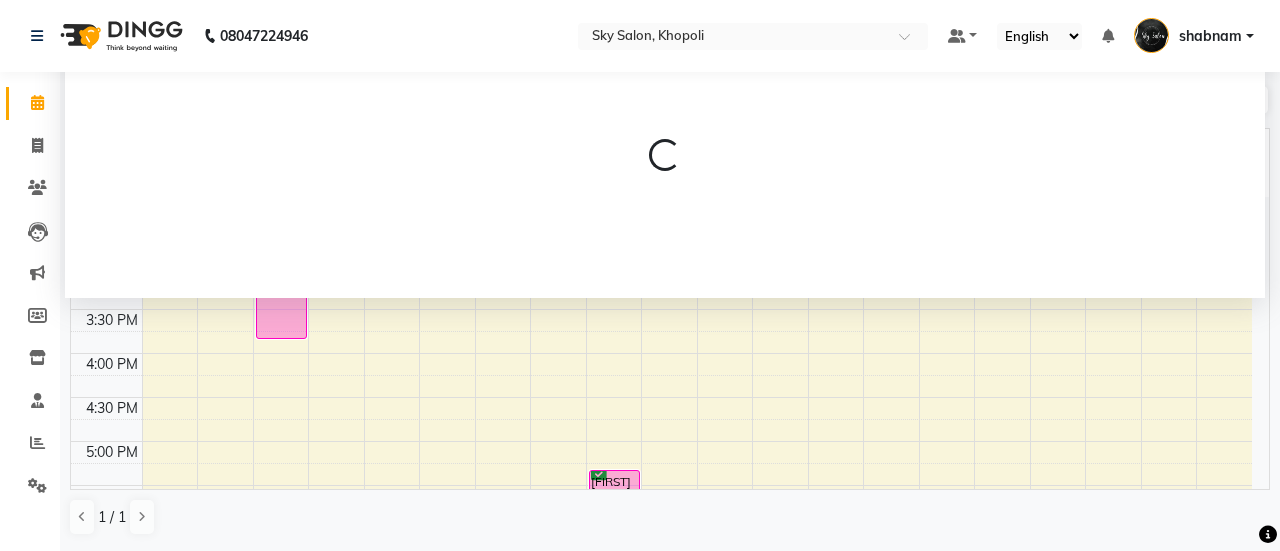 select on "20908" 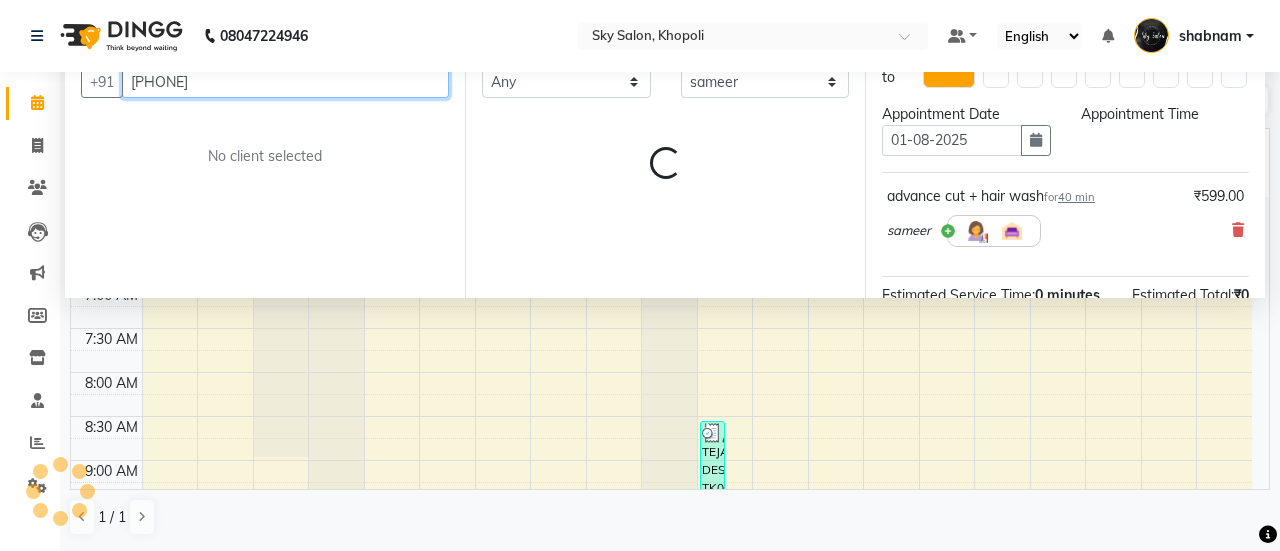 select on "420" 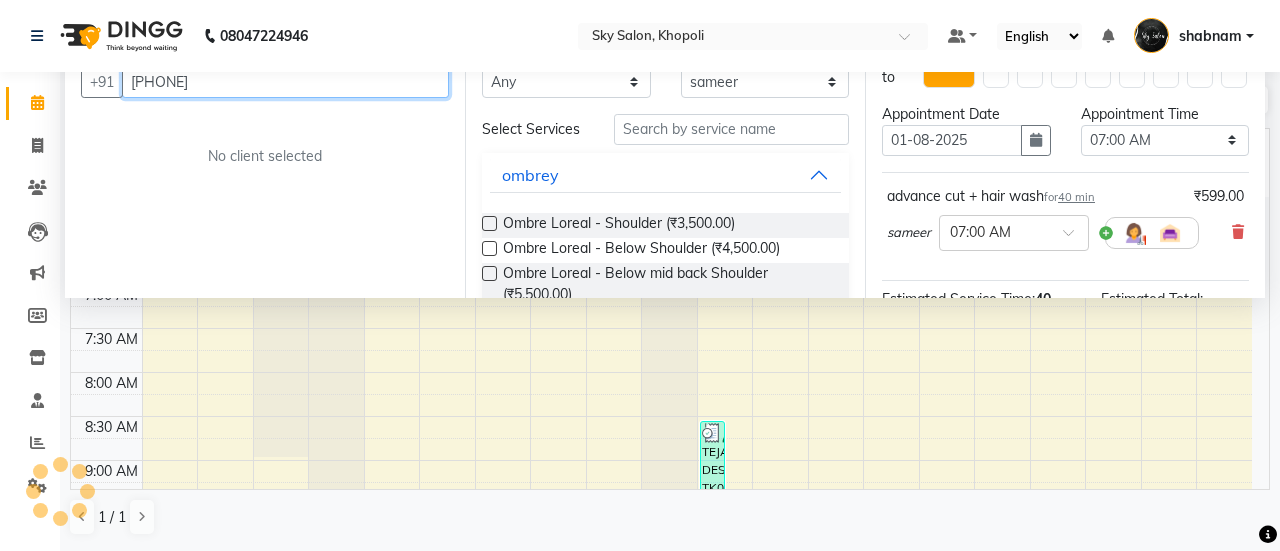 scroll, scrollTop: 694, scrollLeft: 0, axis: vertical 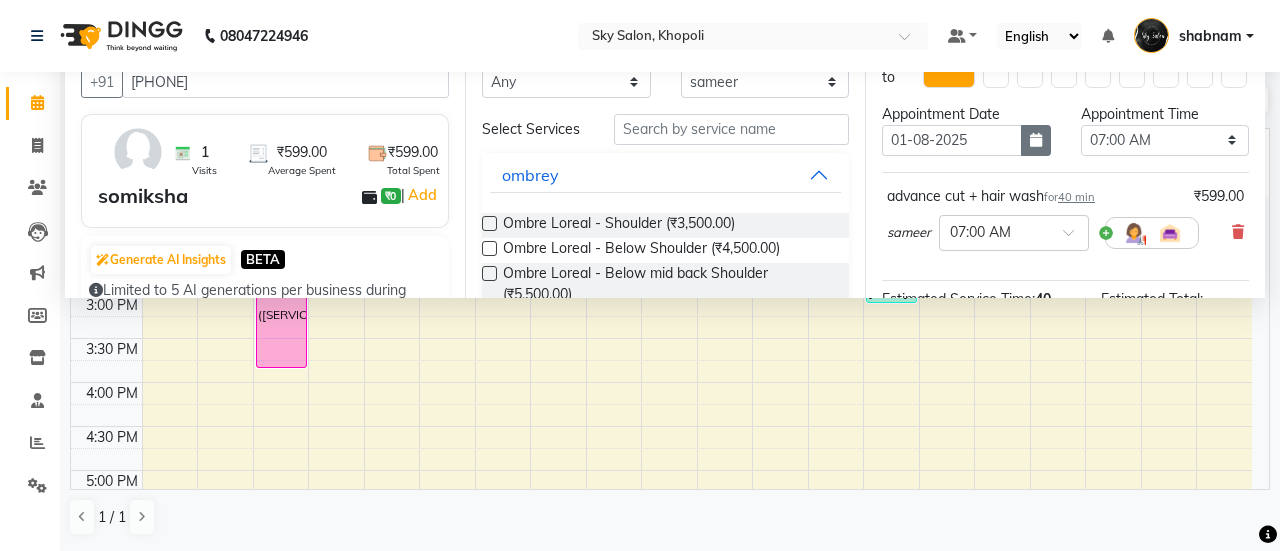 click at bounding box center [1036, 140] 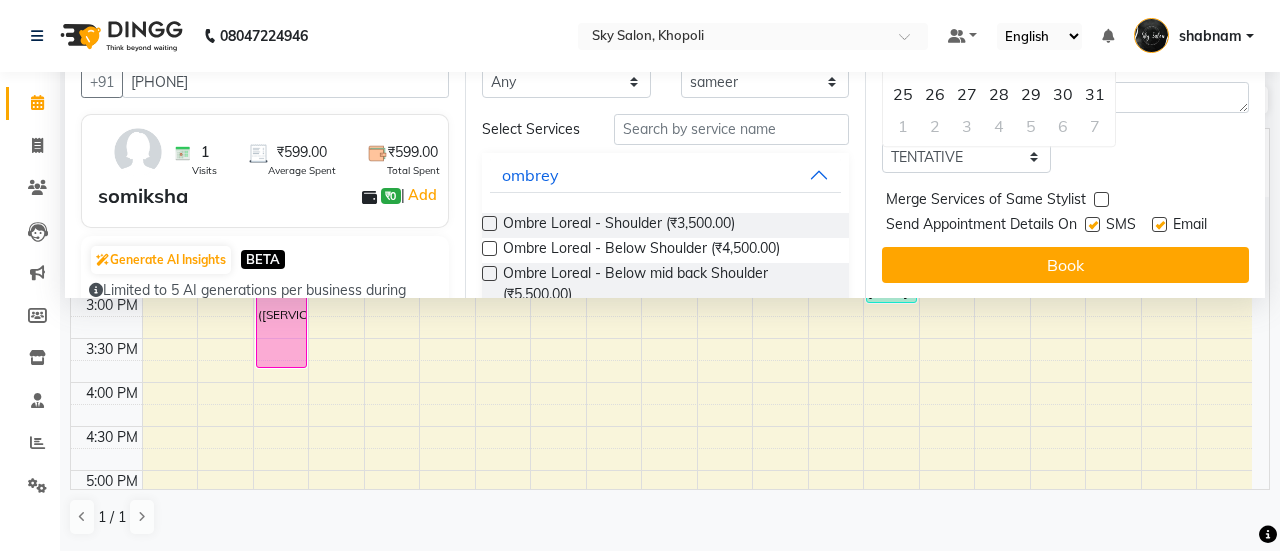 scroll, scrollTop: 287, scrollLeft: 0, axis: vertical 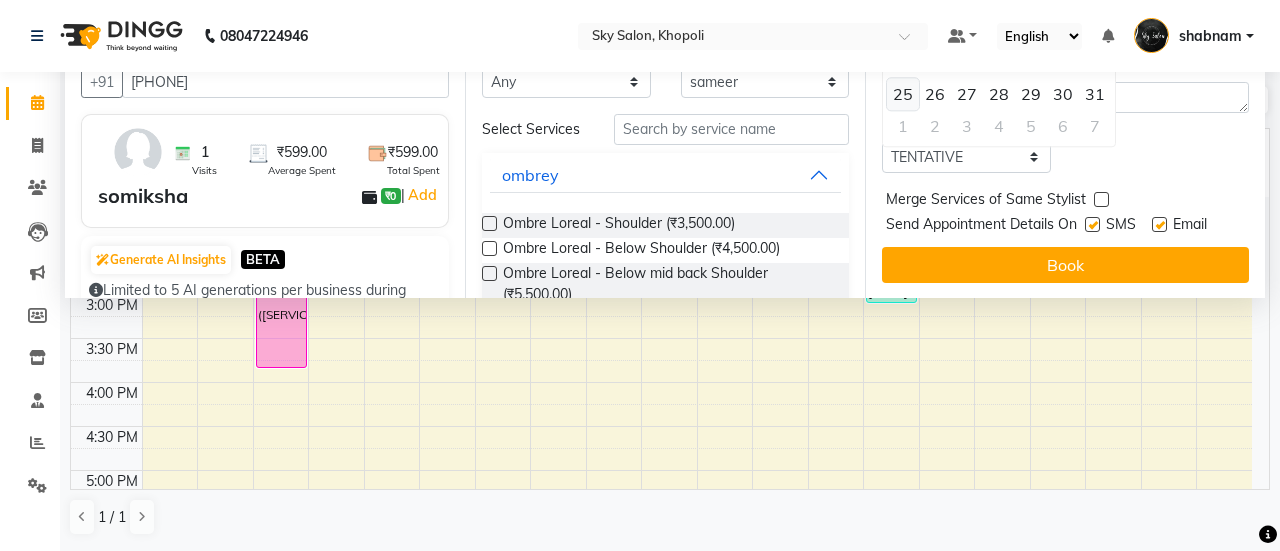 click on "25" at bounding box center (903, 94) 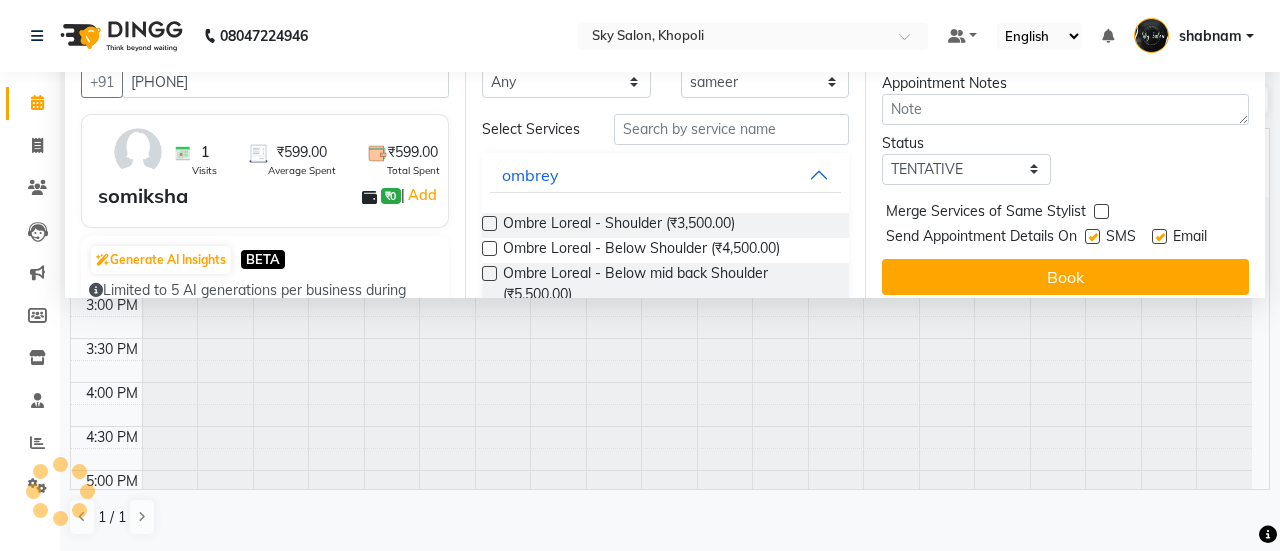 scroll, scrollTop: 0, scrollLeft: 0, axis: both 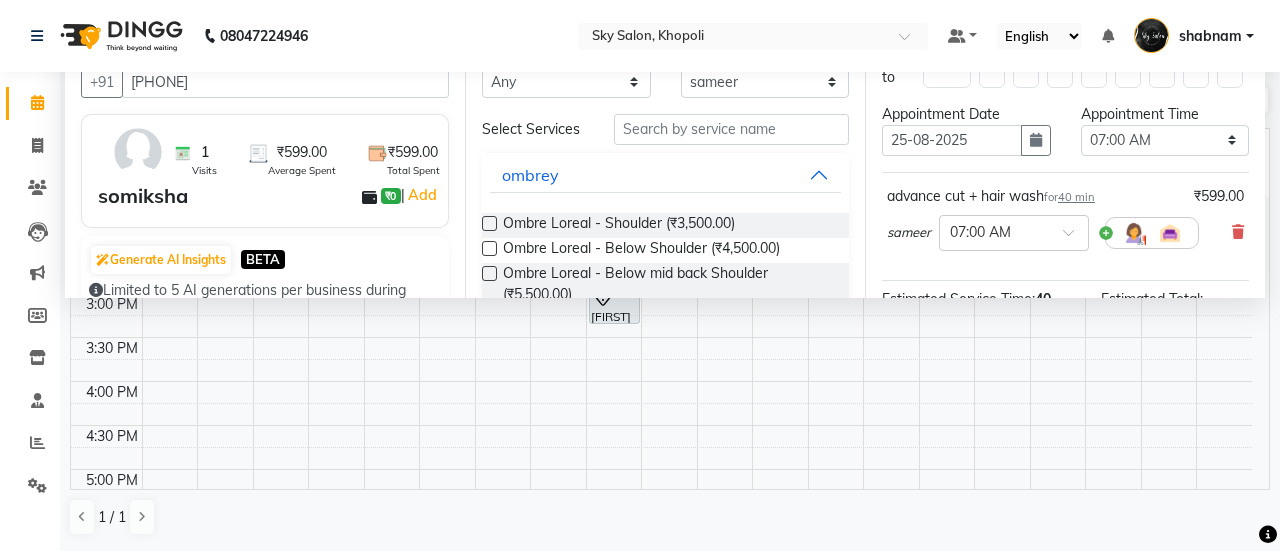 click on "Appointment Time Select 07:00 AM 07:30 AM 08:00 AM 08:30 AM 09:00 AM 09:30 AM 10:00 AM 10:30 AM 11:00 AM 11:30 AM 12:00 PM 12:30 PM 01:00 PM 01:30 PM 02:00 PM 02:30 PM 03:00 PM 03:30 PM 04:00 PM 04:30 PM 05:00 PM 05:30 PM 06:00 PM 06:30 PM 07:00 PM 07:30 PM 08:00 PM 08:30 PM 09:00 PM 09:30 PM 10:00 PM 10:30 PM 11:00 PM" at bounding box center (1165, 138) 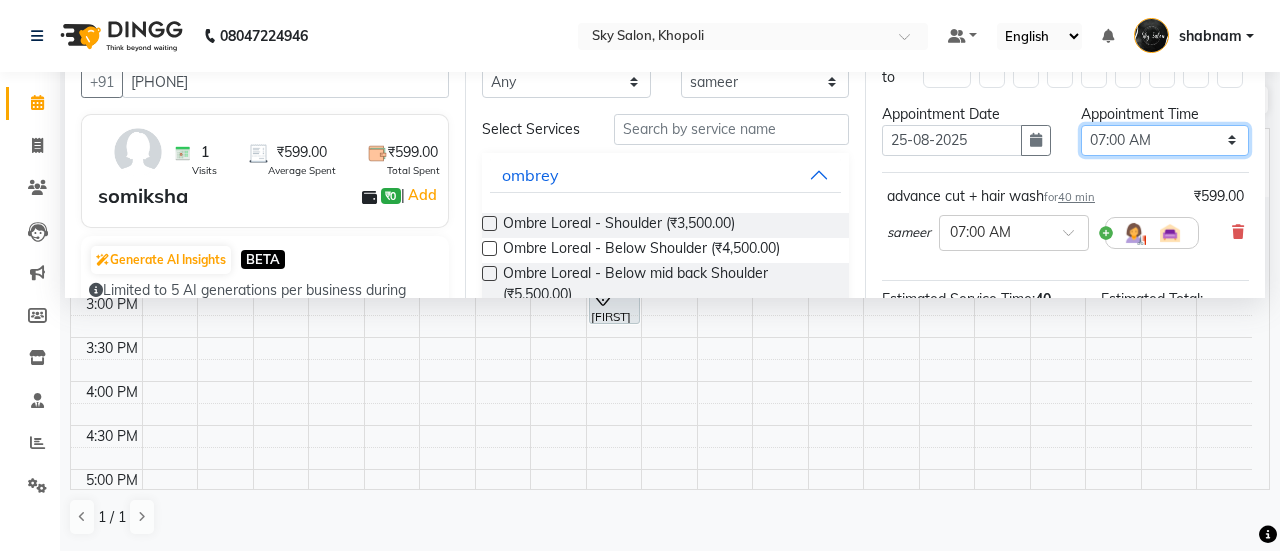 click on "Select 07:00 AM 07:30 AM 08:00 AM 08:30 AM 09:00 AM 09:30 AM 10:00 AM 10:30 AM 11:00 AM 11:30 AM 12:00 PM 12:30 PM 01:00 PM 01:30 PM 02:00 PM 02:30 PM 03:00 PM 03:30 PM 04:00 PM 04:30 PM 05:00 PM 05:30 PM 06:00 PM 06:30 PM 07:00 PM 07:30 PM 08:00 PM 08:30 PM 09:00 PM 09:30 PM 10:00 PM 10:30 PM 11:00 PM" at bounding box center [1165, 140] 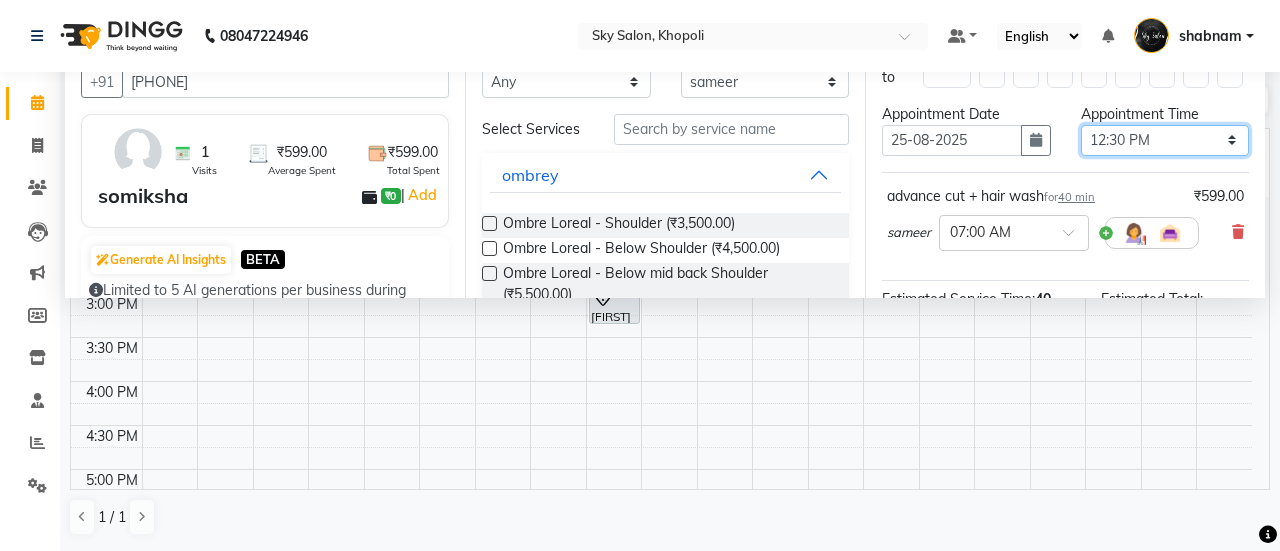 click on "Select 07:00 AM 07:30 AM 08:00 AM 08:30 AM 09:00 AM 09:30 AM 10:00 AM 10:30 AM 11:00 AM 11:30 AM 12:00 PM 12:30 PM 01:00 PM 01:30 PM 02:00 PM 02:30 PM 03:00 PM 03:30 PM 04:00 PM 04:30 PM 05:00 PM 05:30 PM 06:00 PM 06:30 PM 07:00 PM 07:30 PM 08:00 PM 08:30 PM 09:00 PM 09:30 PM 10:00 PM 10:30 PM 11:00 PM" at bounding box center (1165, 140) 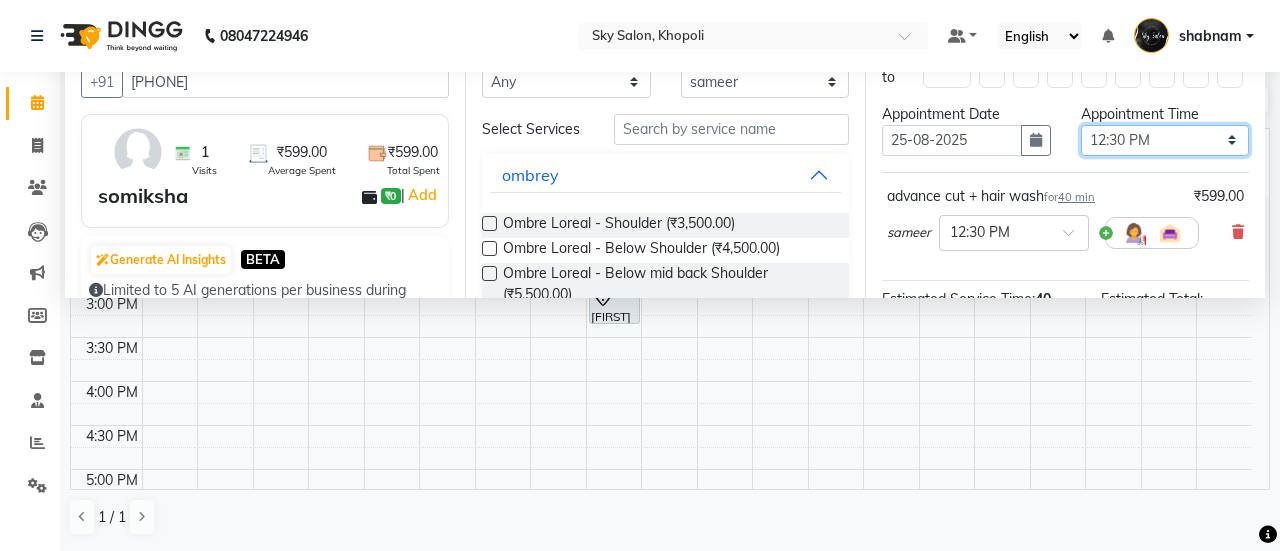 scroll, scrollTop: 292, scrollLeft: 0, axis: vertical 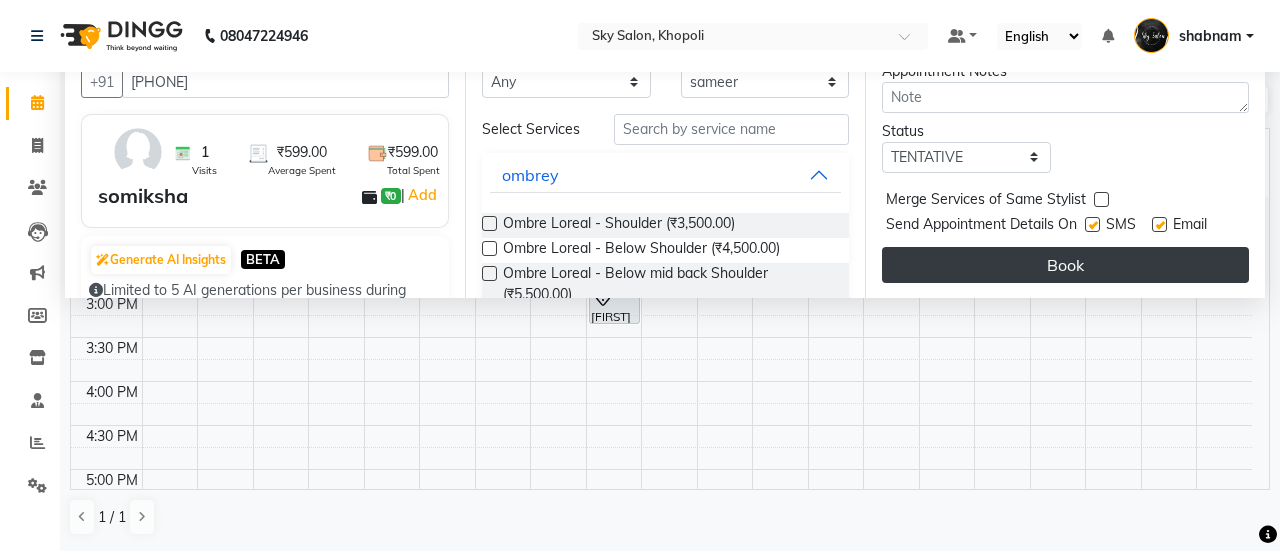click on "Book" at bounding box center [1065, 265] 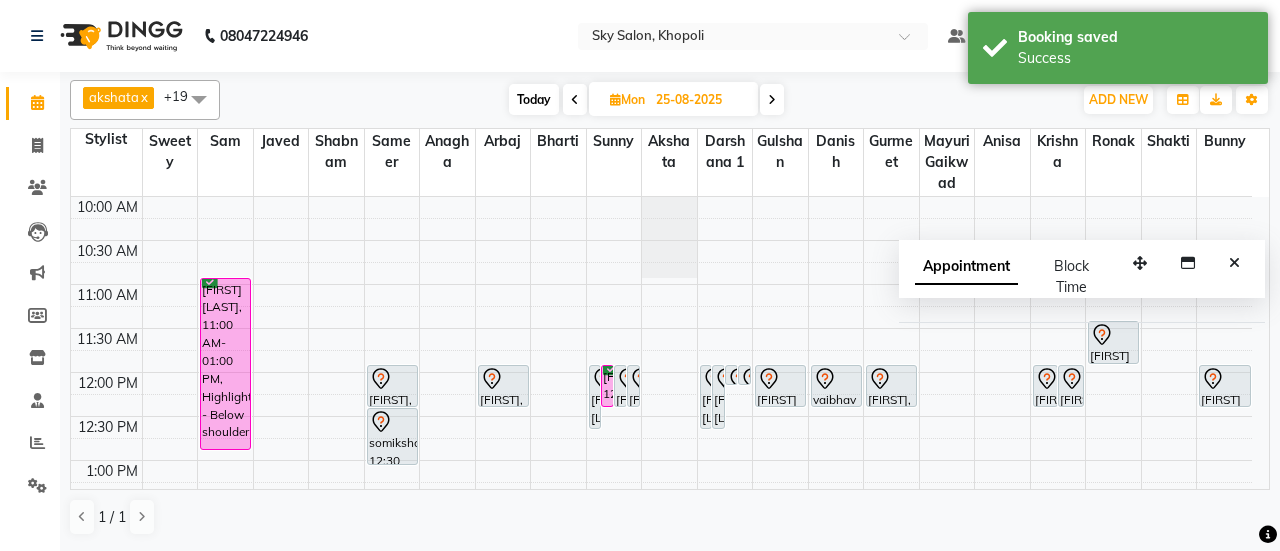 scroll, scrollTop: 351, scrollLeft: 0, axis: vertical 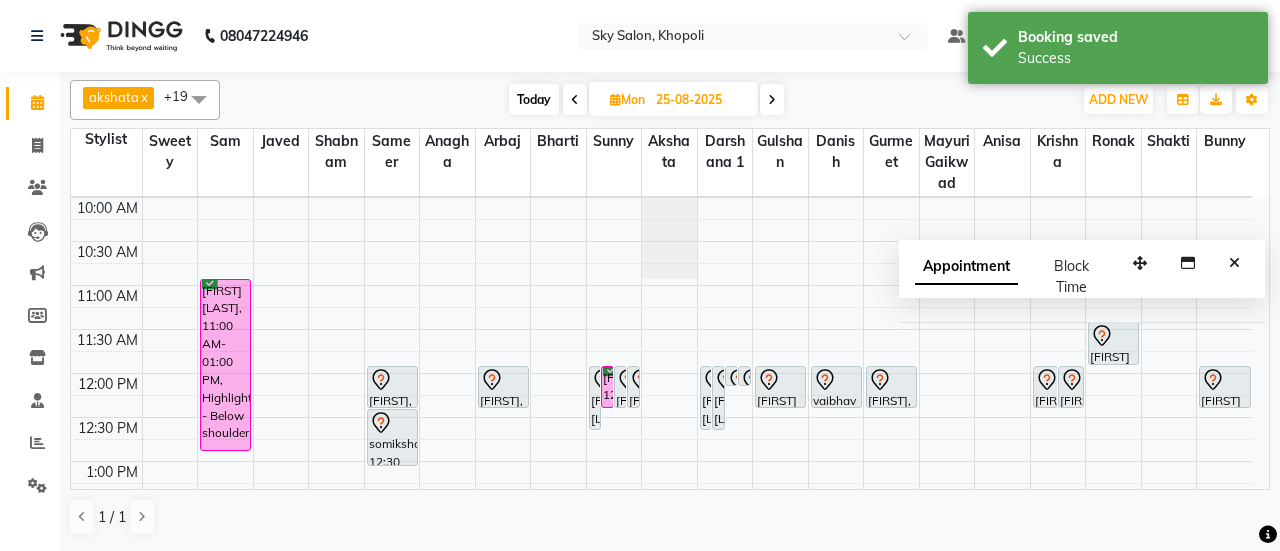 click at bounding box center (772, 99) 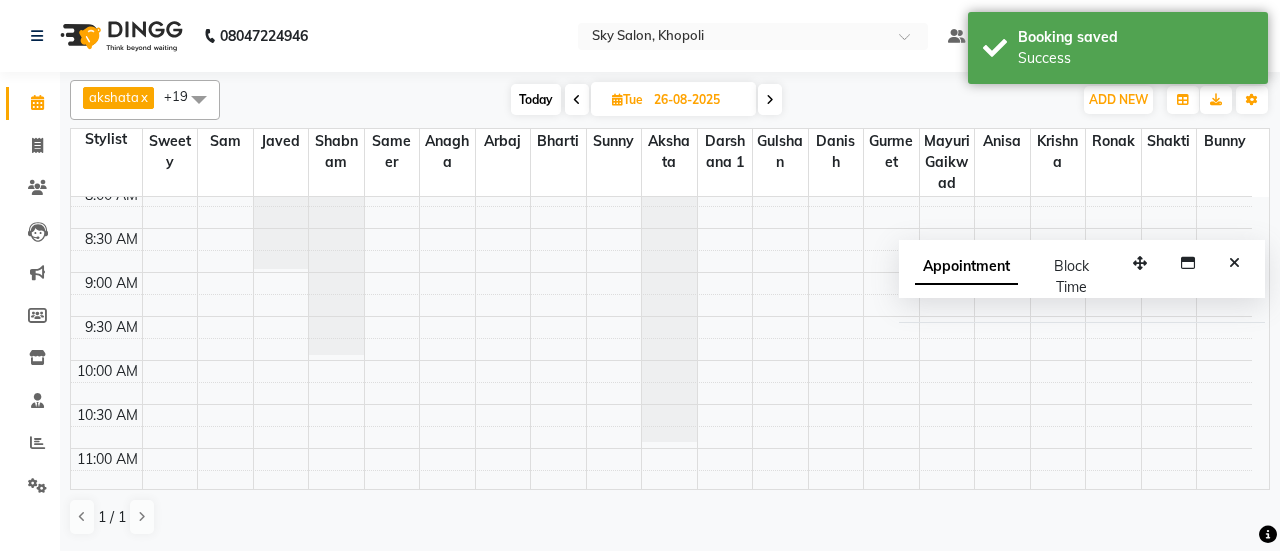scroll, scrollTop: 0, scrollLeft: 0, axis: both 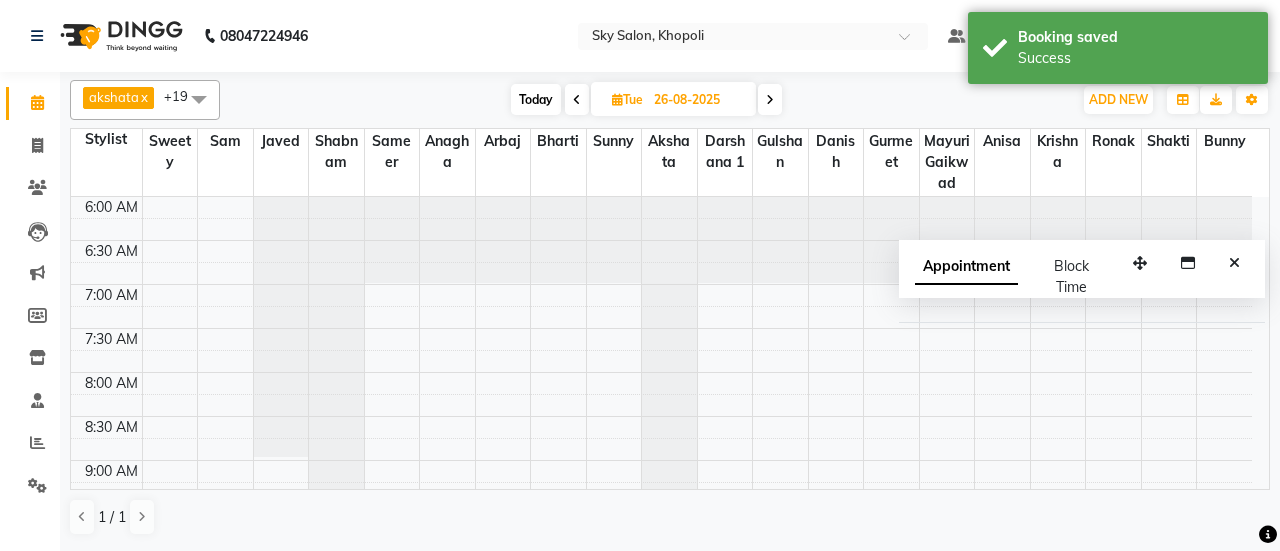 click on "Today" at bounding box center (536, 99) 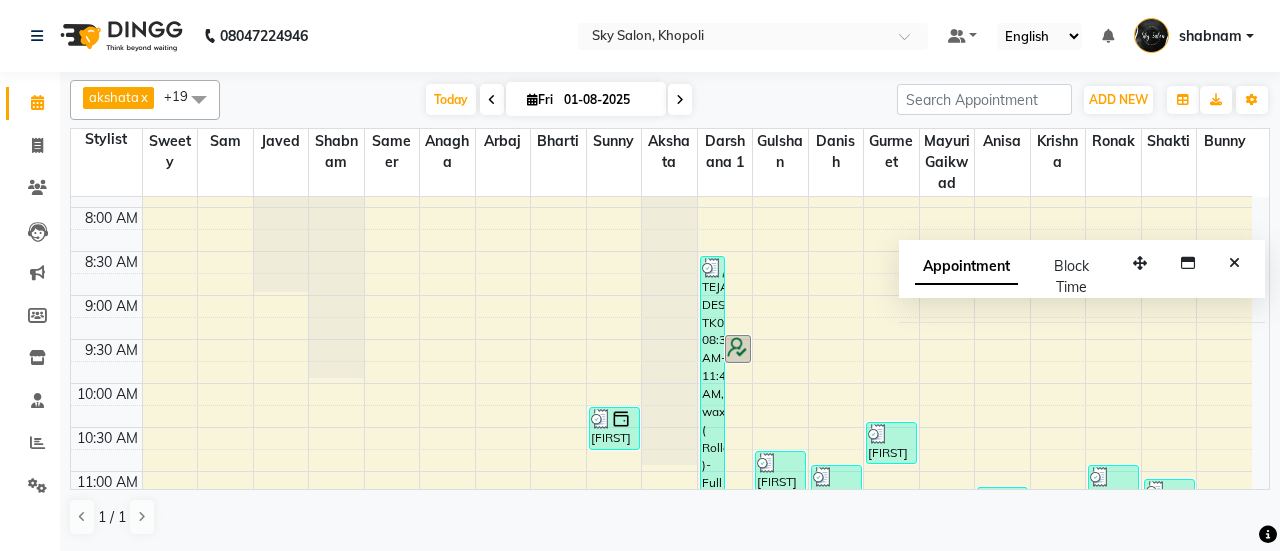 scroll, scrollTop: 164, scrollLeft: 0, axis: vertical 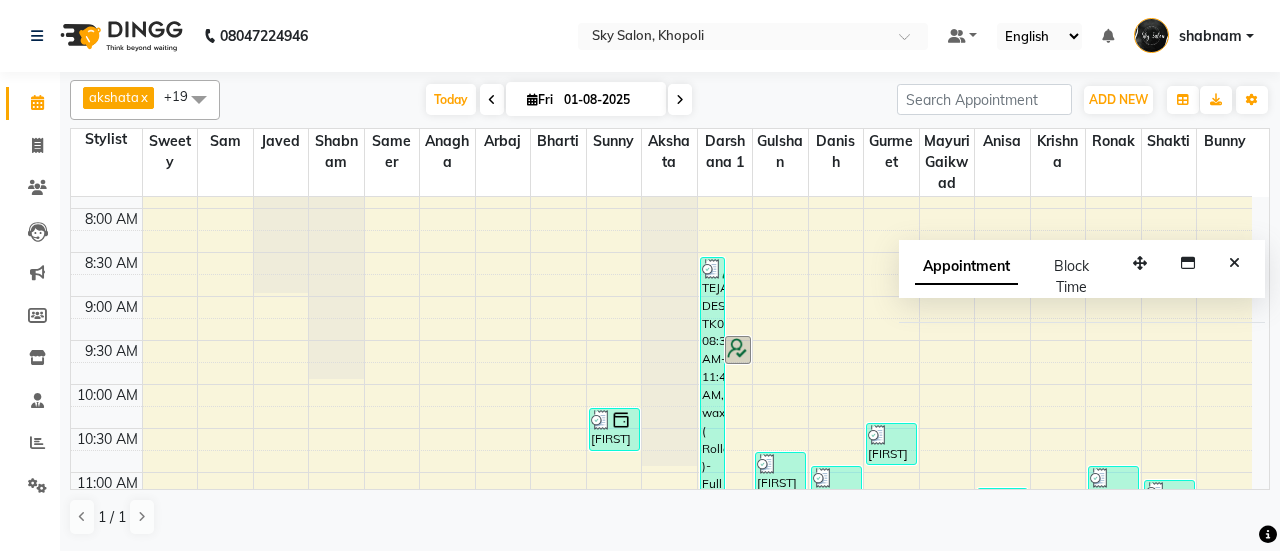 click on "Appointment Block Time" at bounding box center [1082, 281] 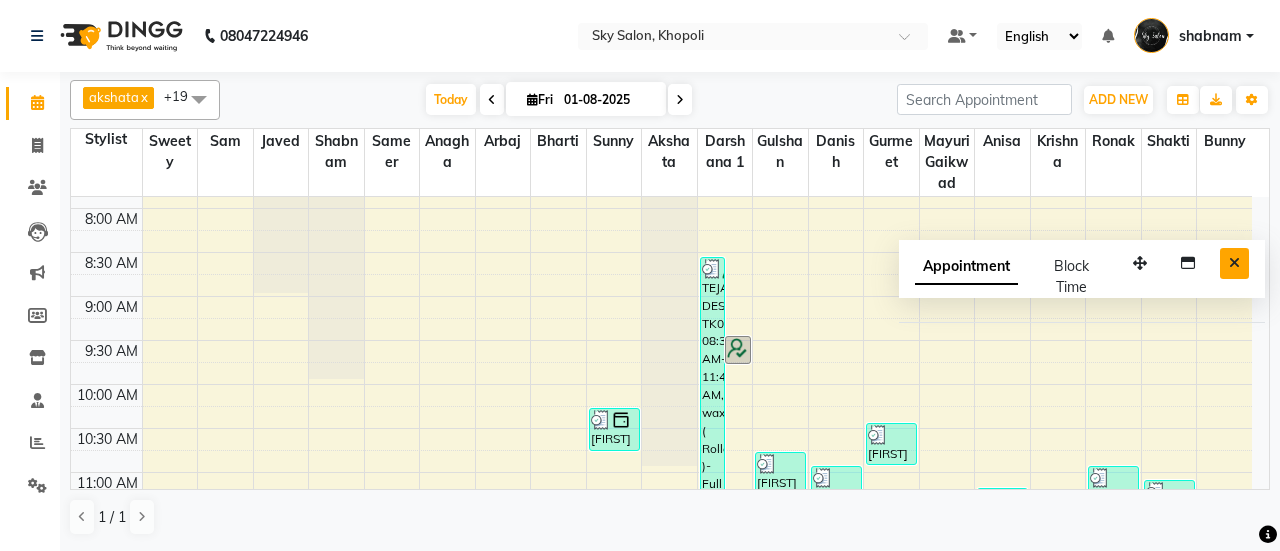click at bounding box center (1234, 263) 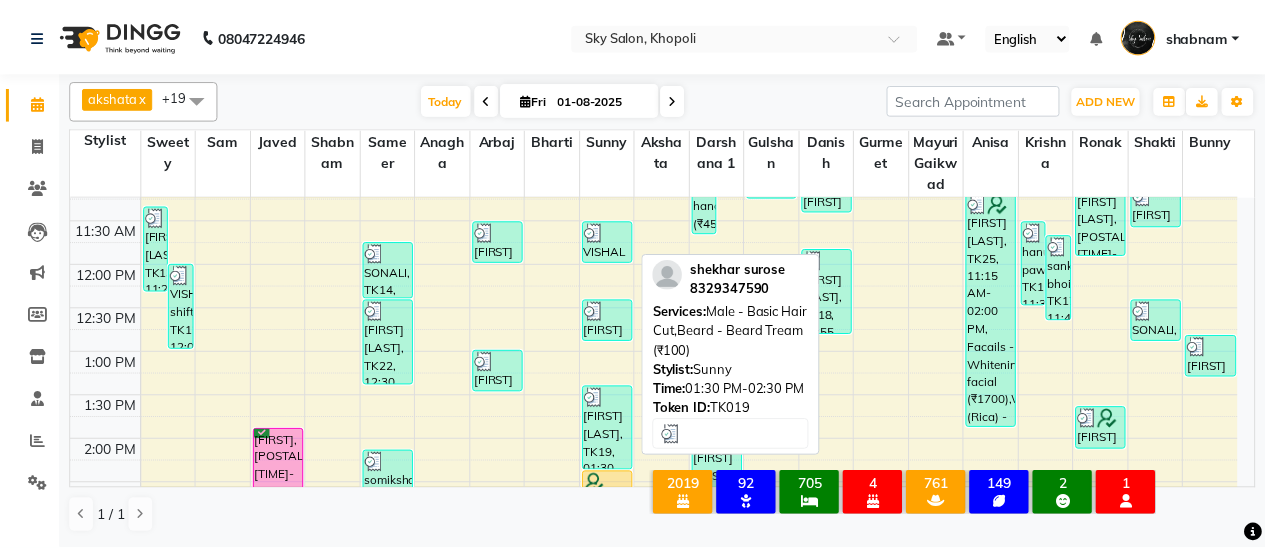 scroll, scrollTop: 453, scrollLeft: 0, axis: vertical 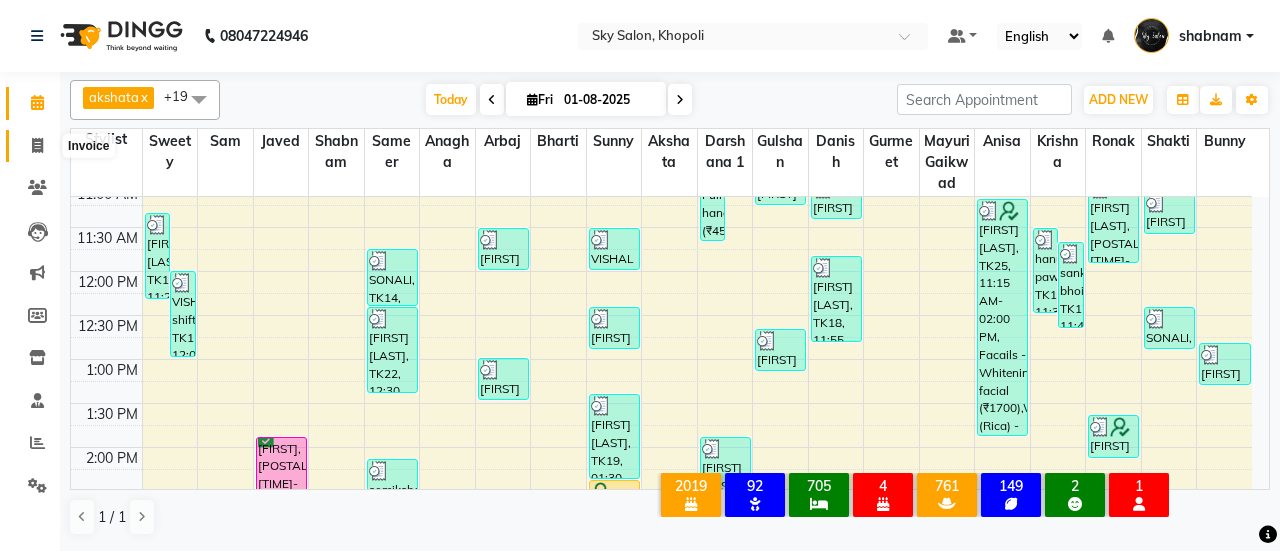 click 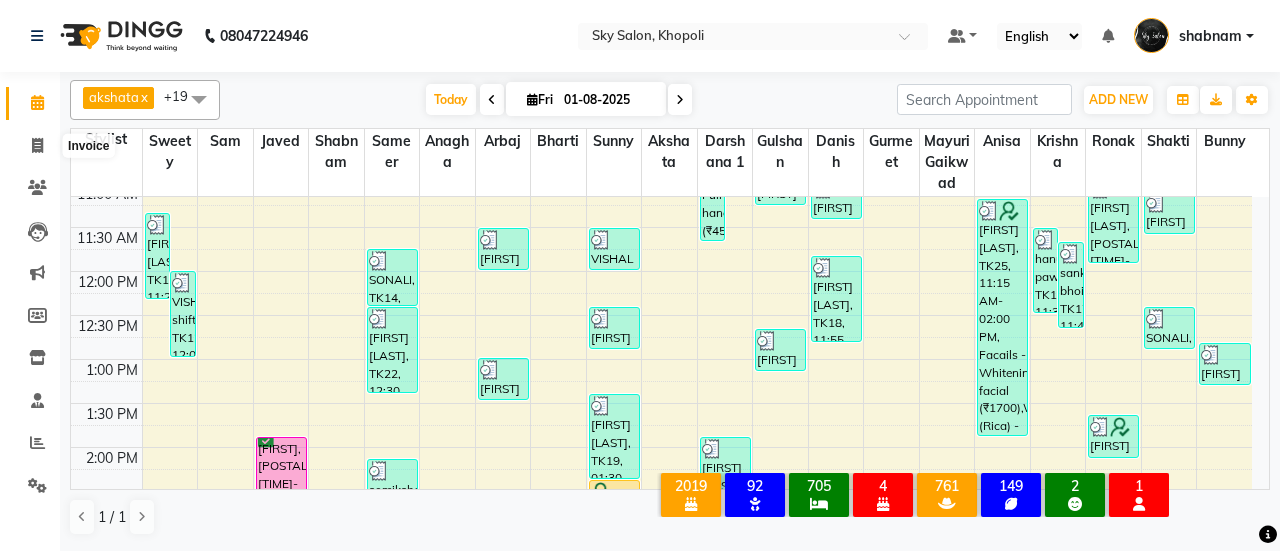 select on "service" 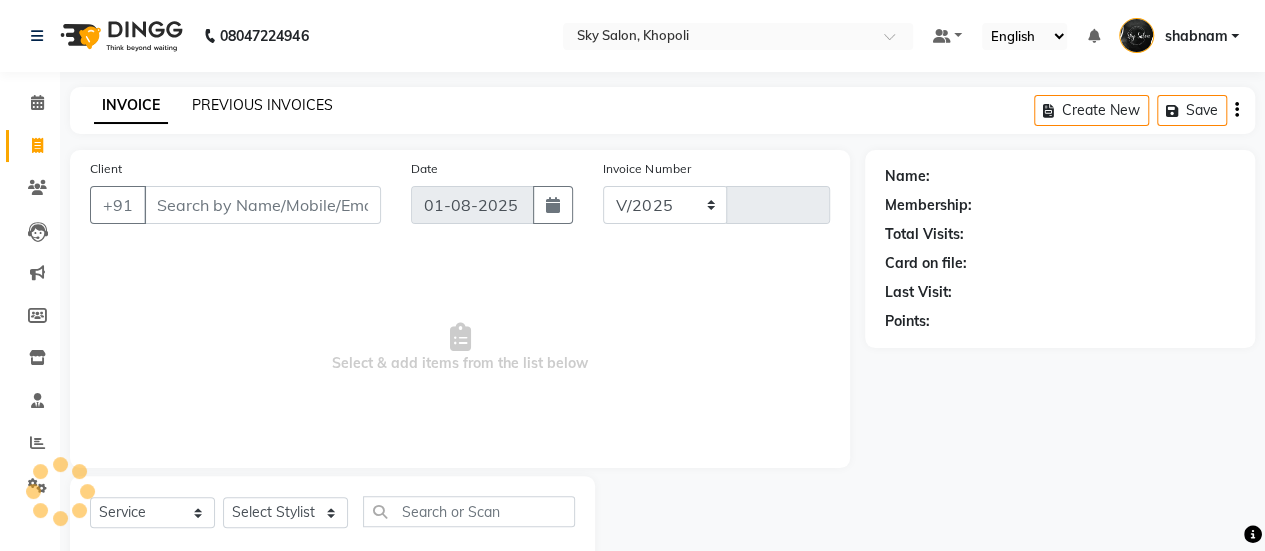 select on "3537" 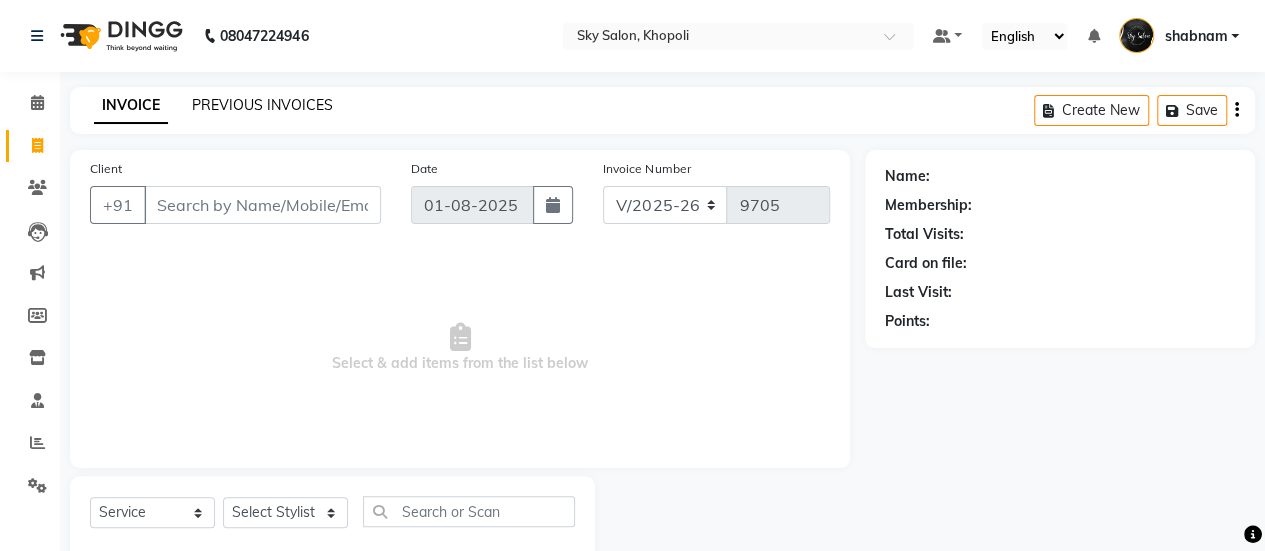 click on "PREVIOUS INVOICES" 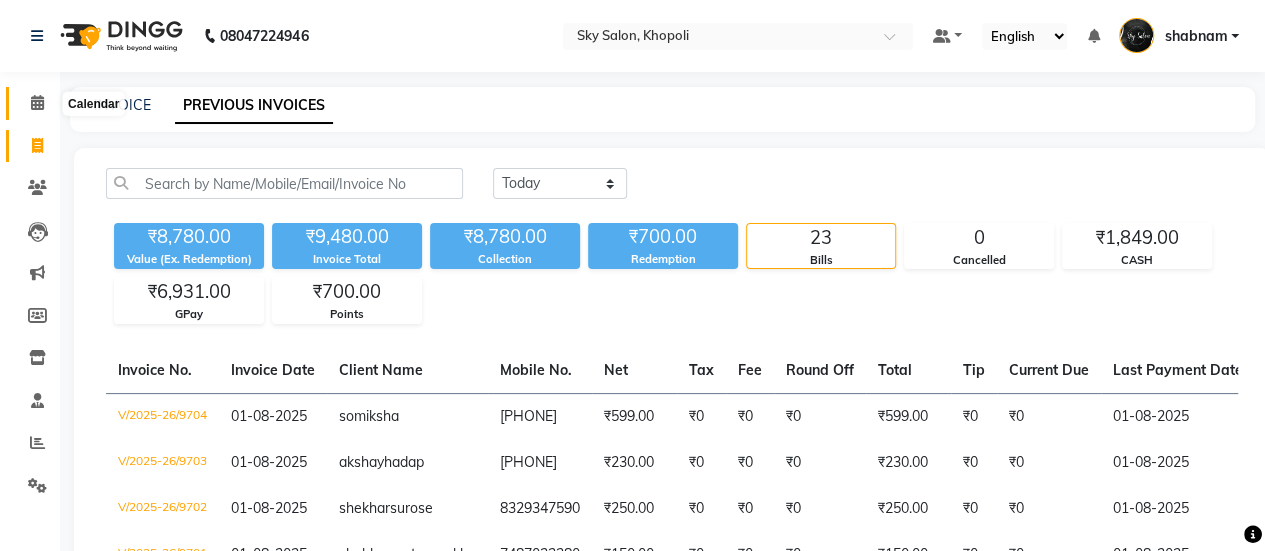click 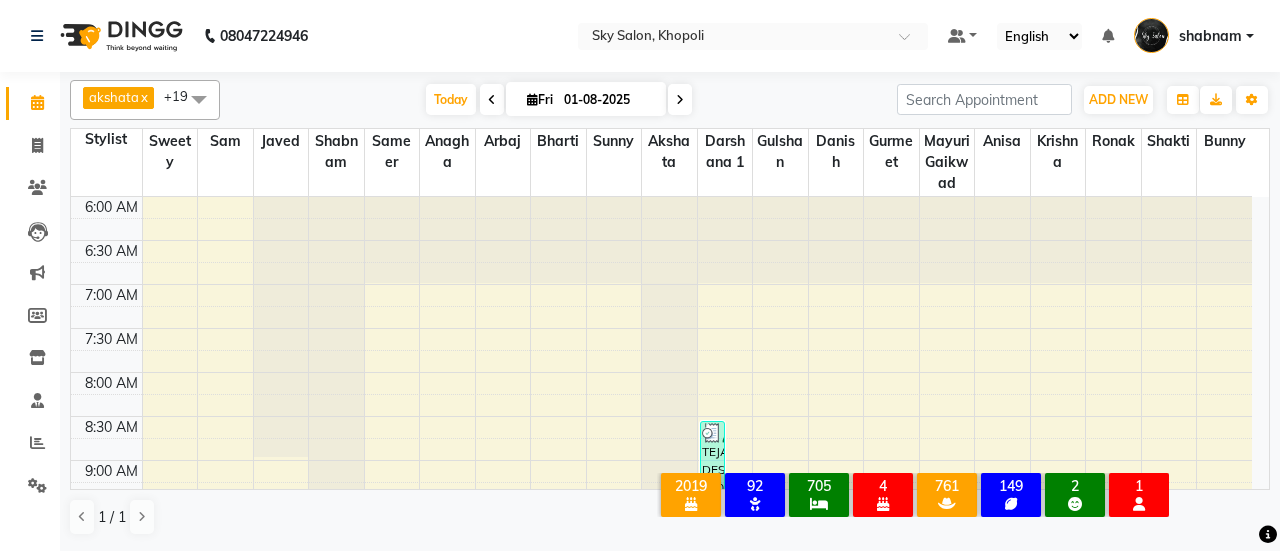 click on "Calendar" 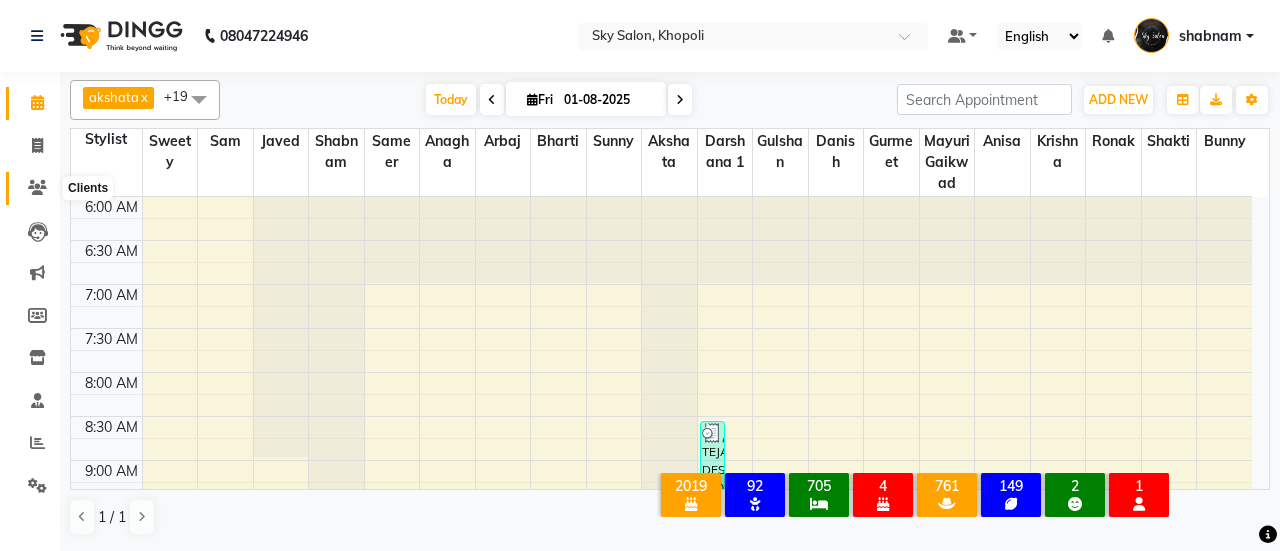click 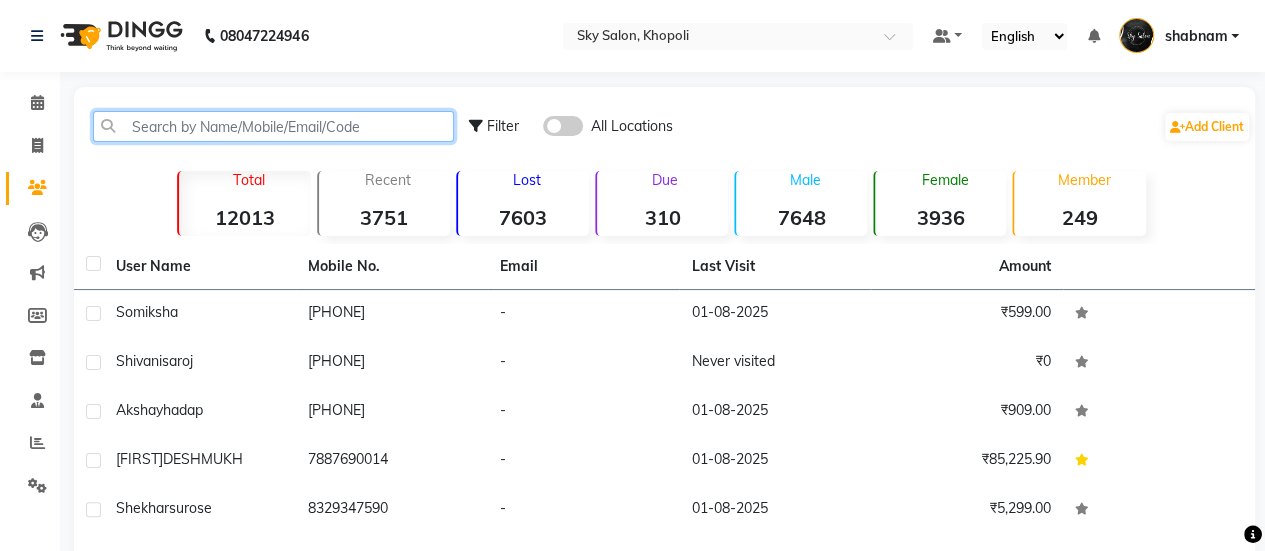 click 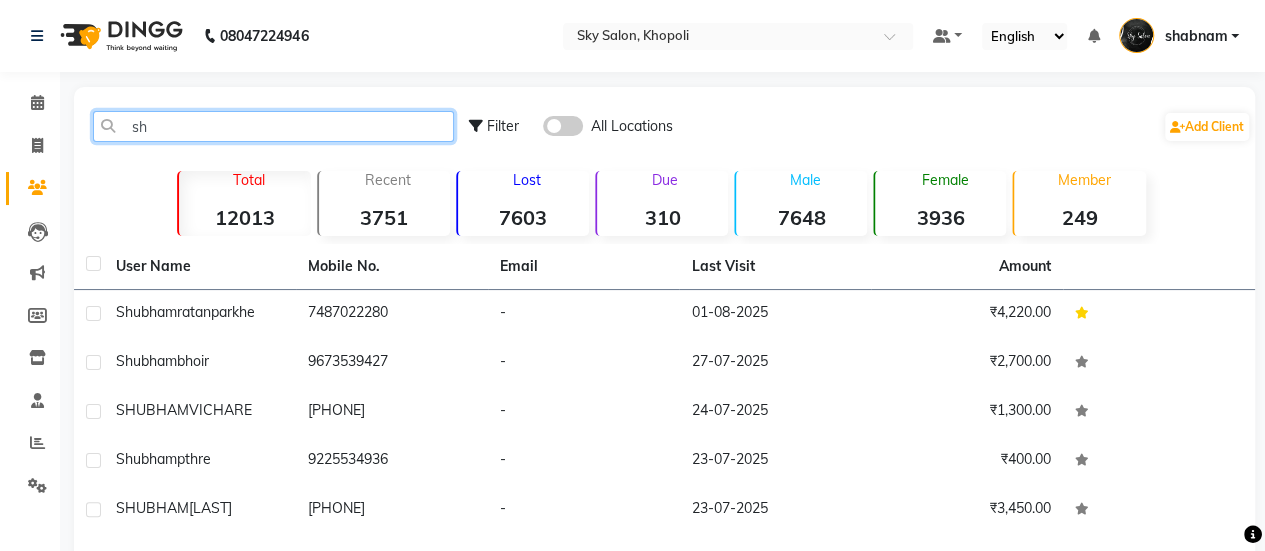 type on "s" 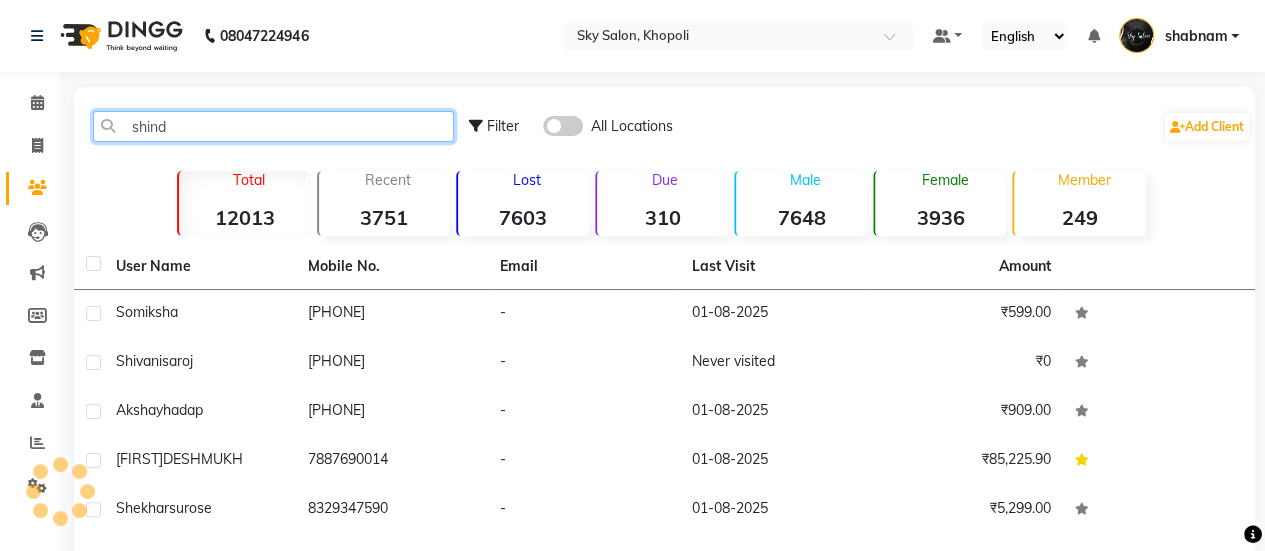 type on "shinde" 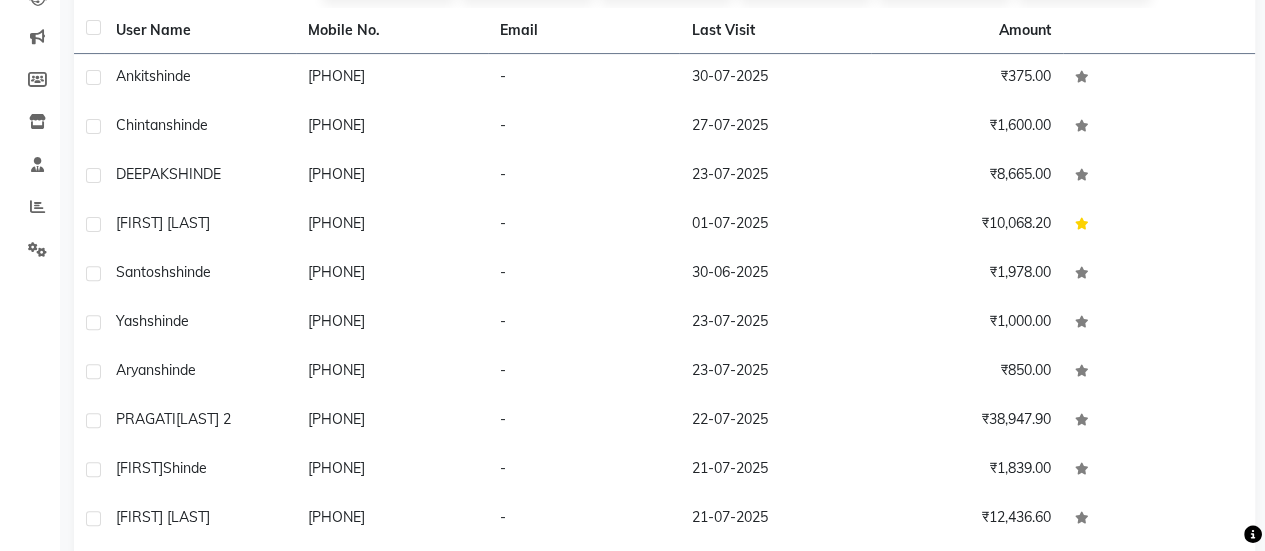 scroll, scrollTop: 0, scrollLeft: 0, axis: both 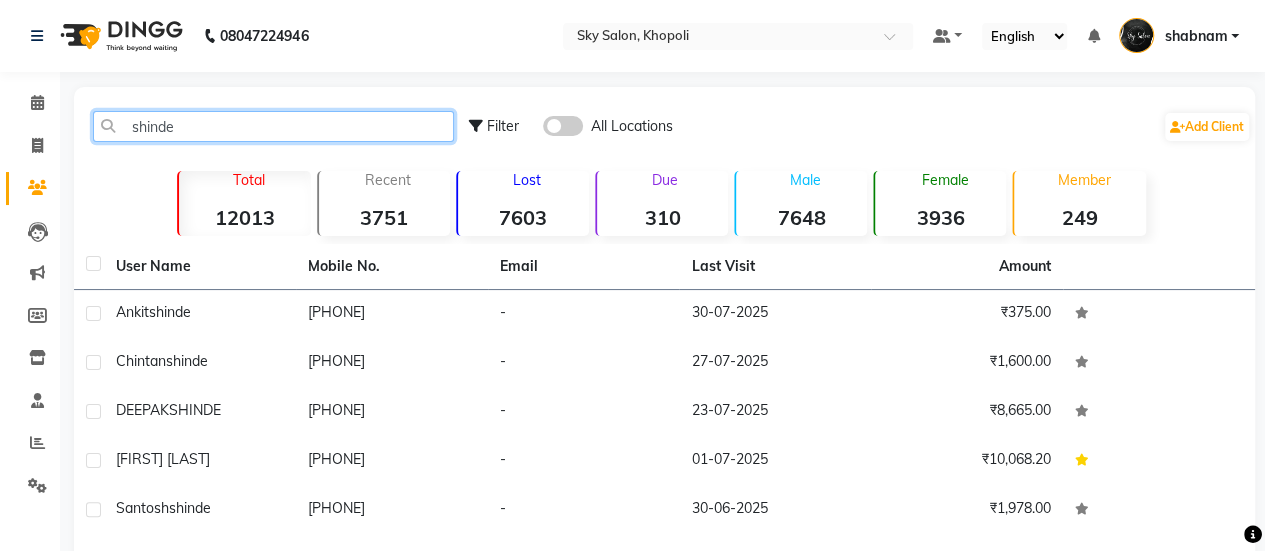click on "shinde" 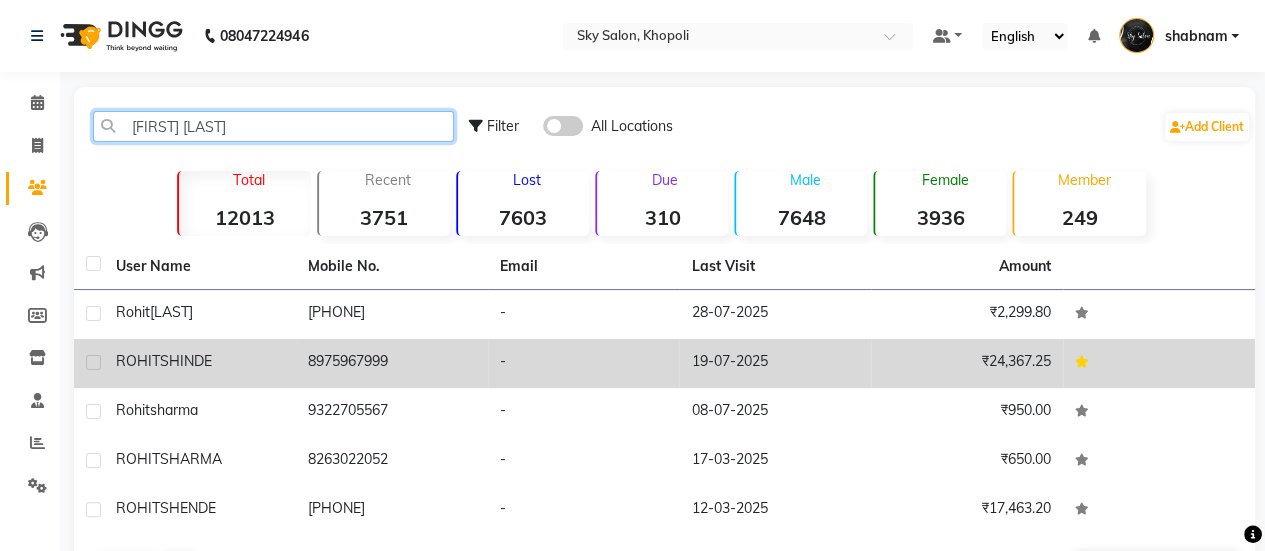 type on "[FIRST] [LAST]" 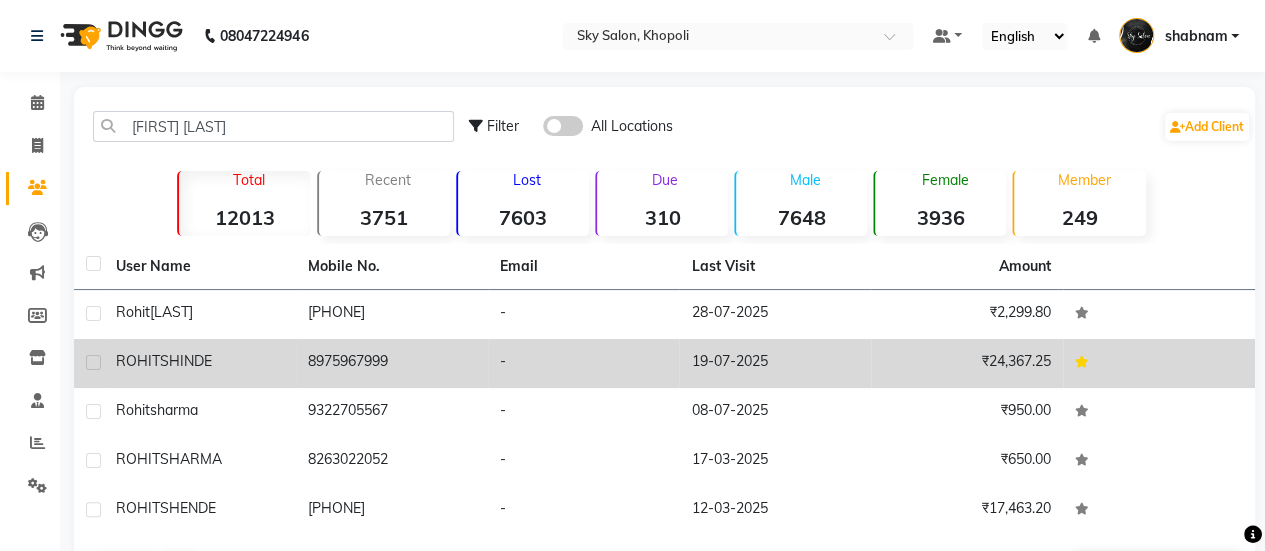 click on "8975967999" 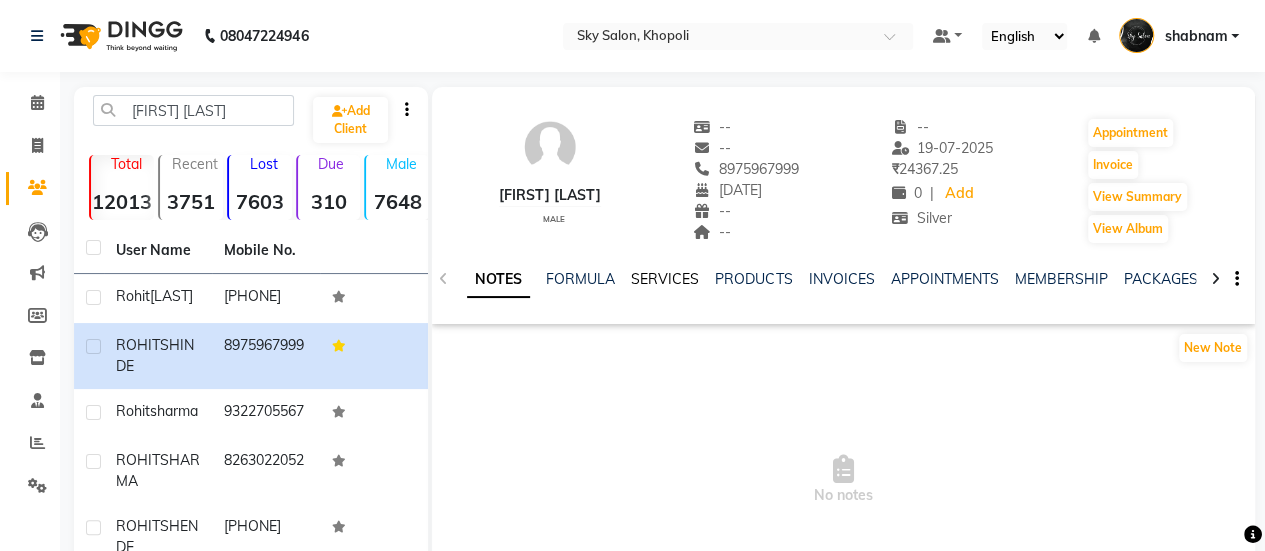 click on "SERVICES" 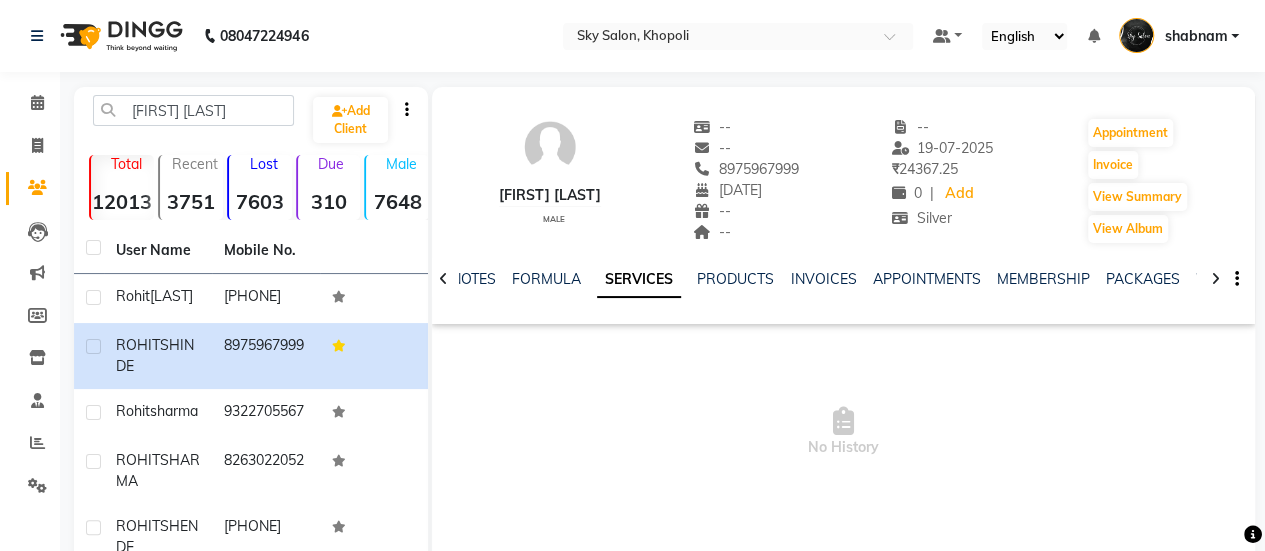 scroll, scrollTop: 166, scrollLeft: 0, axis: vertical 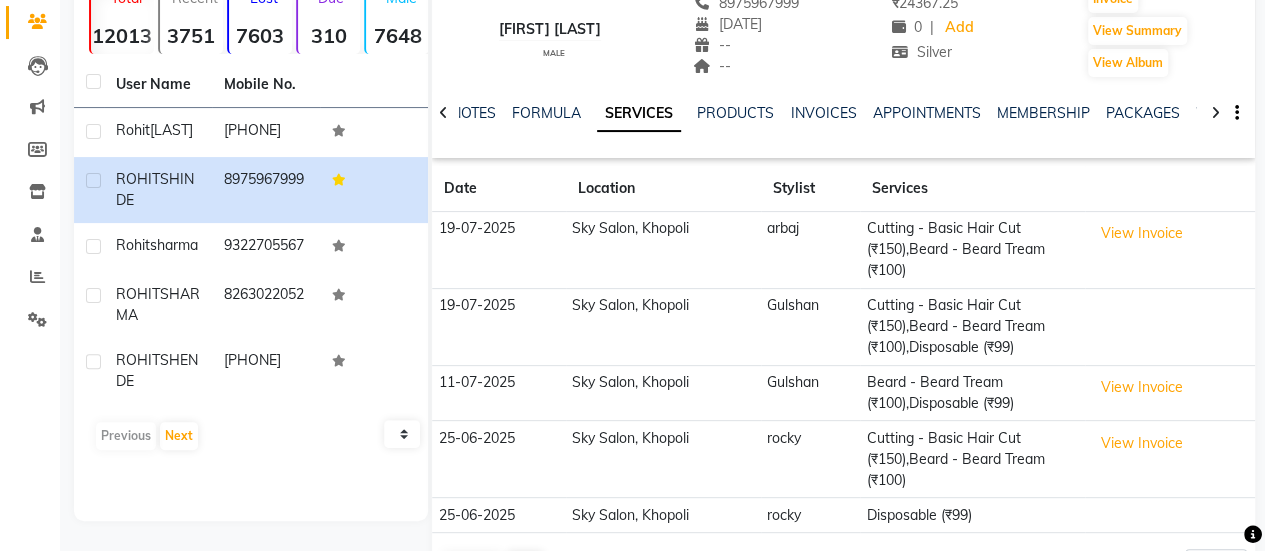 click on "arbaj" 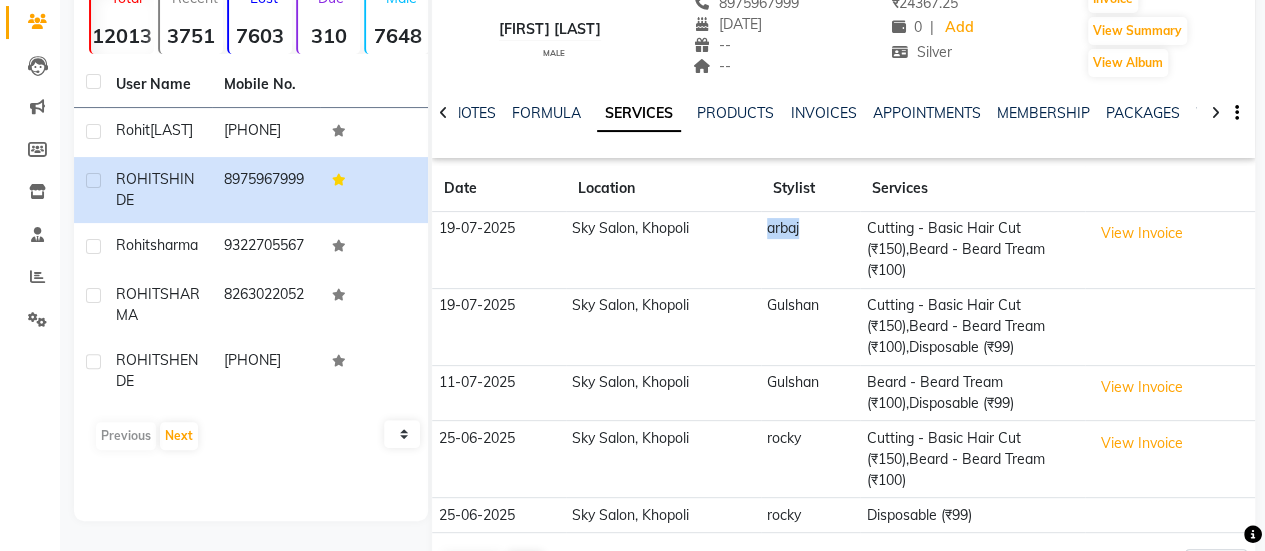 click on "arbaj" 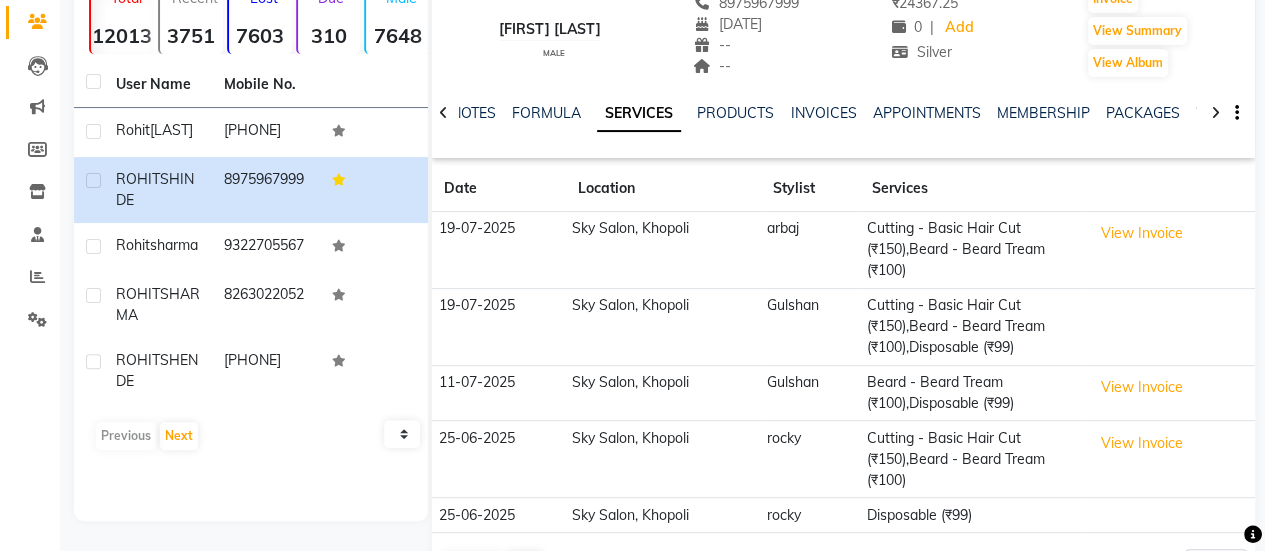 click on "Gulshan" 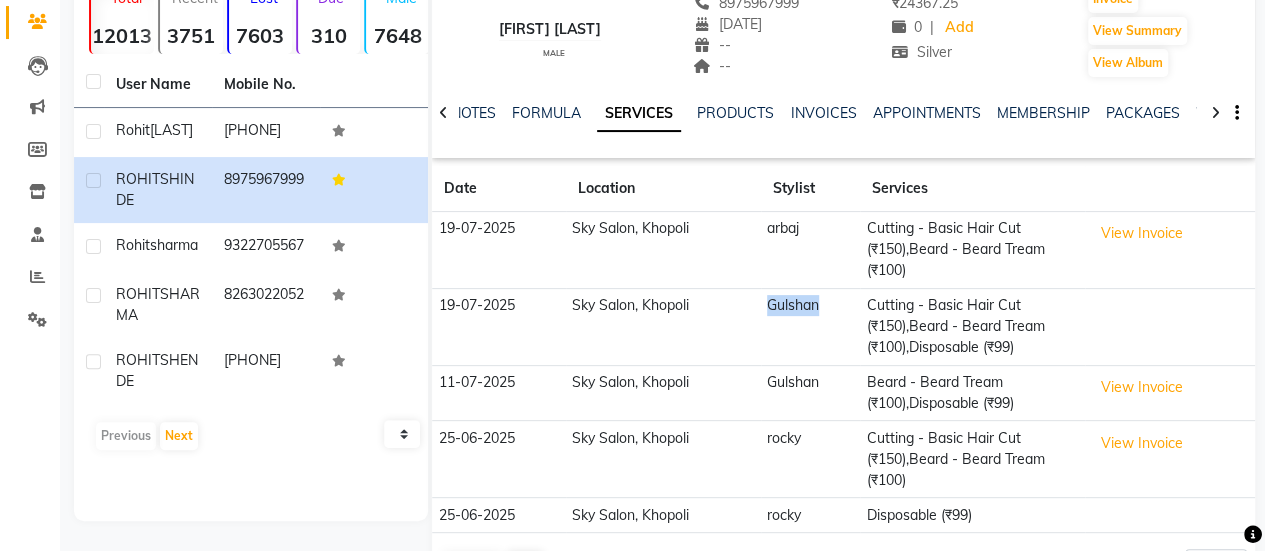 click on "Gulshan" 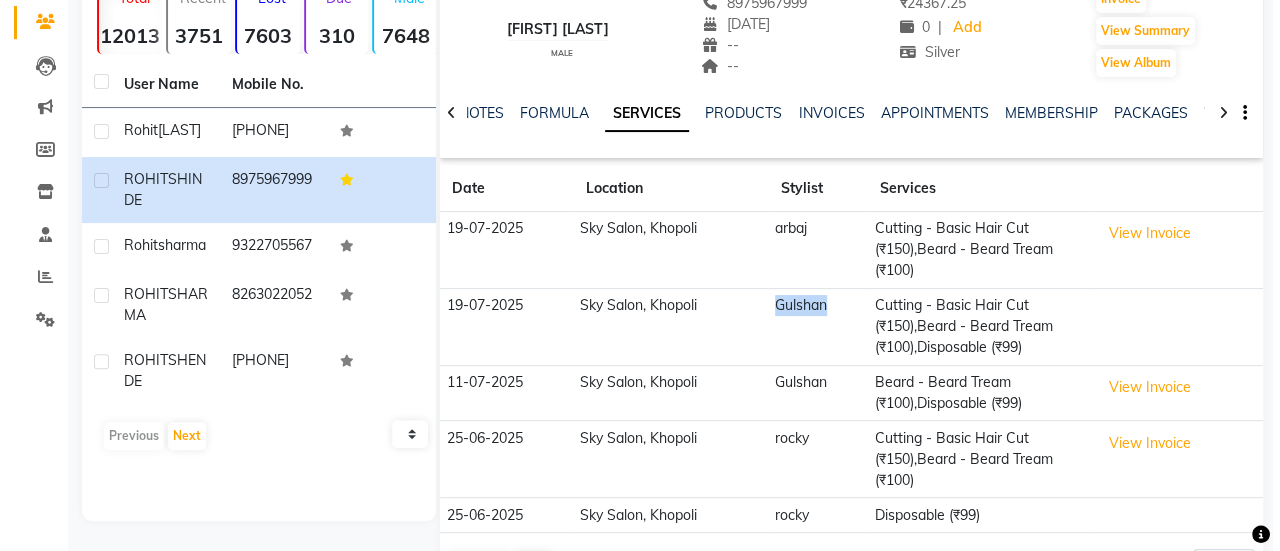 scroll, scrollTop: 0, scrollLeft: 0, axis: both 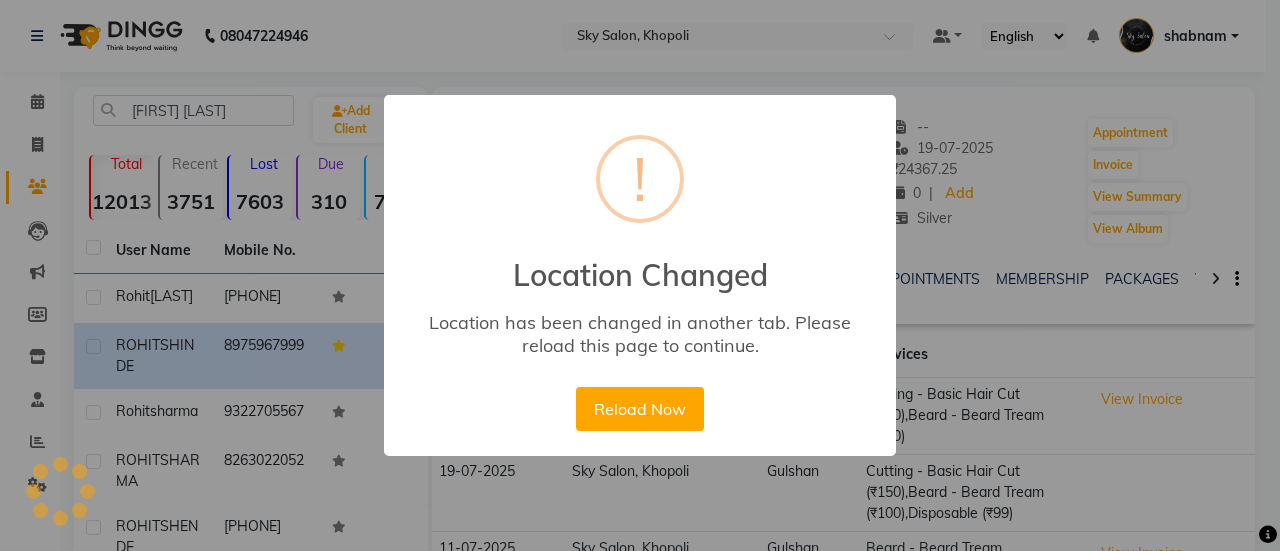 click on "× ! Location Changed Location has been changed in another tab. Please reload this page to continue. Reload Now No Cancel" at bounding box center [640, 275] 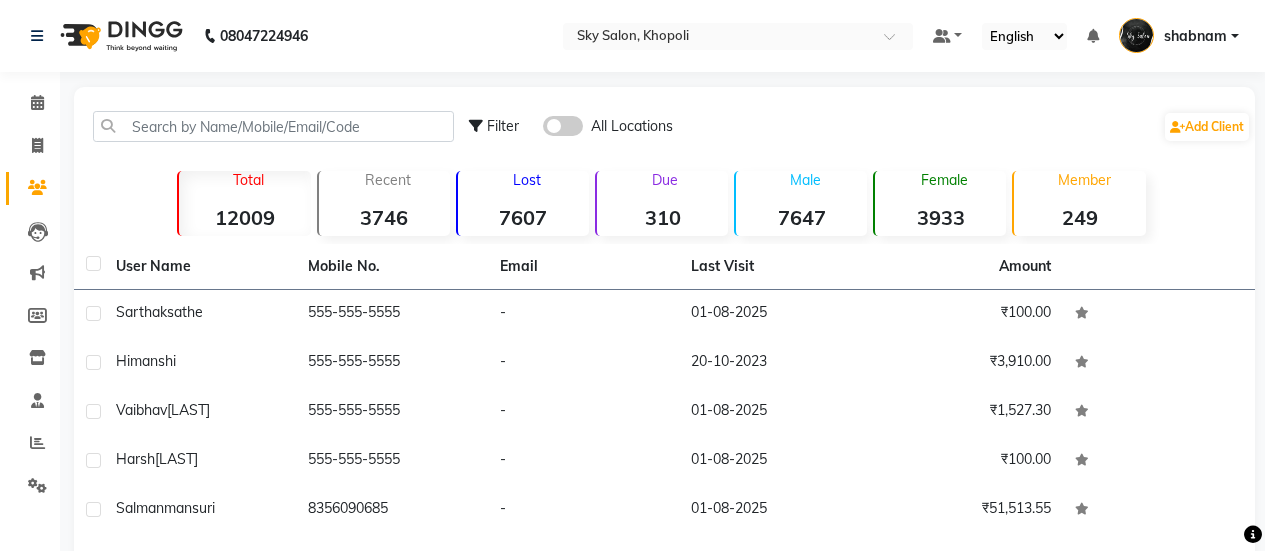 scroll, scrollTop: 0, scrollLeft: 0, axis: both 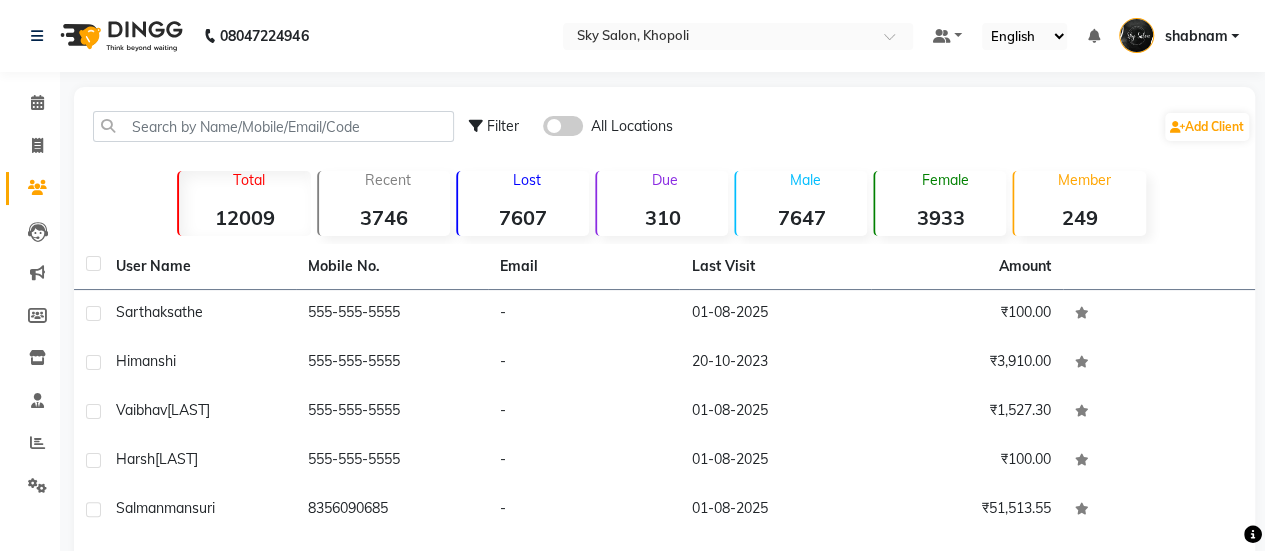 click 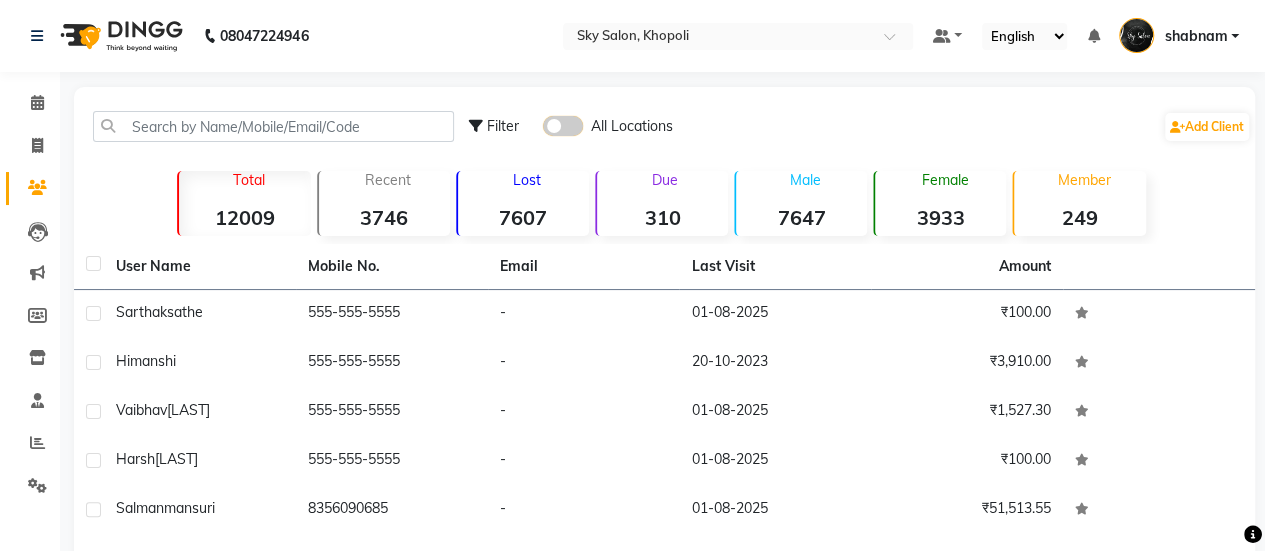 click 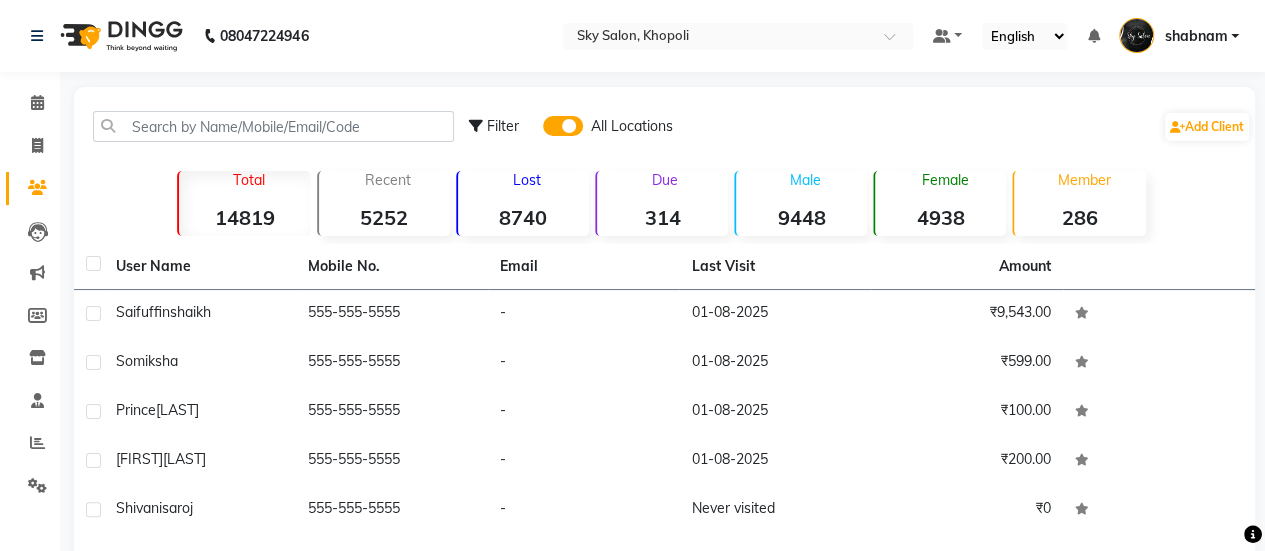 click 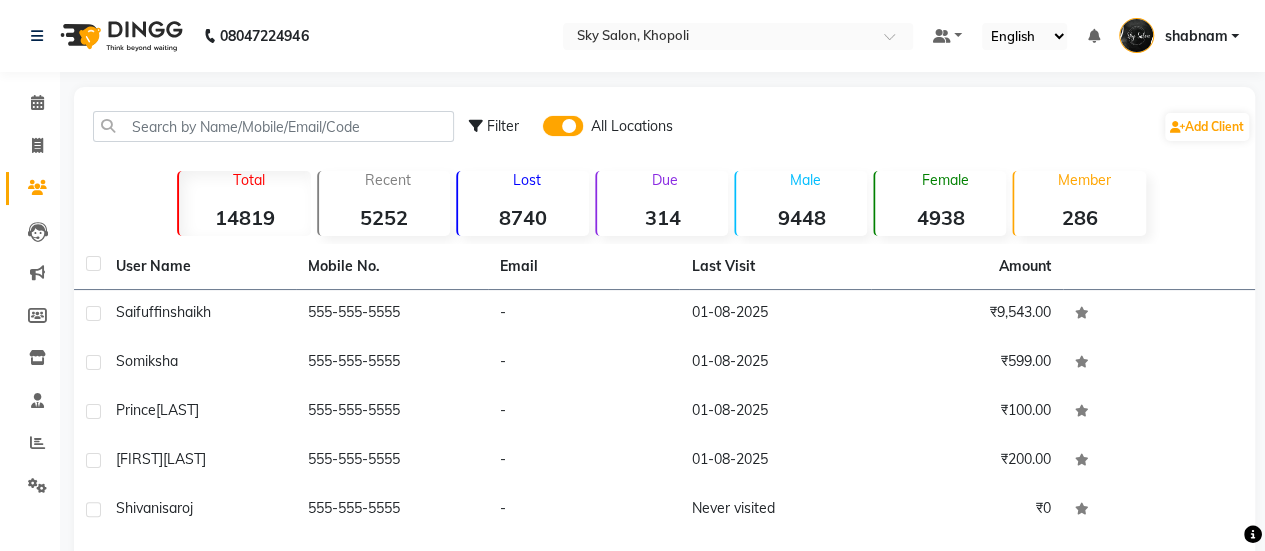 click 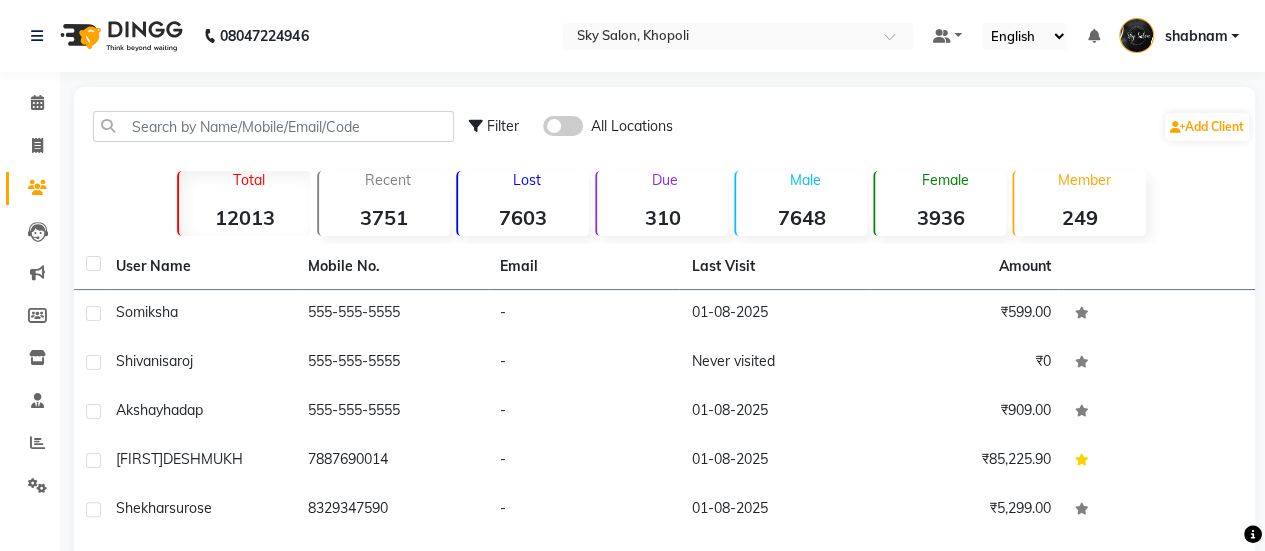 click 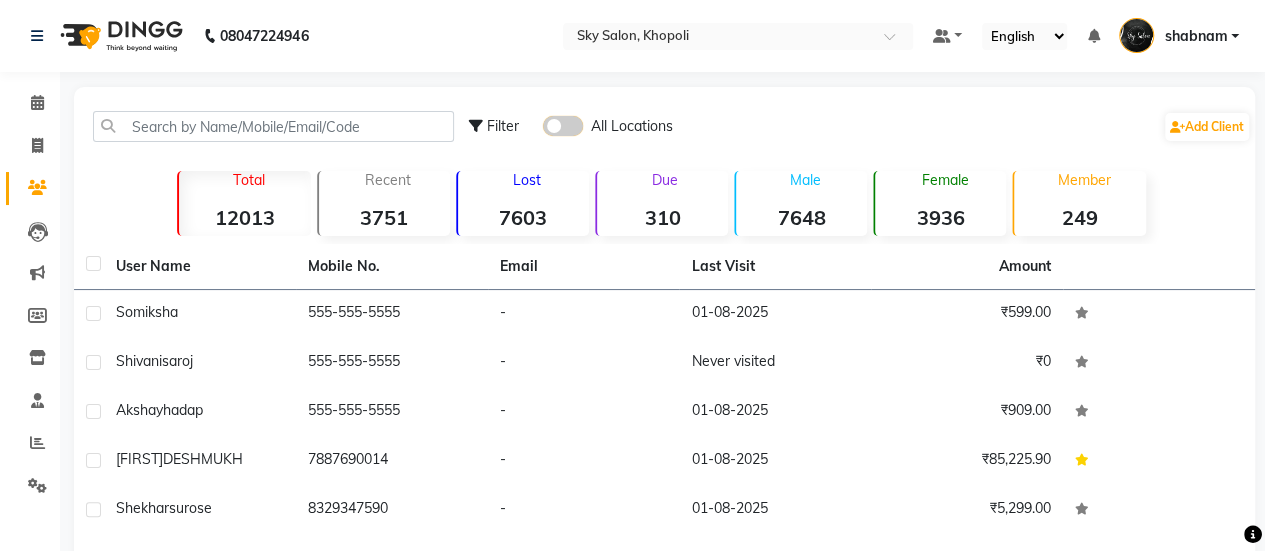 click 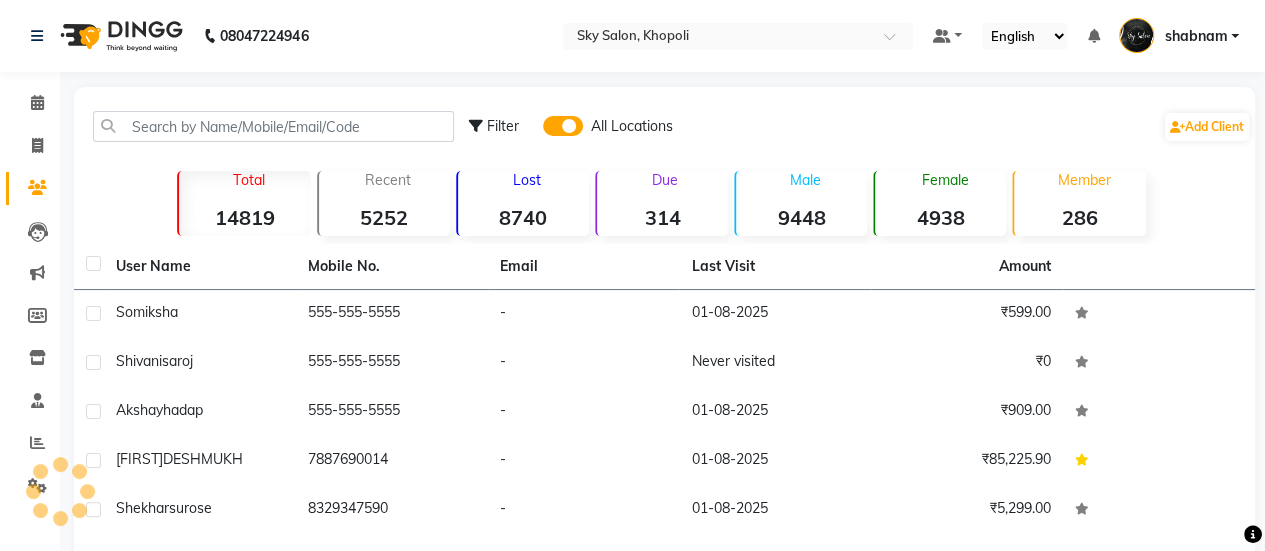 click 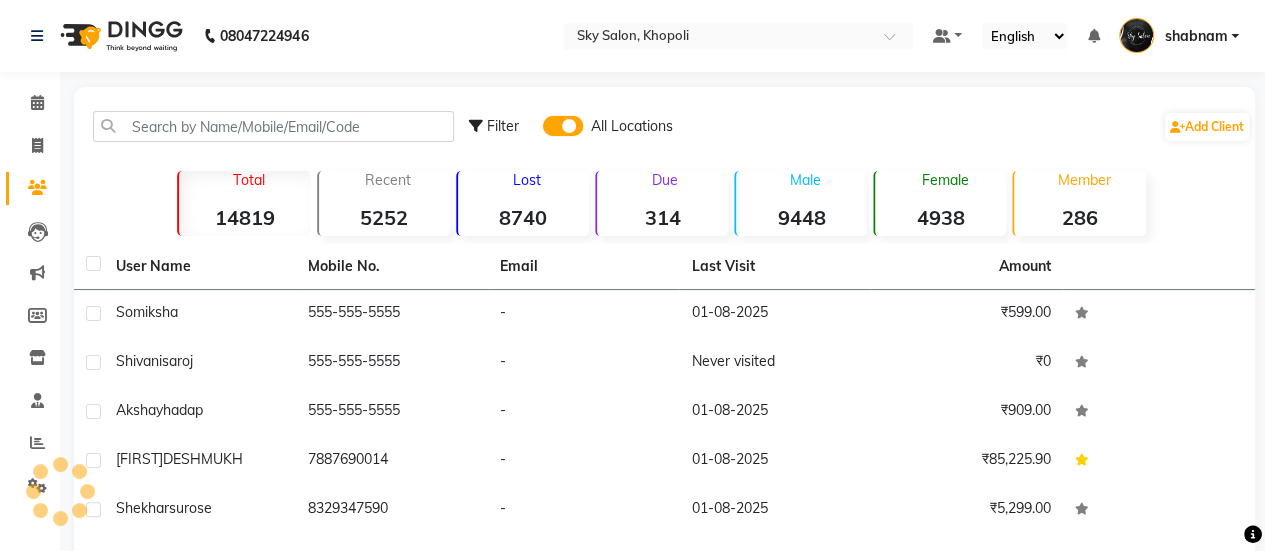 click 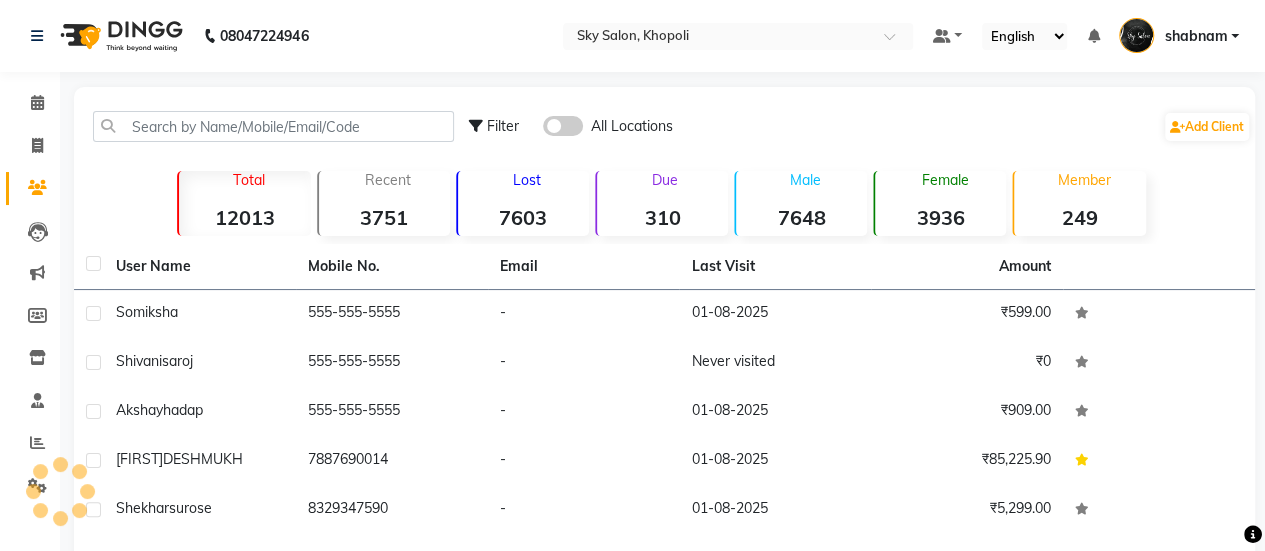 click 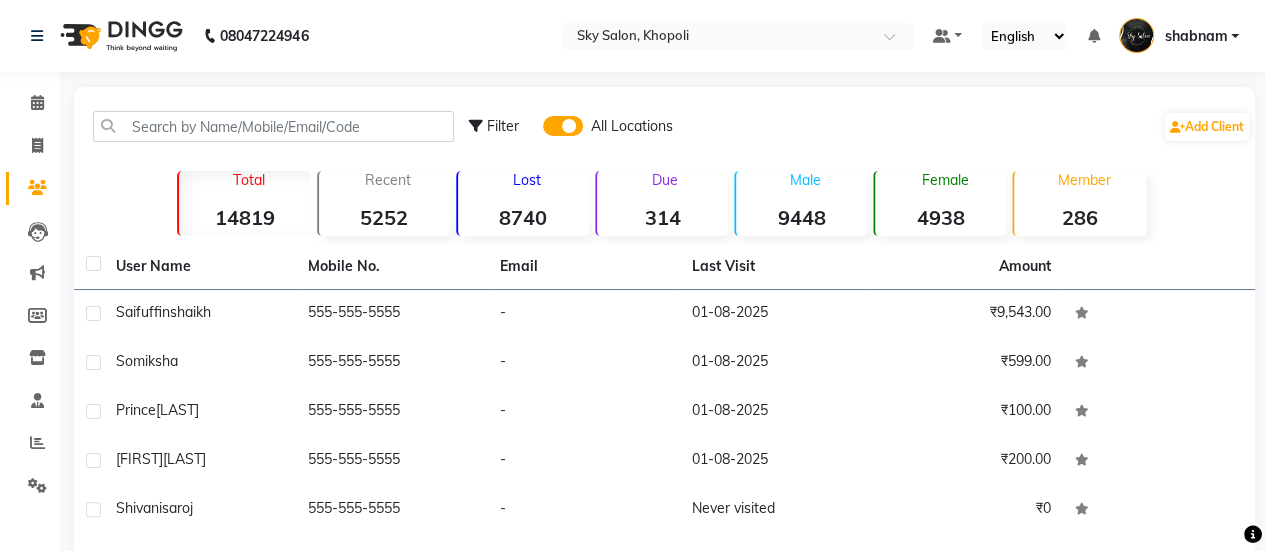 click 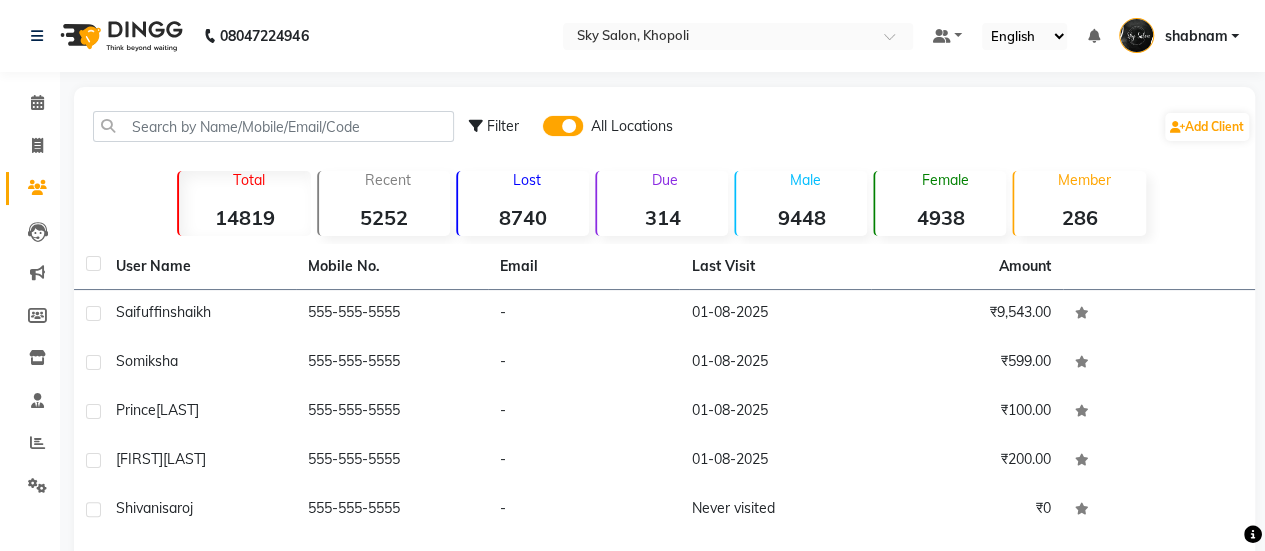 click 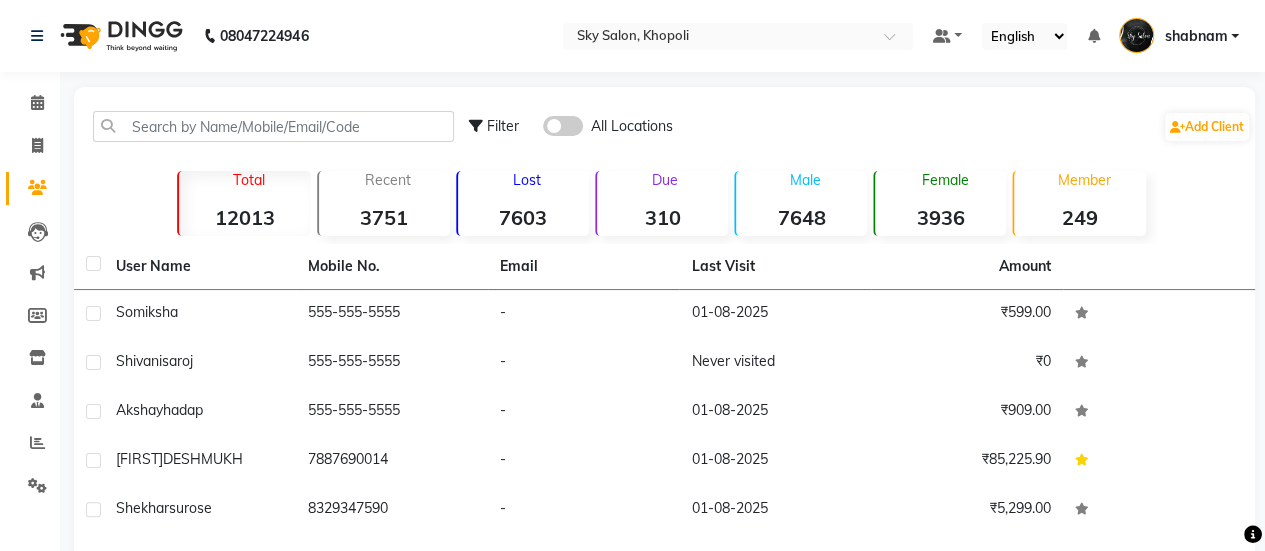 click on "shabnam" at bounding box center [1195, 36] 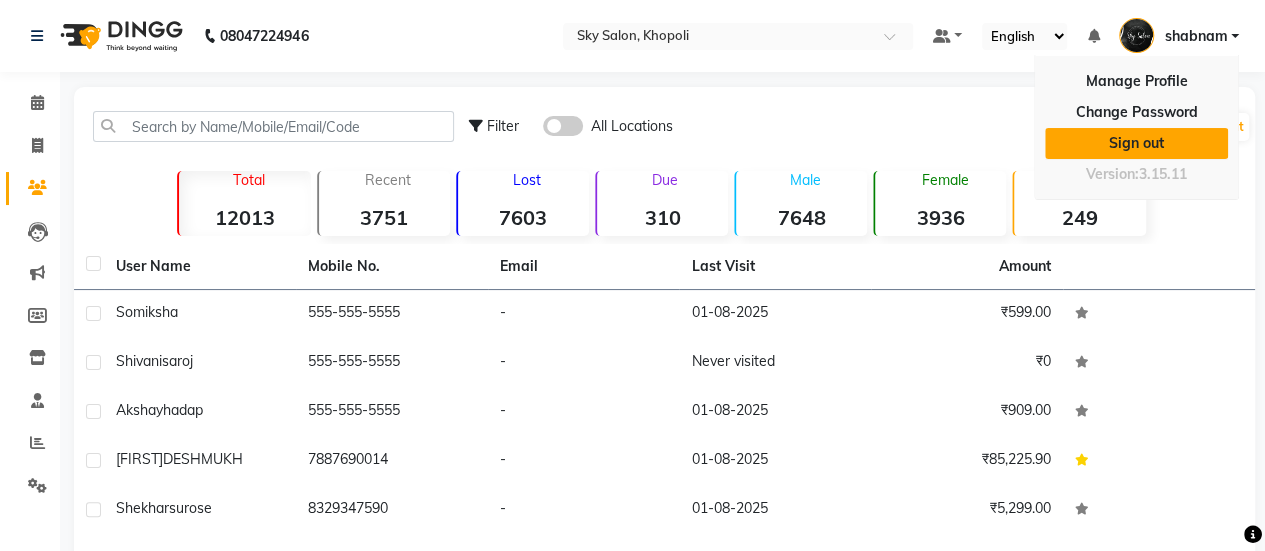 click on "Sign out" at bounding box center (1136, 143) 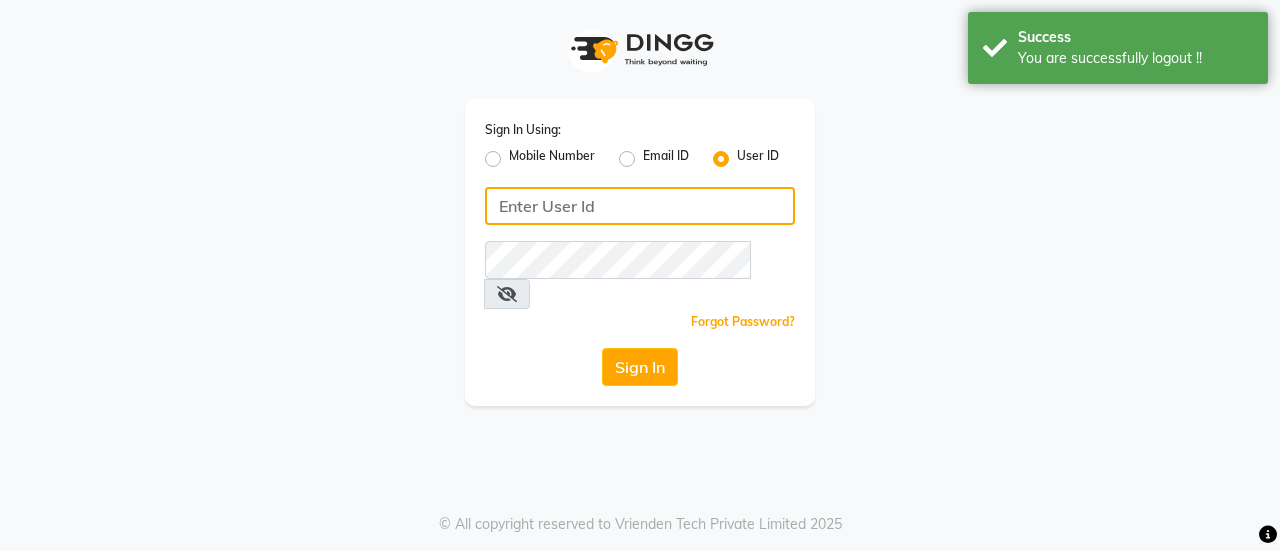 click 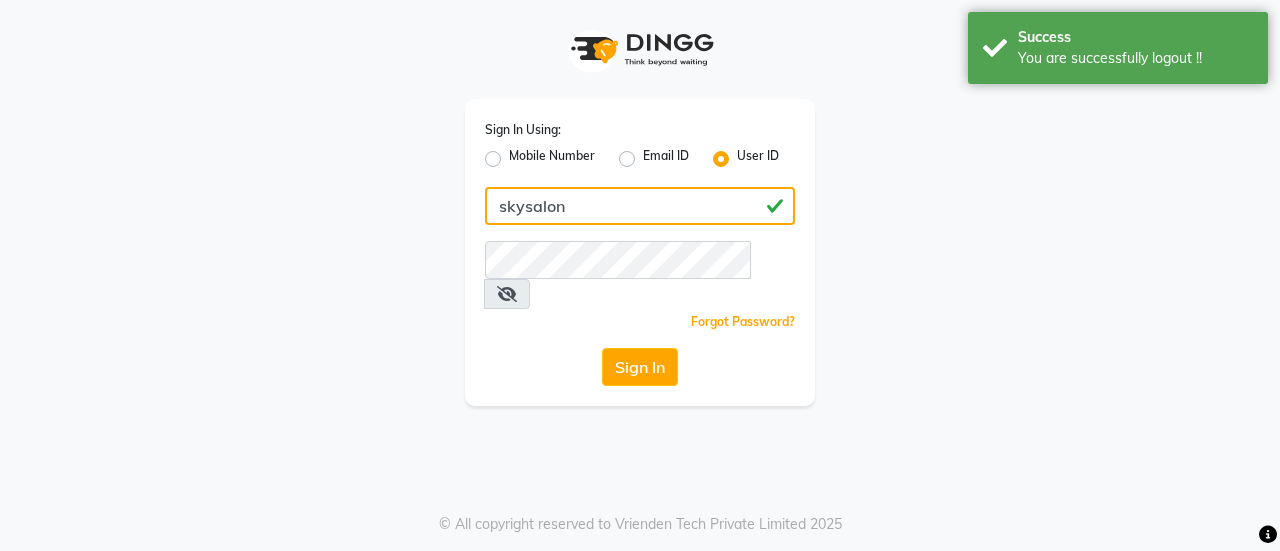 type on "skysalon" 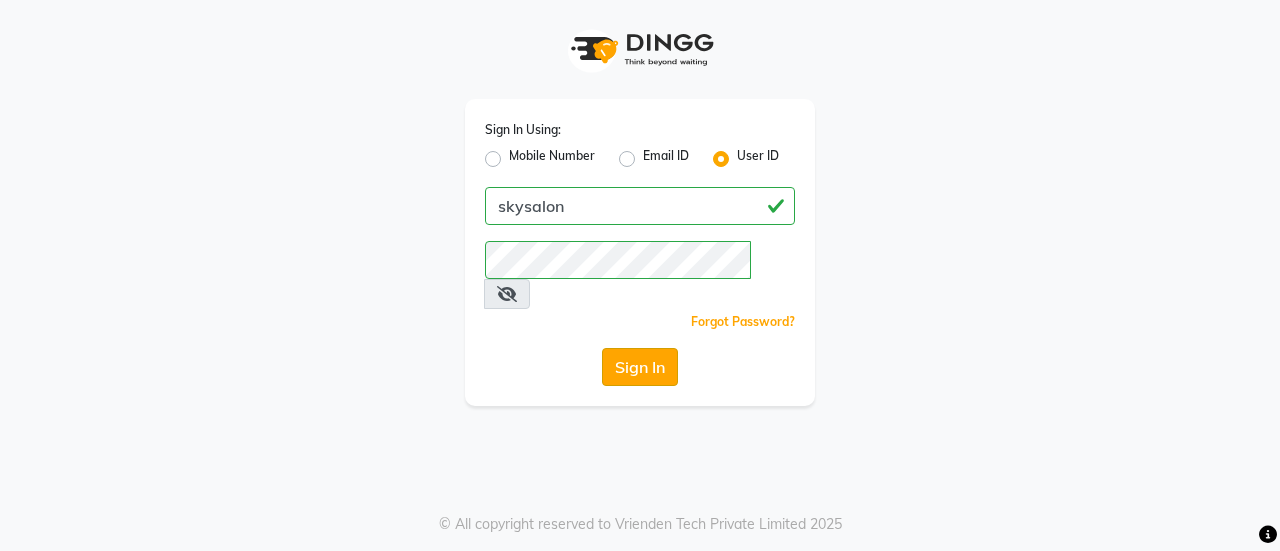 click on "Sign In" 